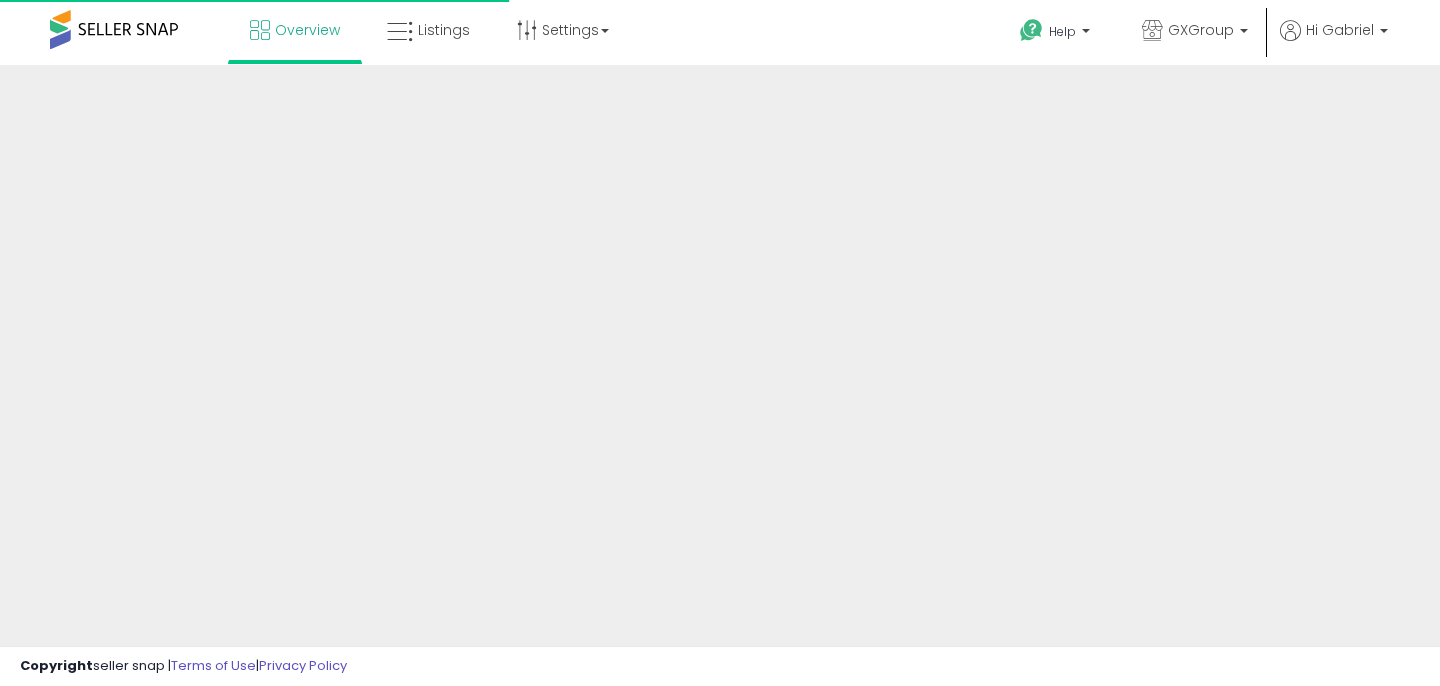 scroll, scrollTop: 0, scrollLeft: 0, axis: both 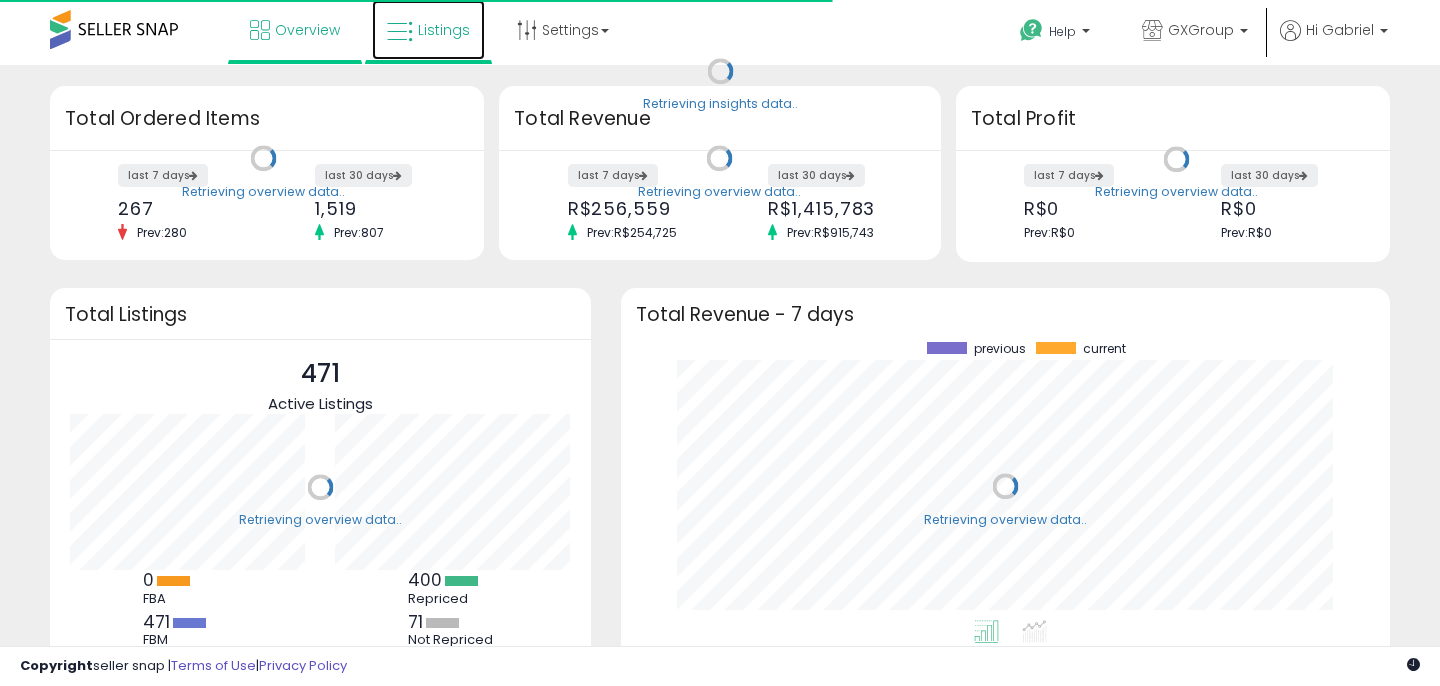 click at bounding box center [400, 32] 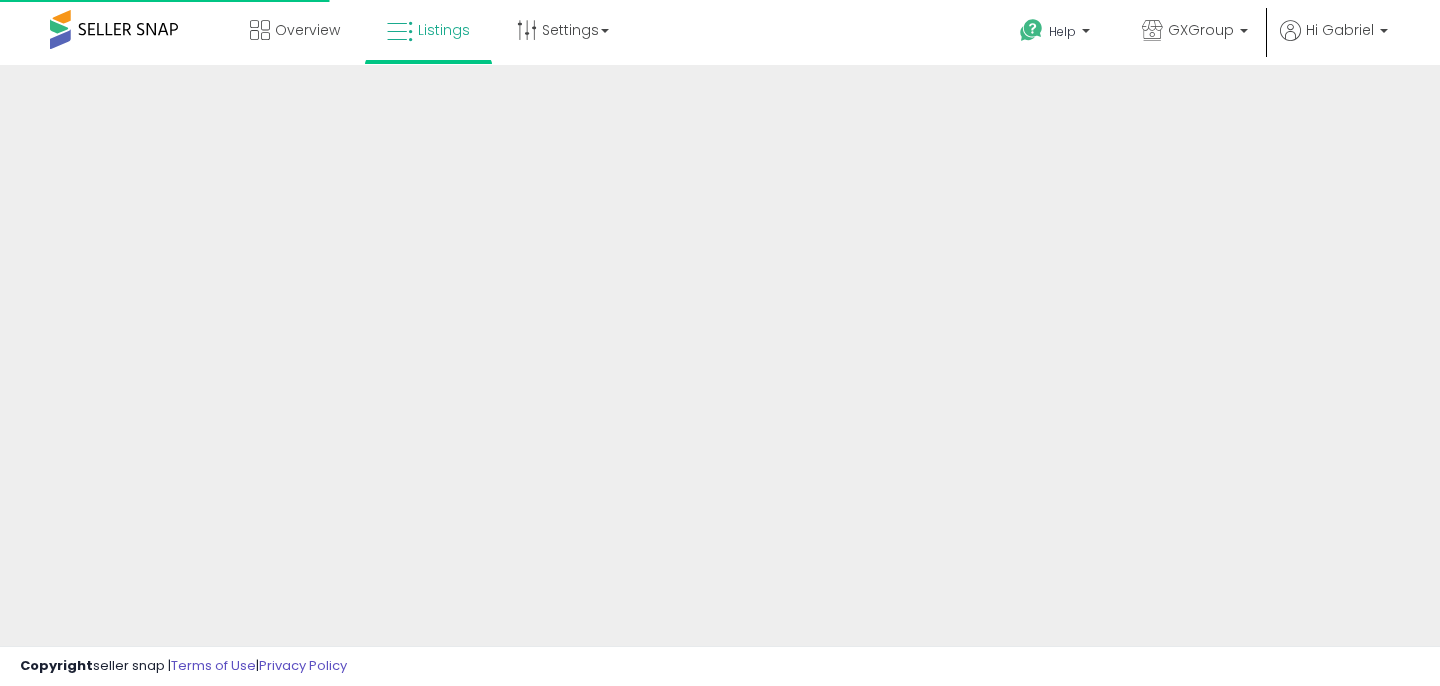 scroll, scrollTop: 0, scrollLeft: 0, axis: both 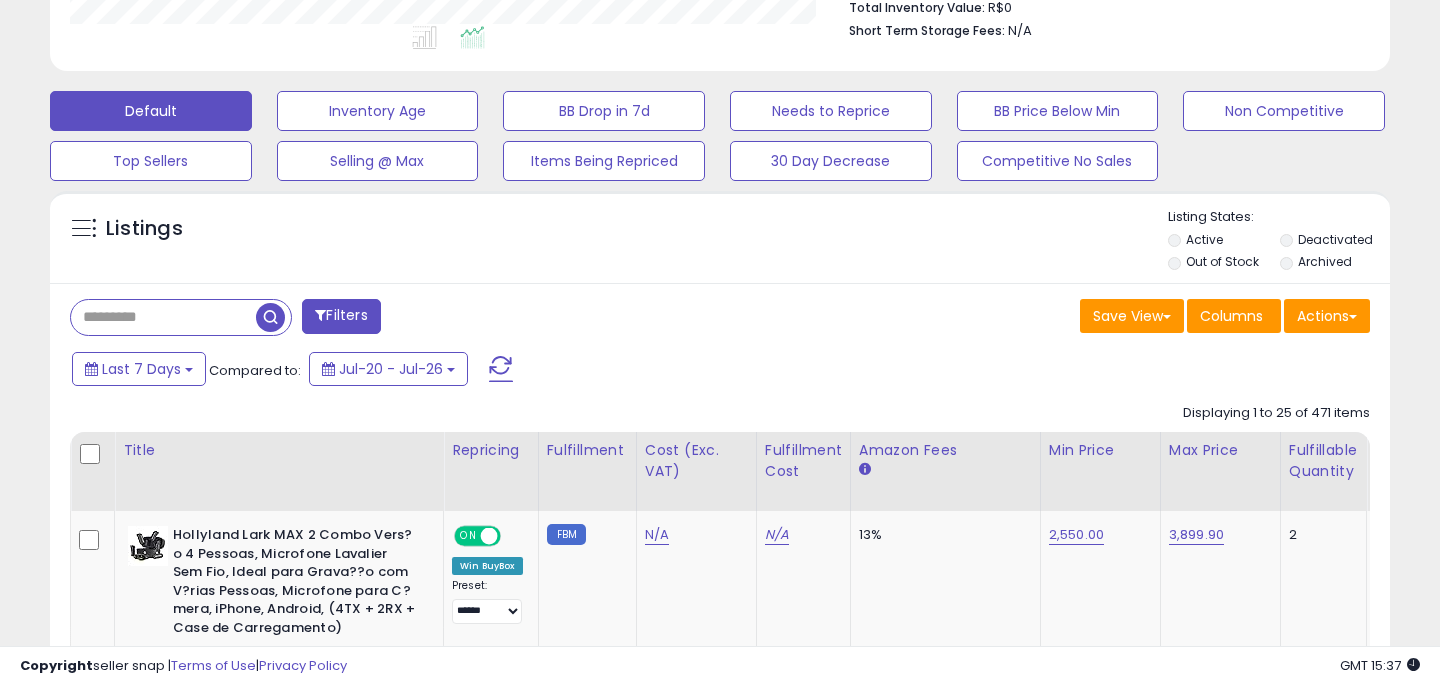 click at bounding box center (163, 317) 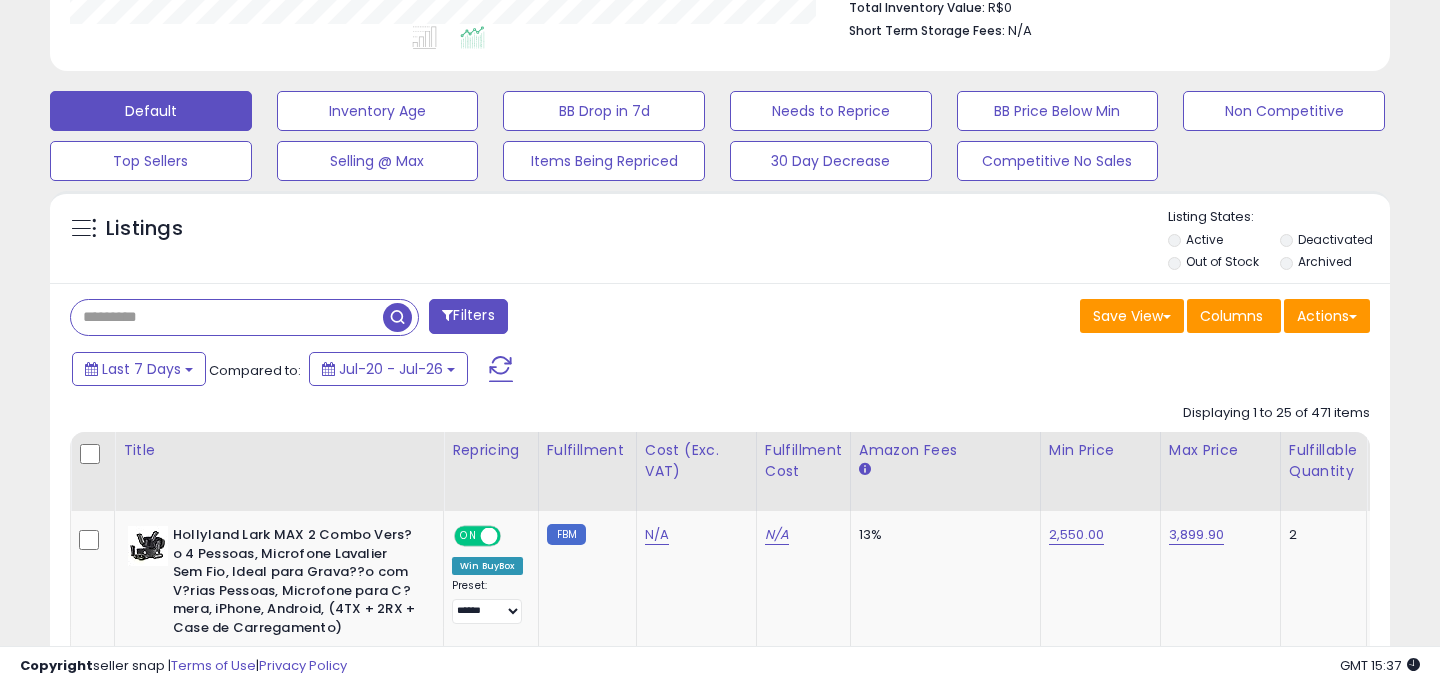 paste on "**********" 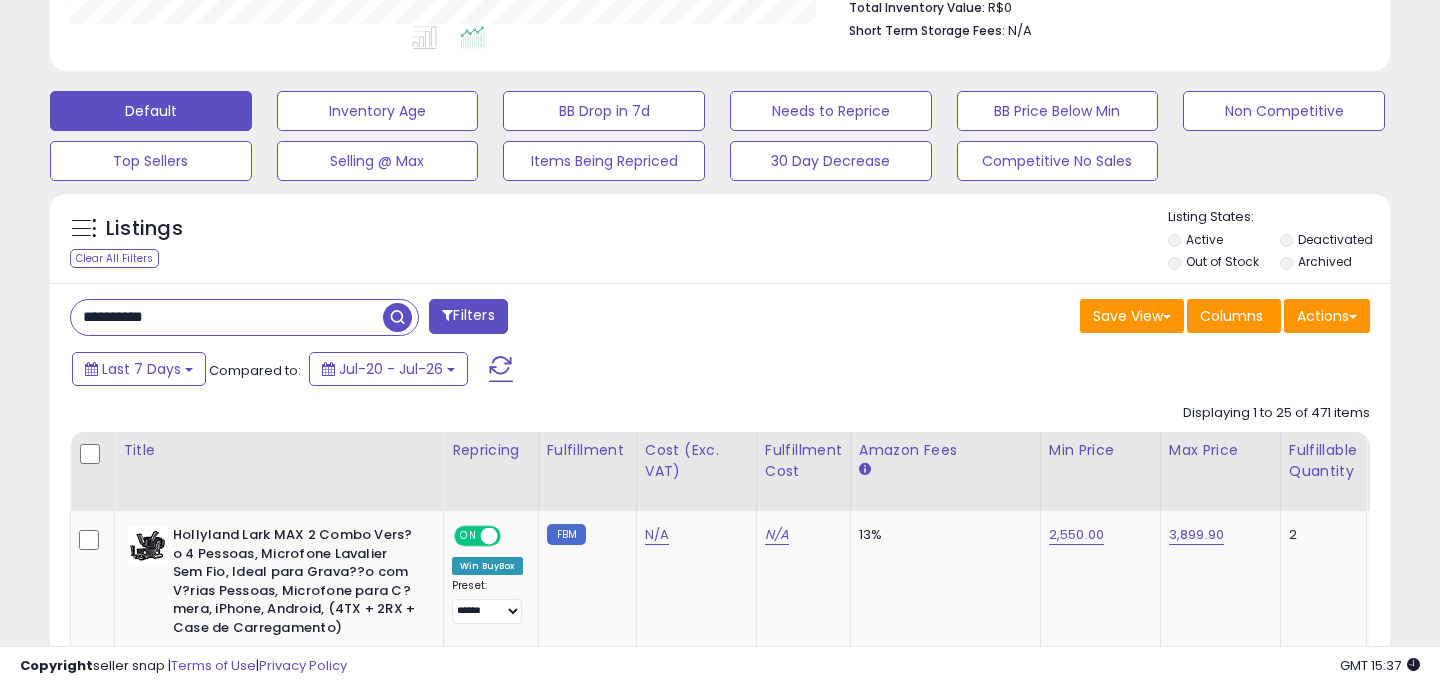 type on "**********" 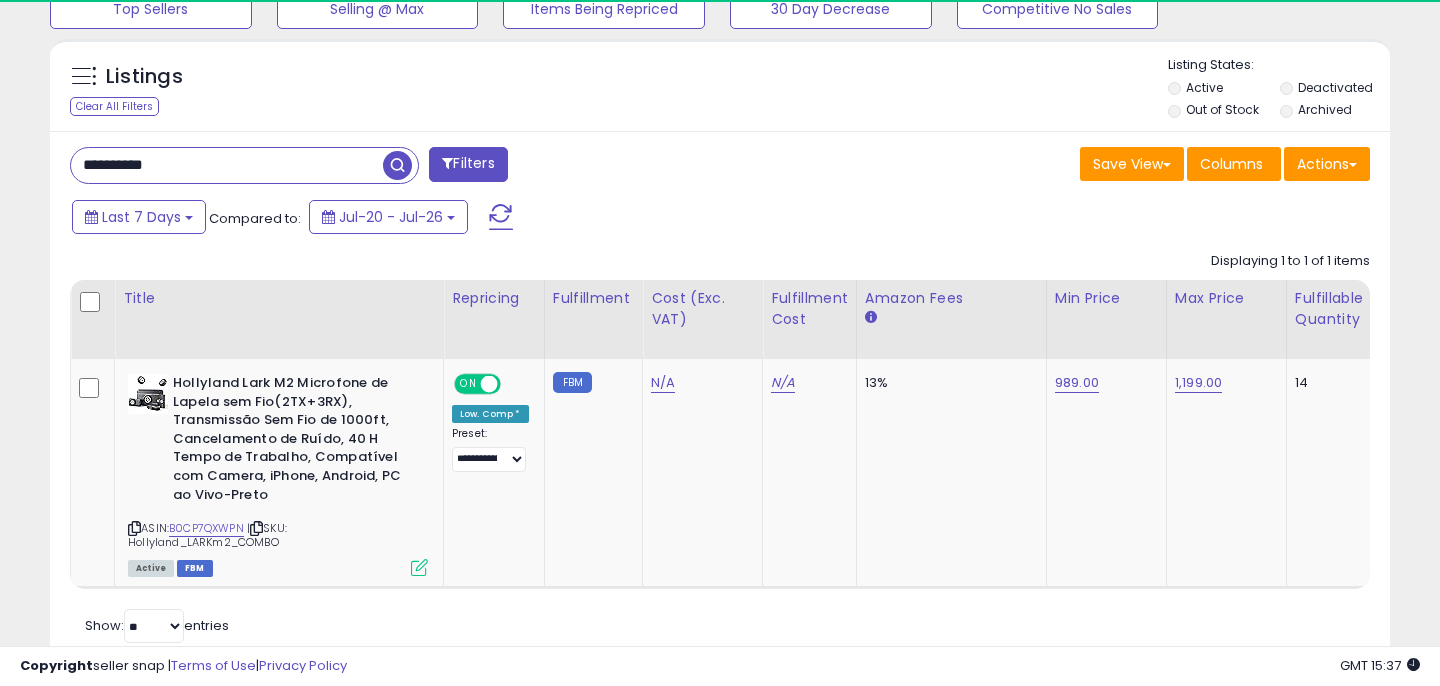 scroll, scrollTop: 748, scrollLeft: 0, axis: vertical 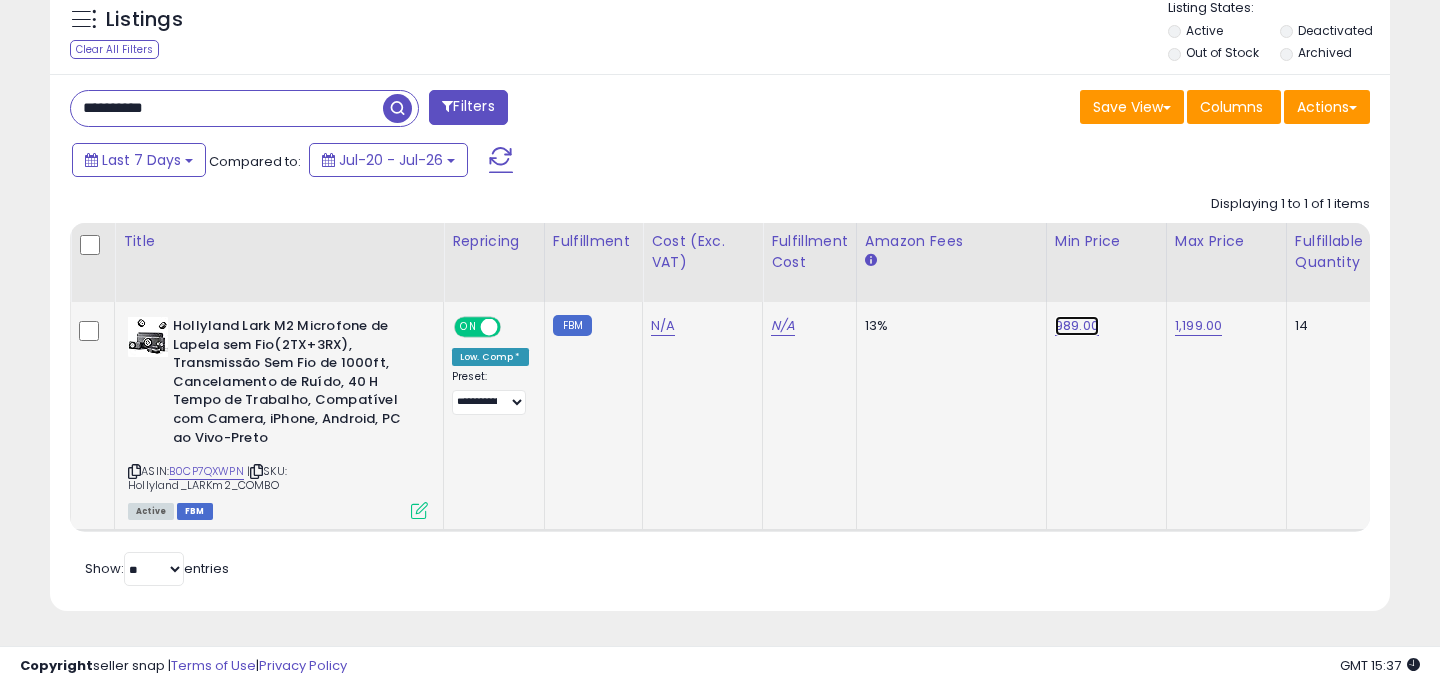 click on "989.00" at bounding box center (1077, 326) 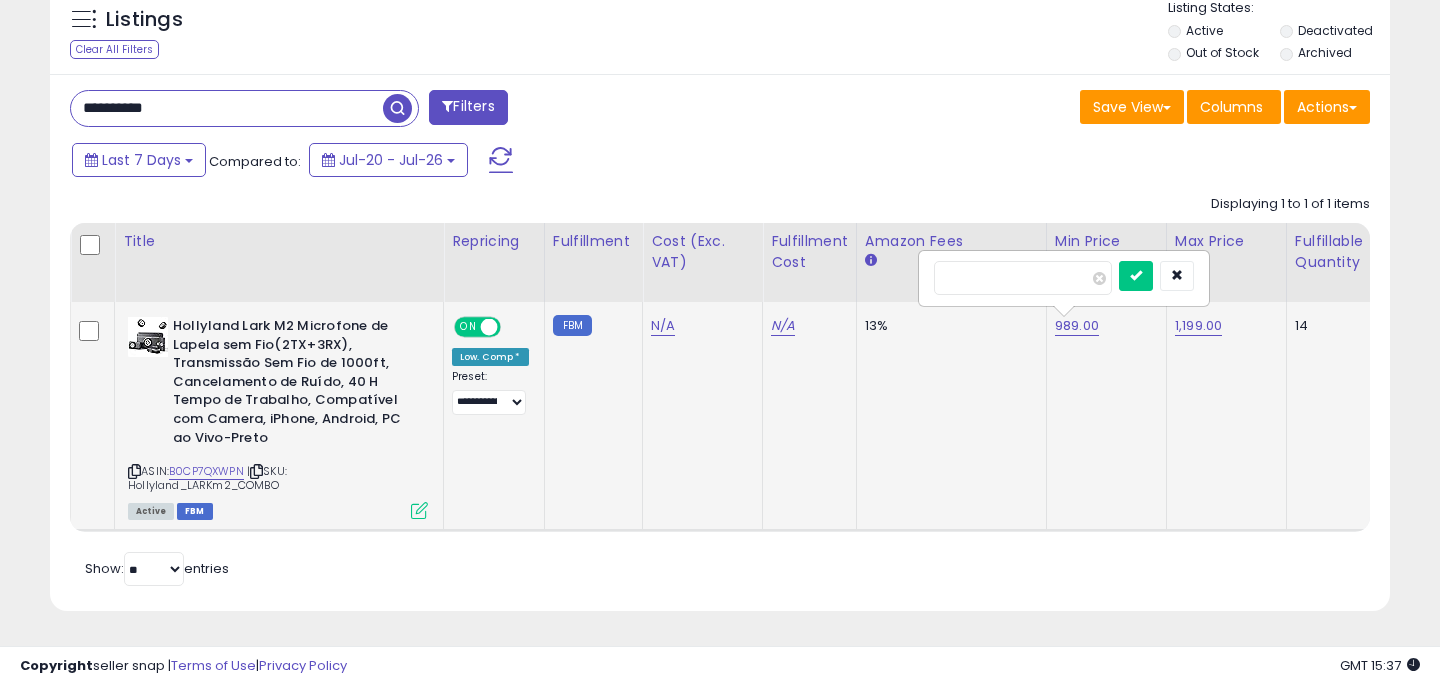 click on "******" at bounding box center (1023, 278) 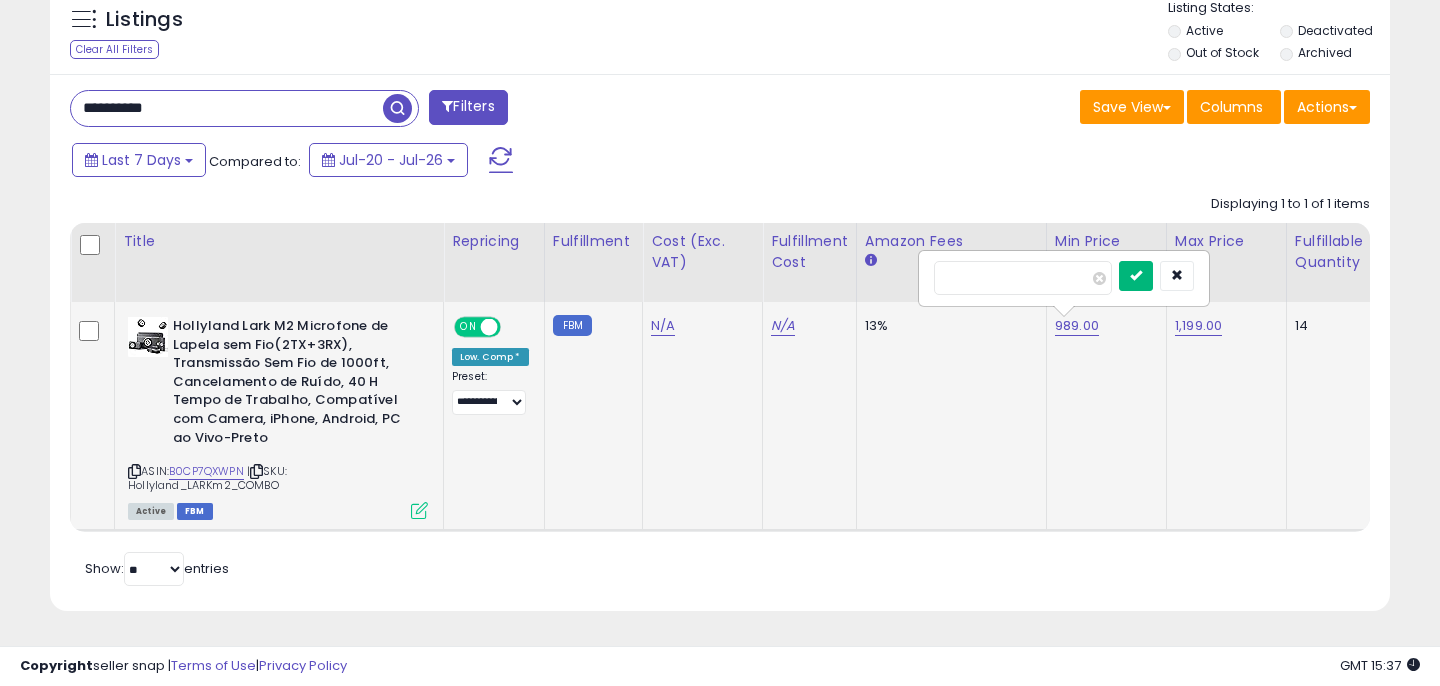 click at bounding box center [1136, 275] 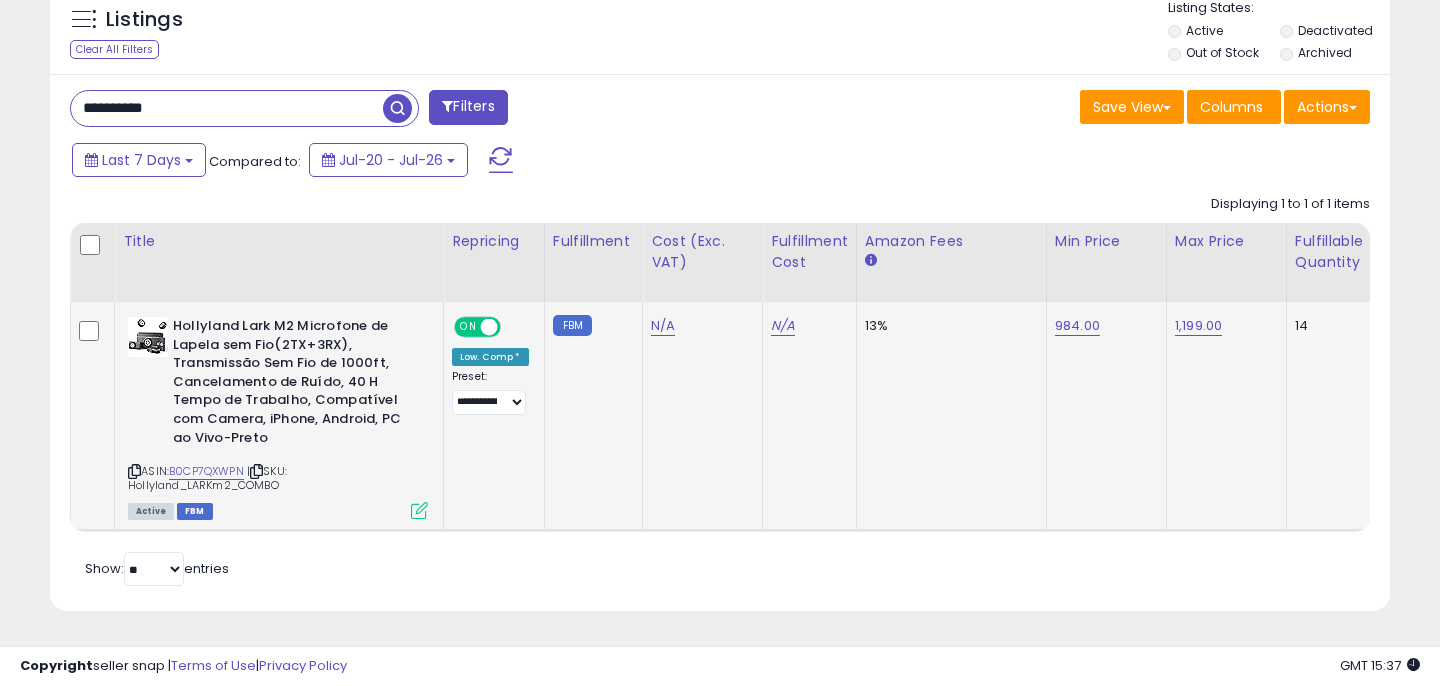 click at bounding box center [419, 510] 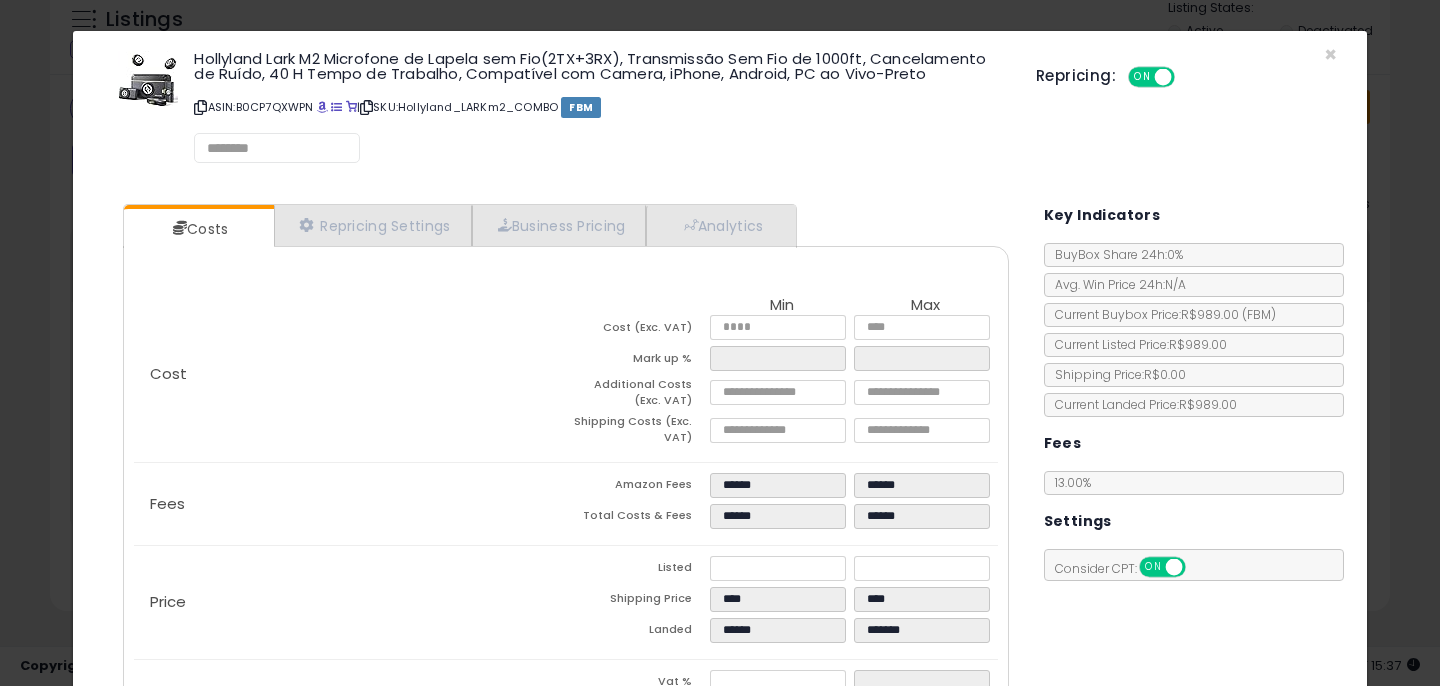 select on "**********" 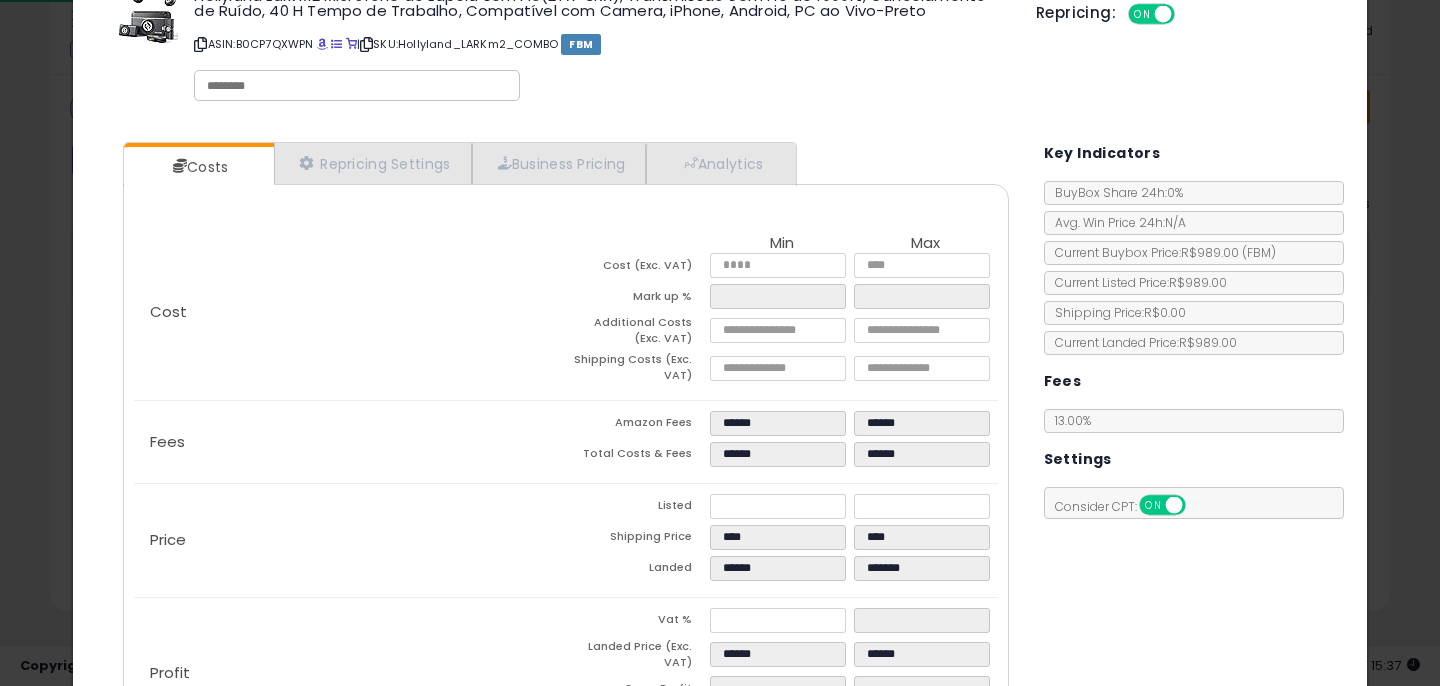 select on "**********" 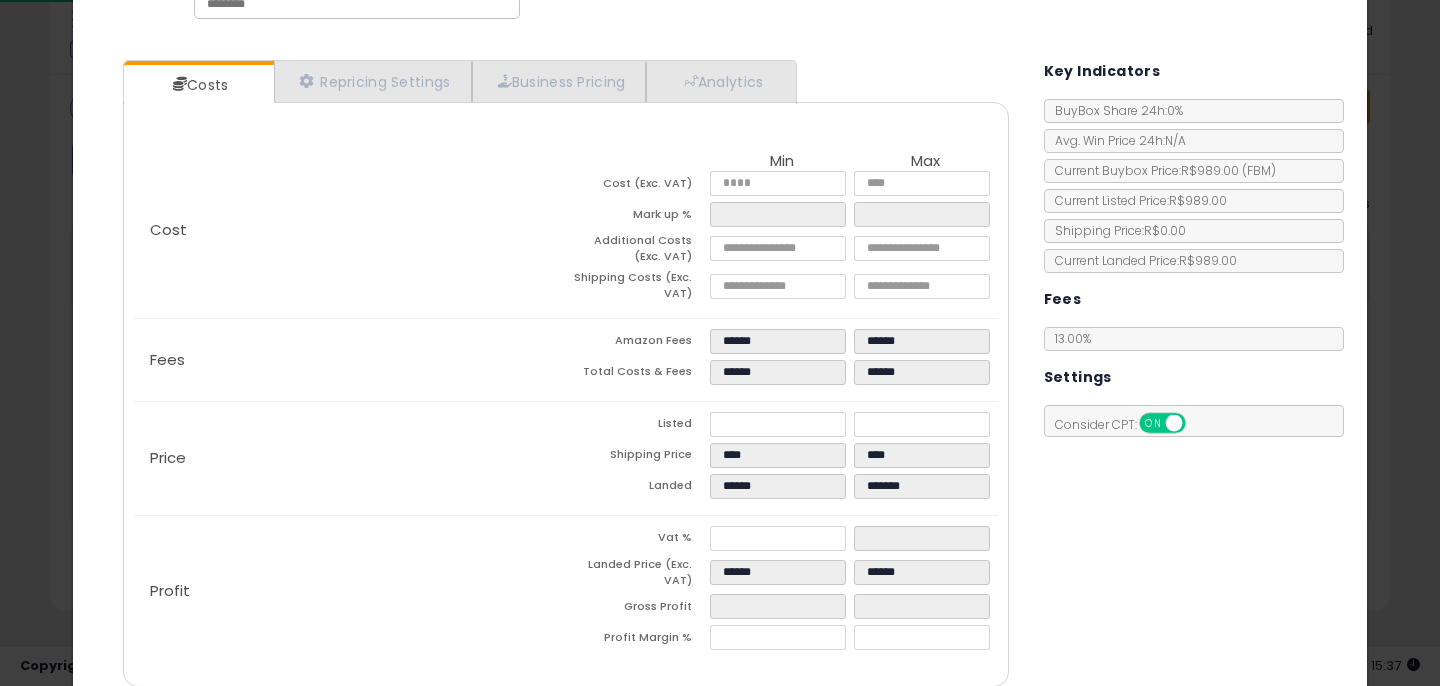 scroll, scrollTop: 230, scrollLeft: 0, axis: vertical 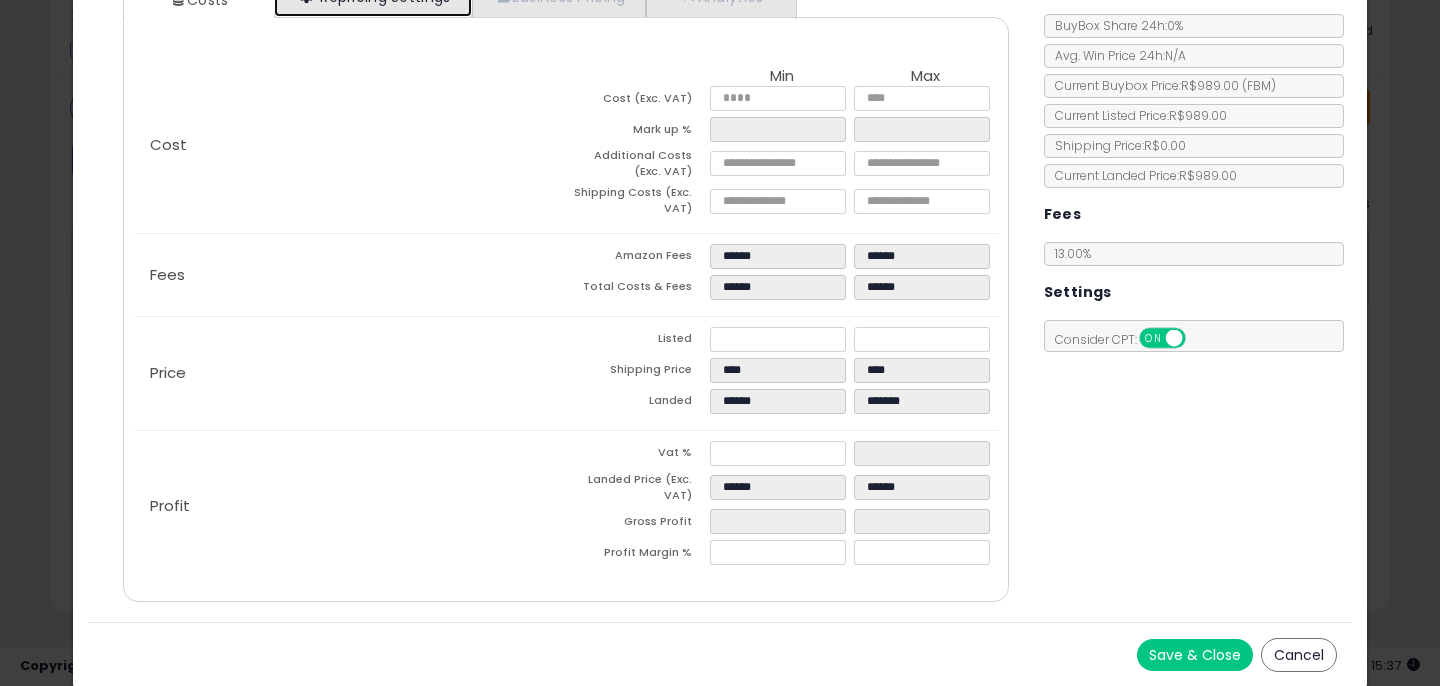 click on "Repricing Settings" at bounding box center [373, -4] 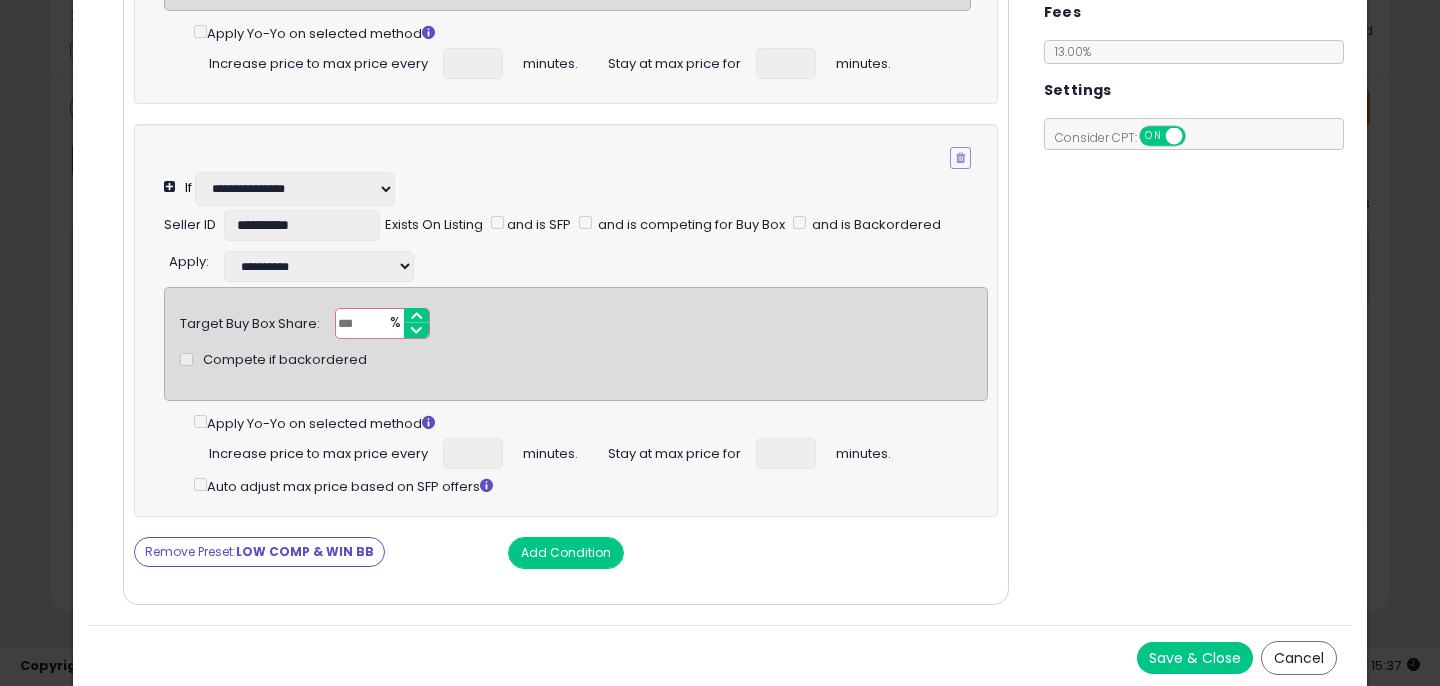 scroll, scrollTop: 413, scrollLeft: 0, axis: vertical 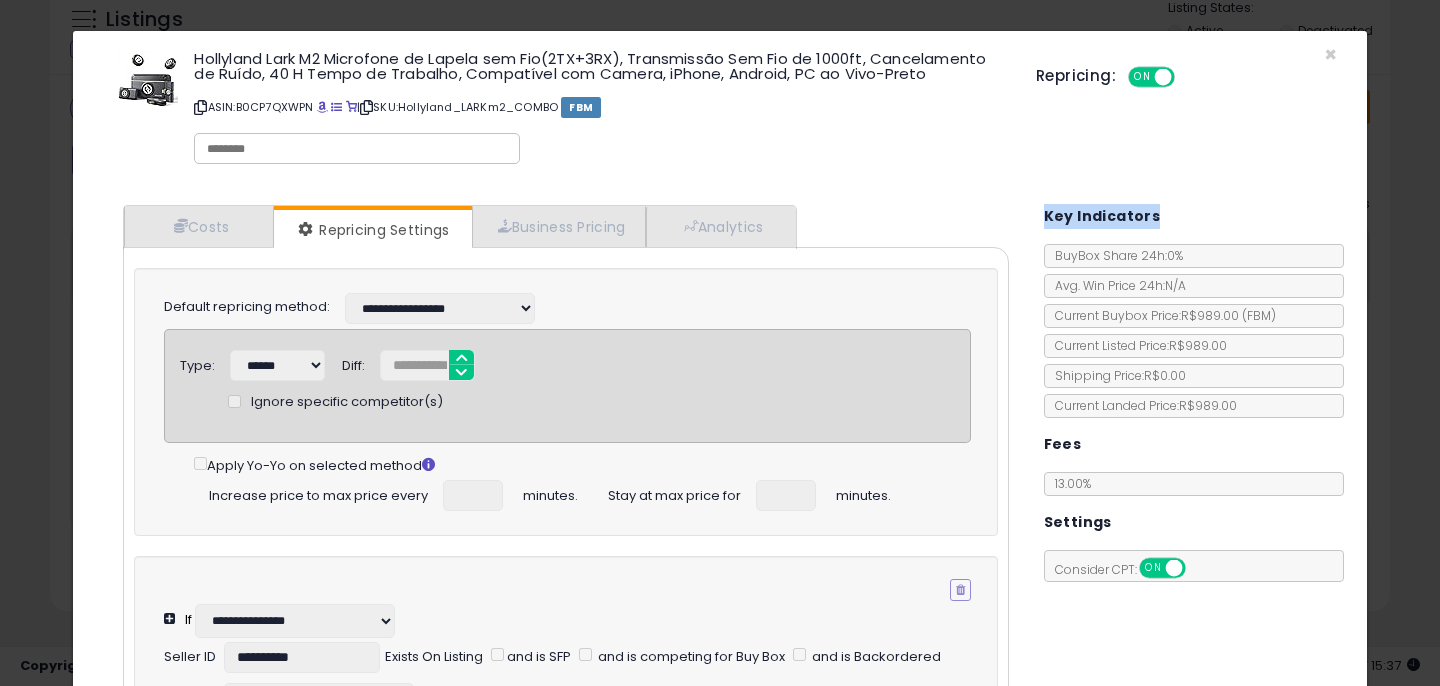 click on "Type:
******
*******
Diff:
*****
Ignore specific competitor(s)" at bounding box center [567, 386] 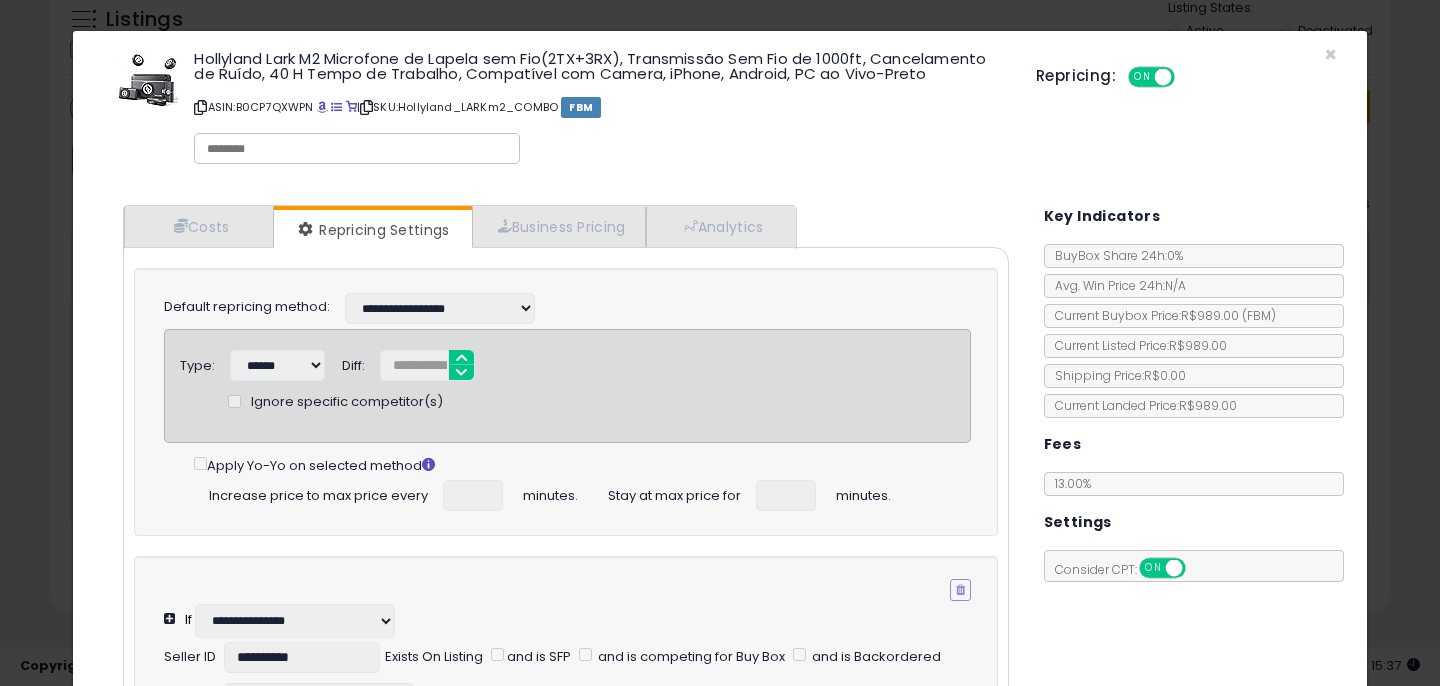 click on "Type:
******
*******
Diff:
*****
Ignore specific competitor(s)" at bounding box center (567, 383) 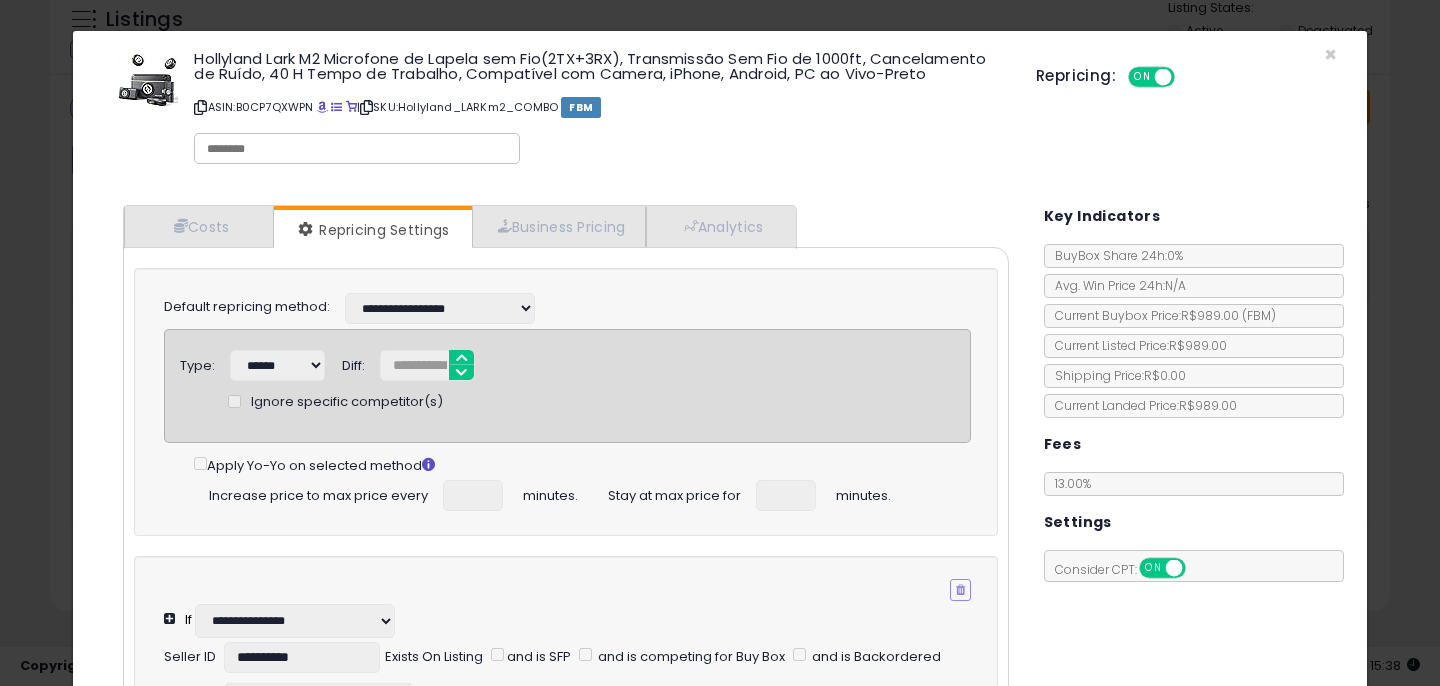 click on "ON   OFF" at bounding box center (1151, 77) 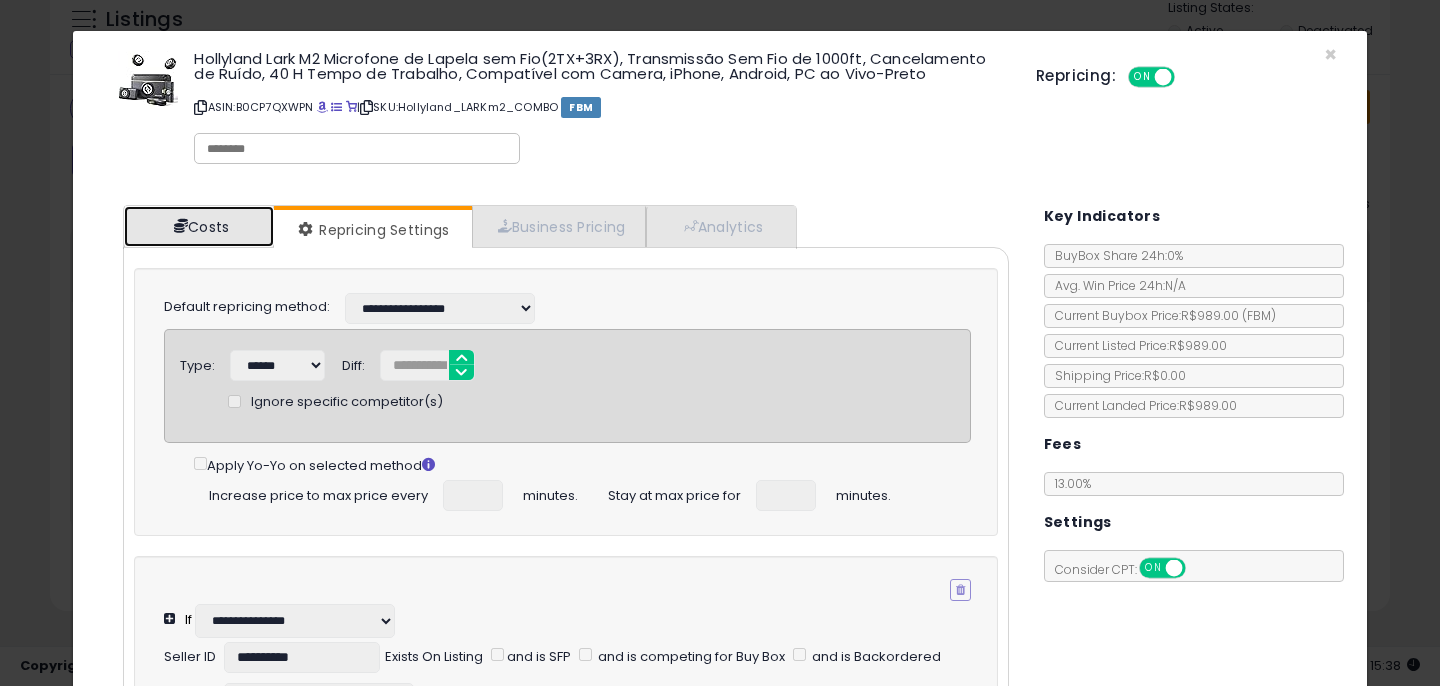 click on "Costs" at bounding box center (199, 226) 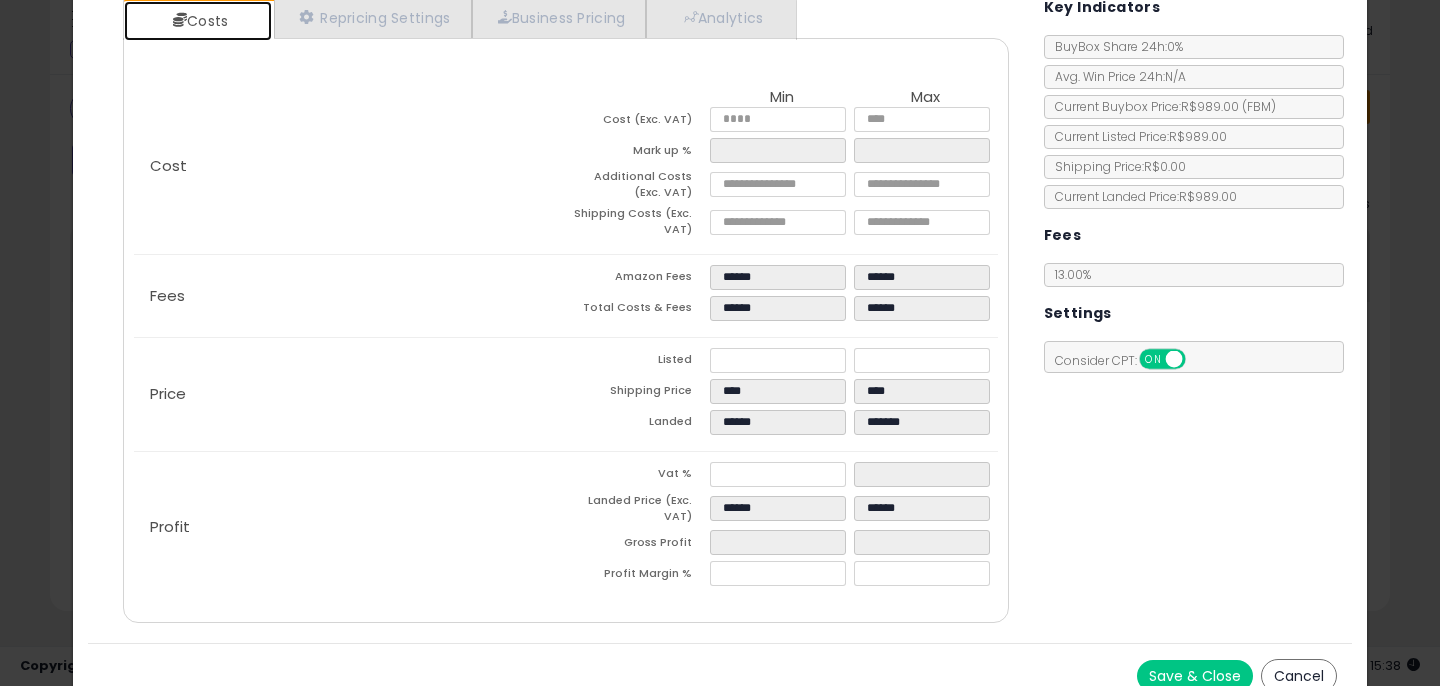 scroll, scrollTop: 230, scrollLeft: 0, axis: vertical 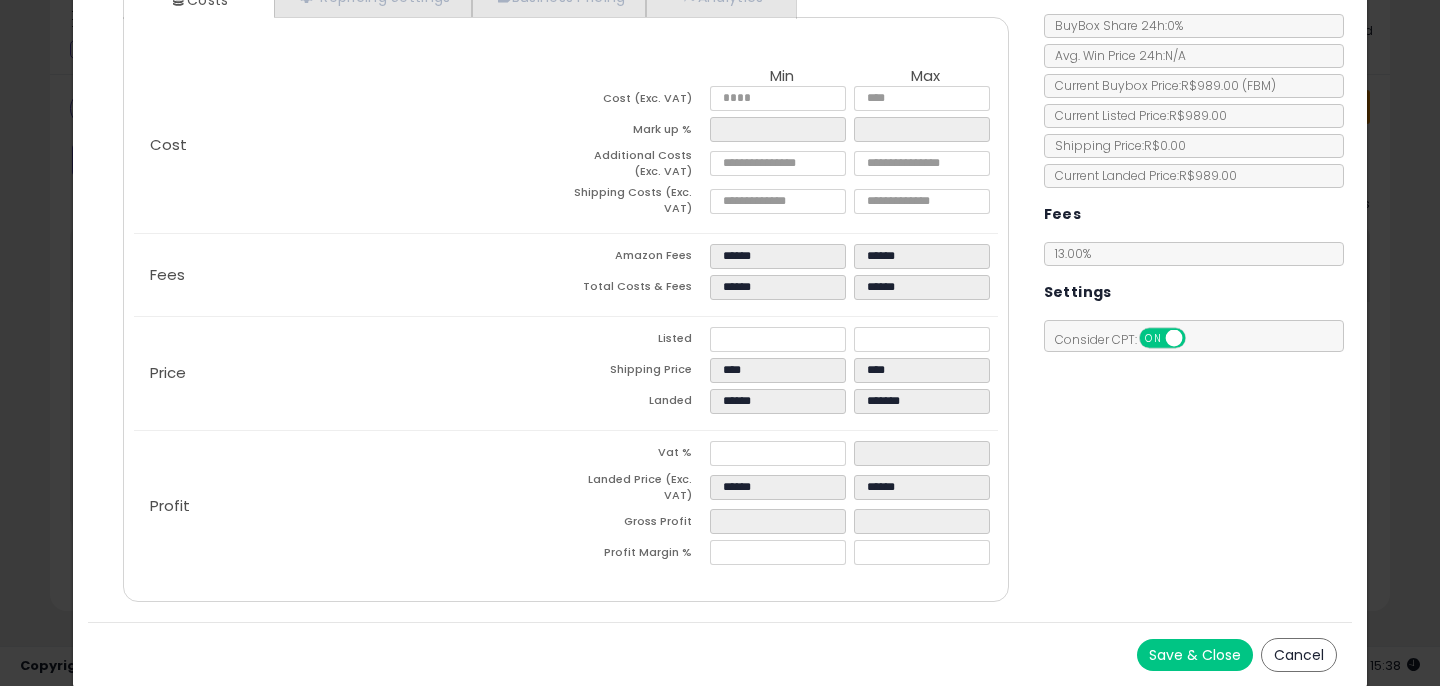 click on "Cancel" at bounding box center [1299, 655] 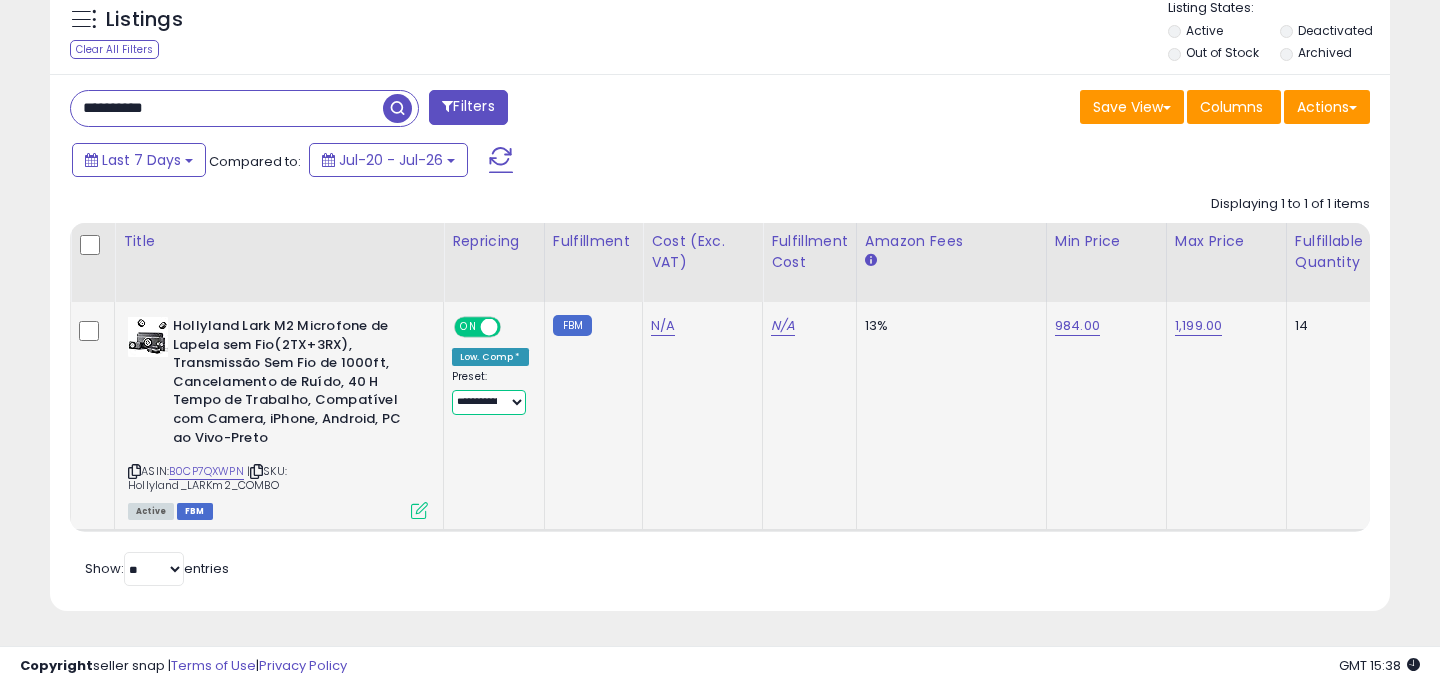 click on "**********" at bounding box center [489, 402] 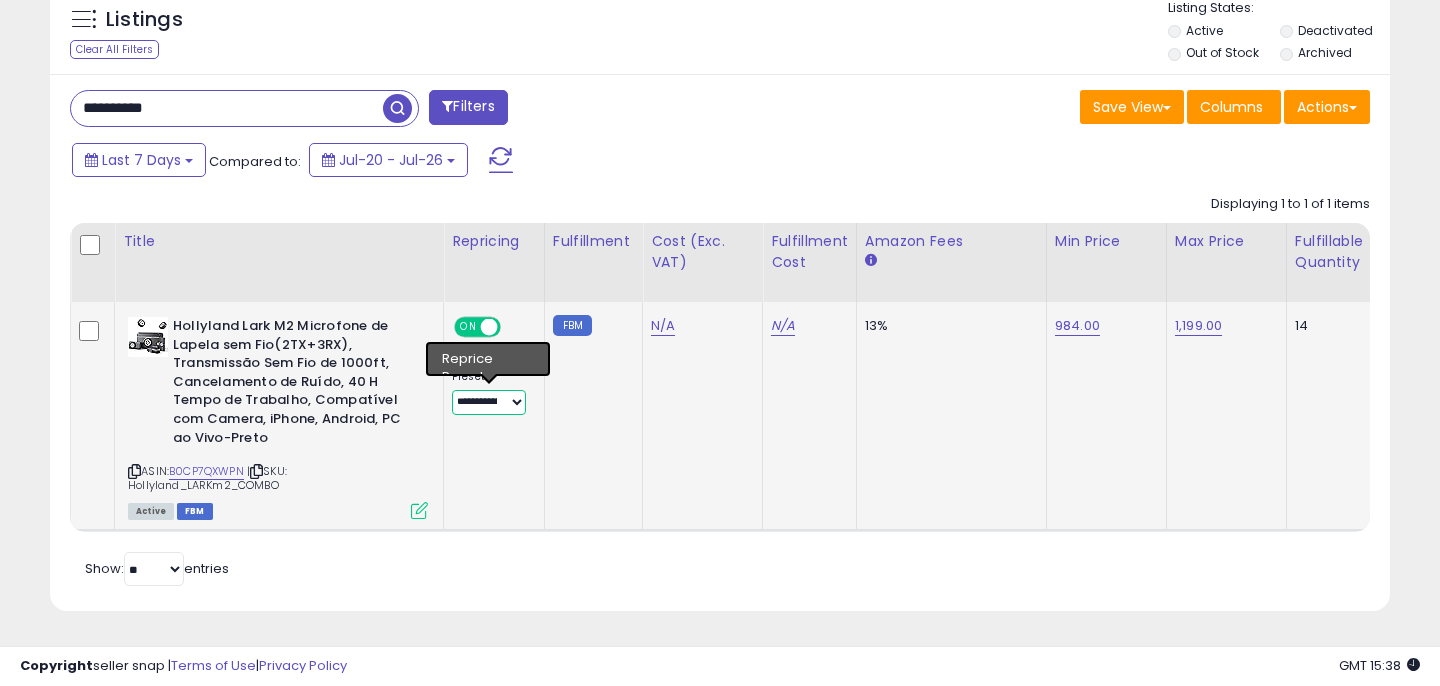select on "****" 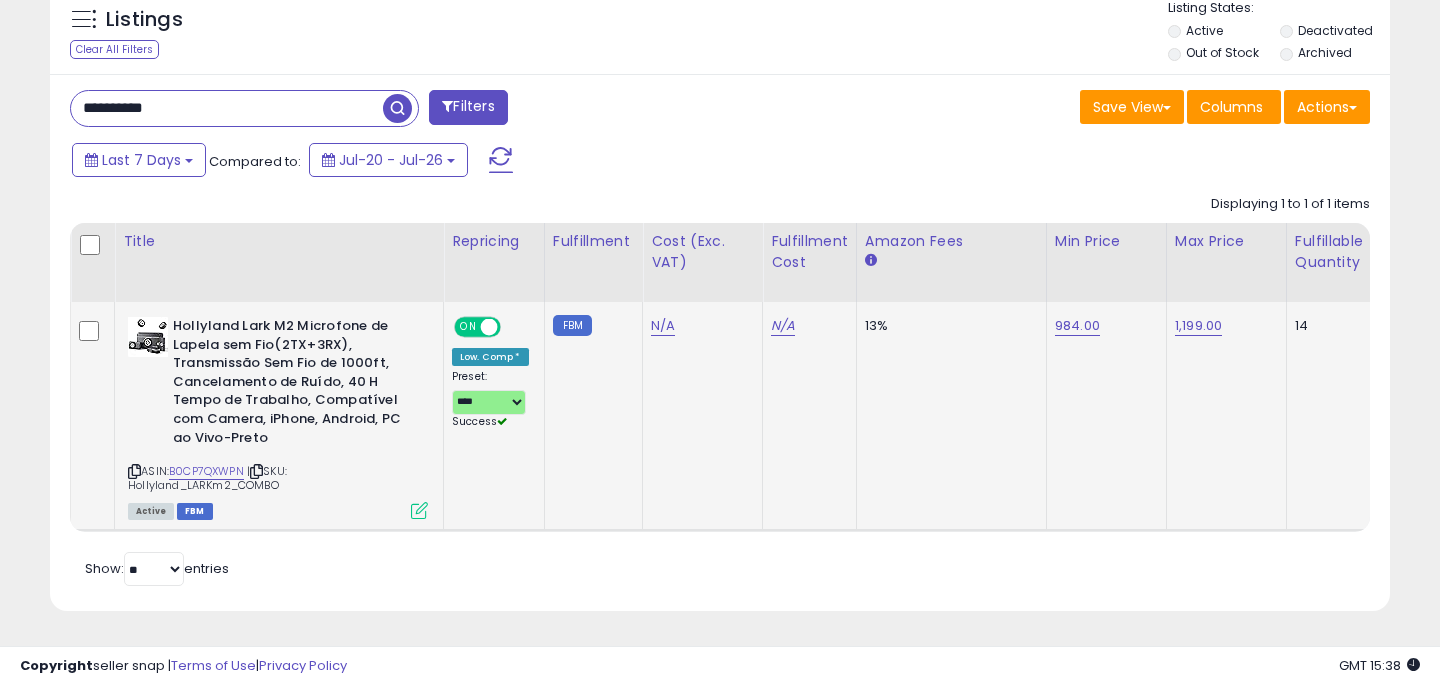 click at bounding box center [419, 510] 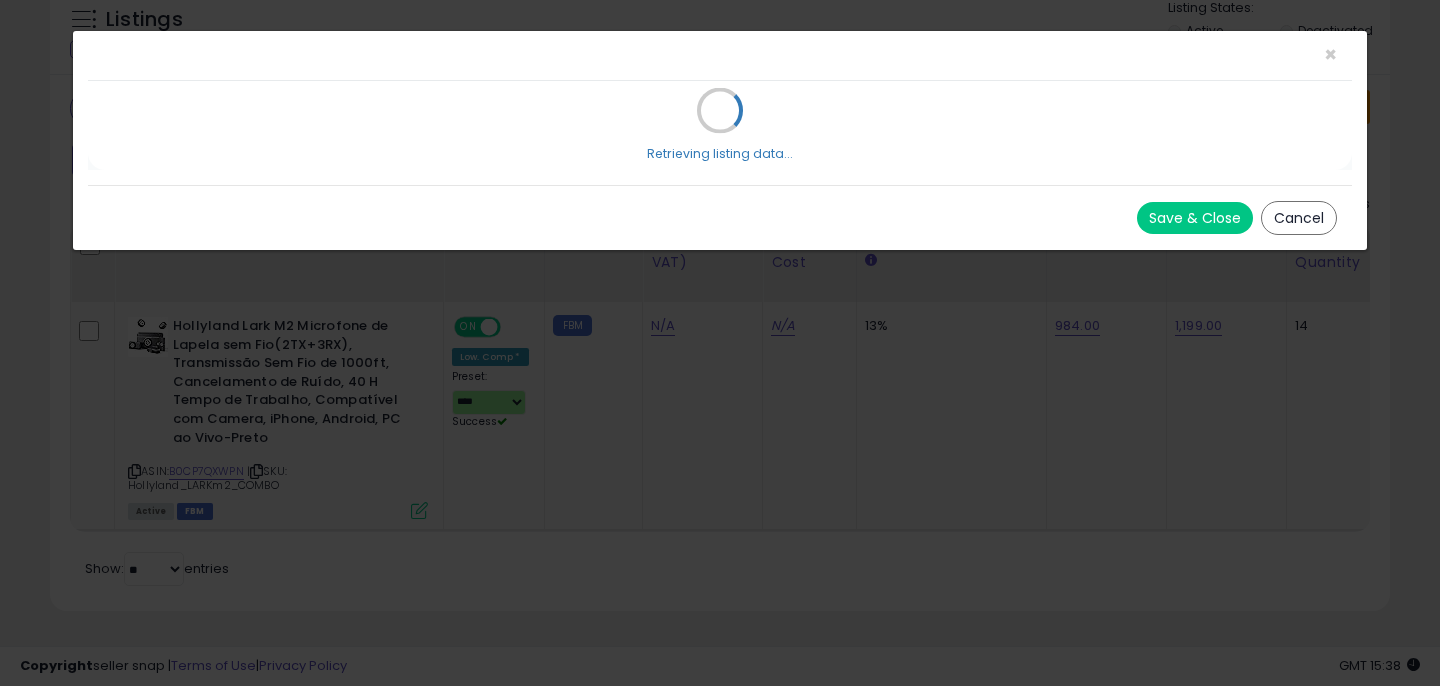 scroll, scrollTop: 0, scrollLeft: 0, axis: both 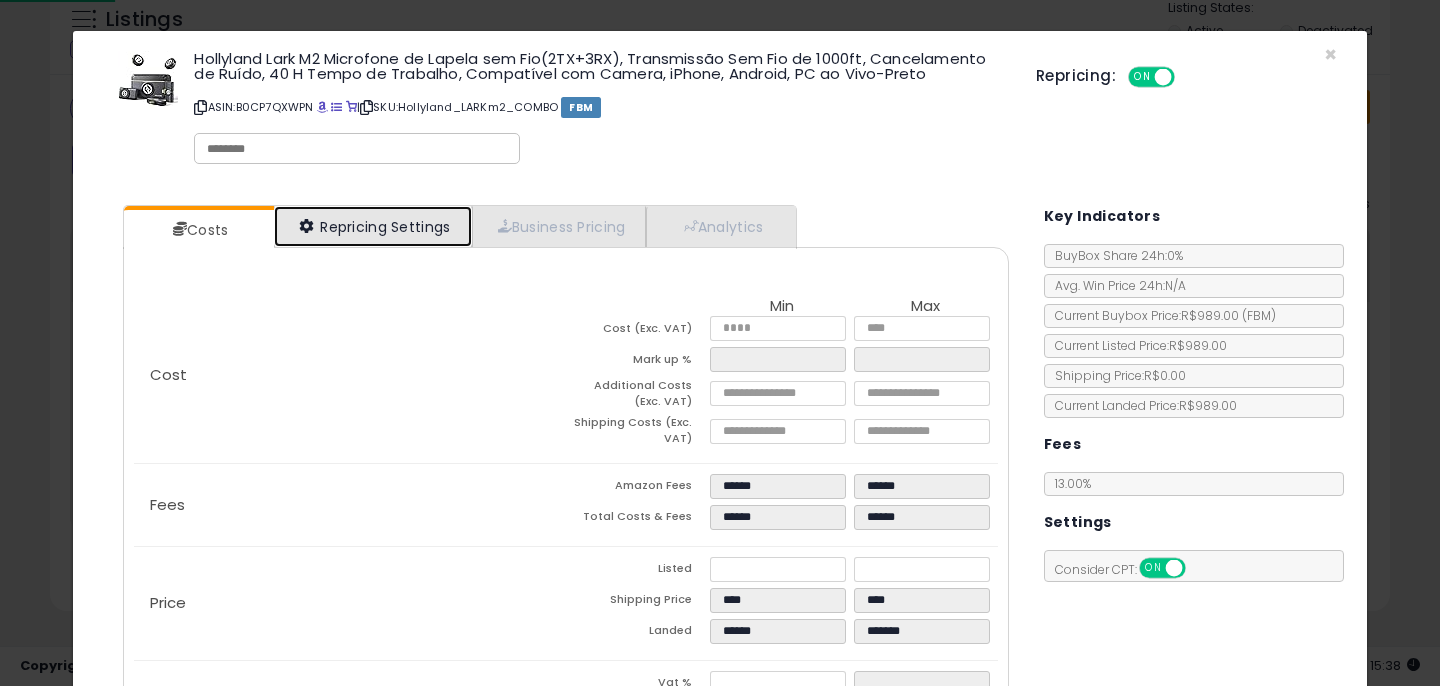 click on "Repricing Settings" at bounding box center [373, 226] 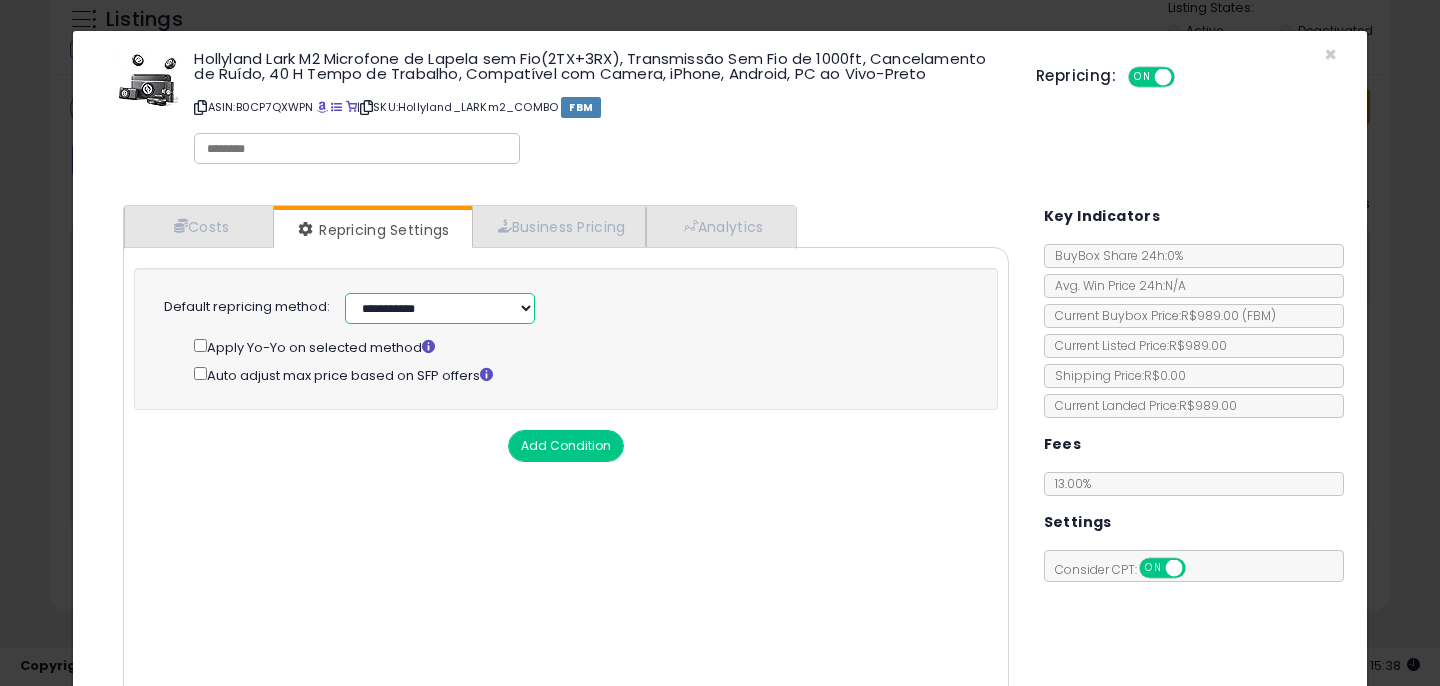 click on "**********" at bounding box center (440, 308) 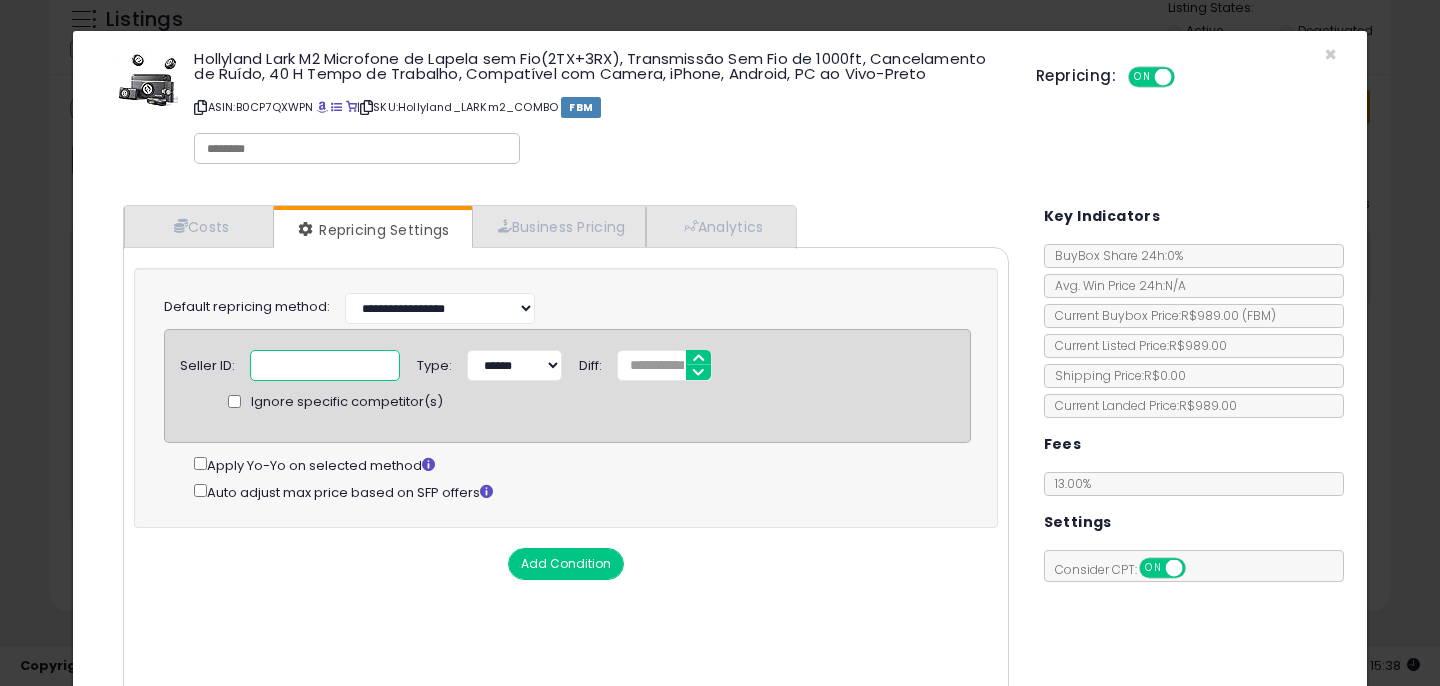click at bounding box center [325, 365] 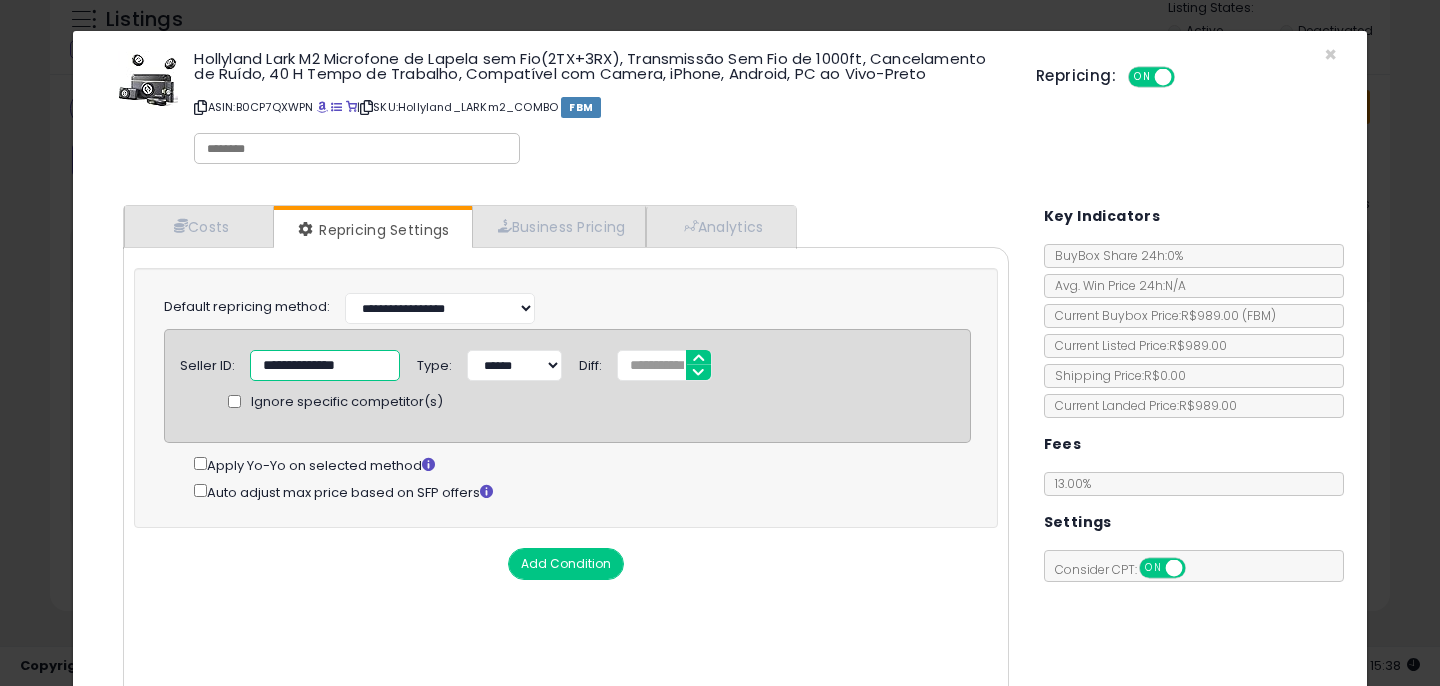 type on "**********" 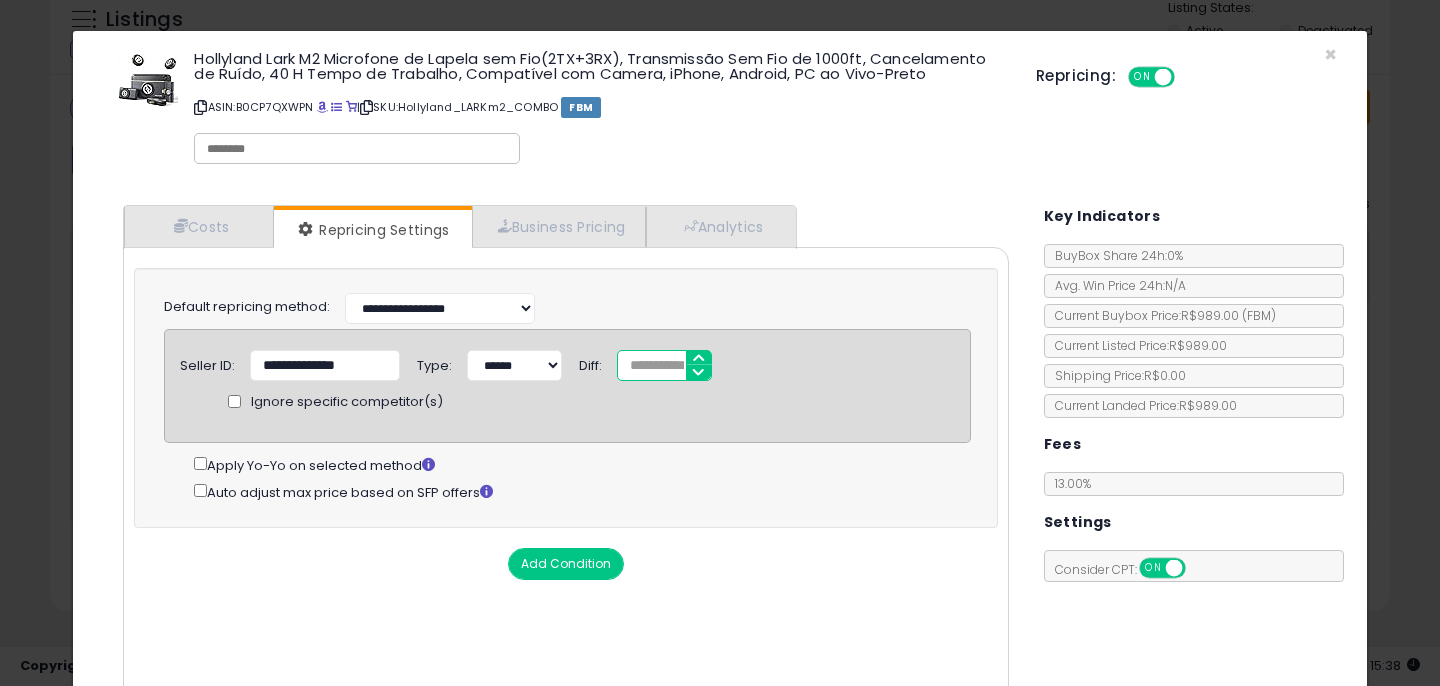 click on "*" at bounding box center (664, 365) 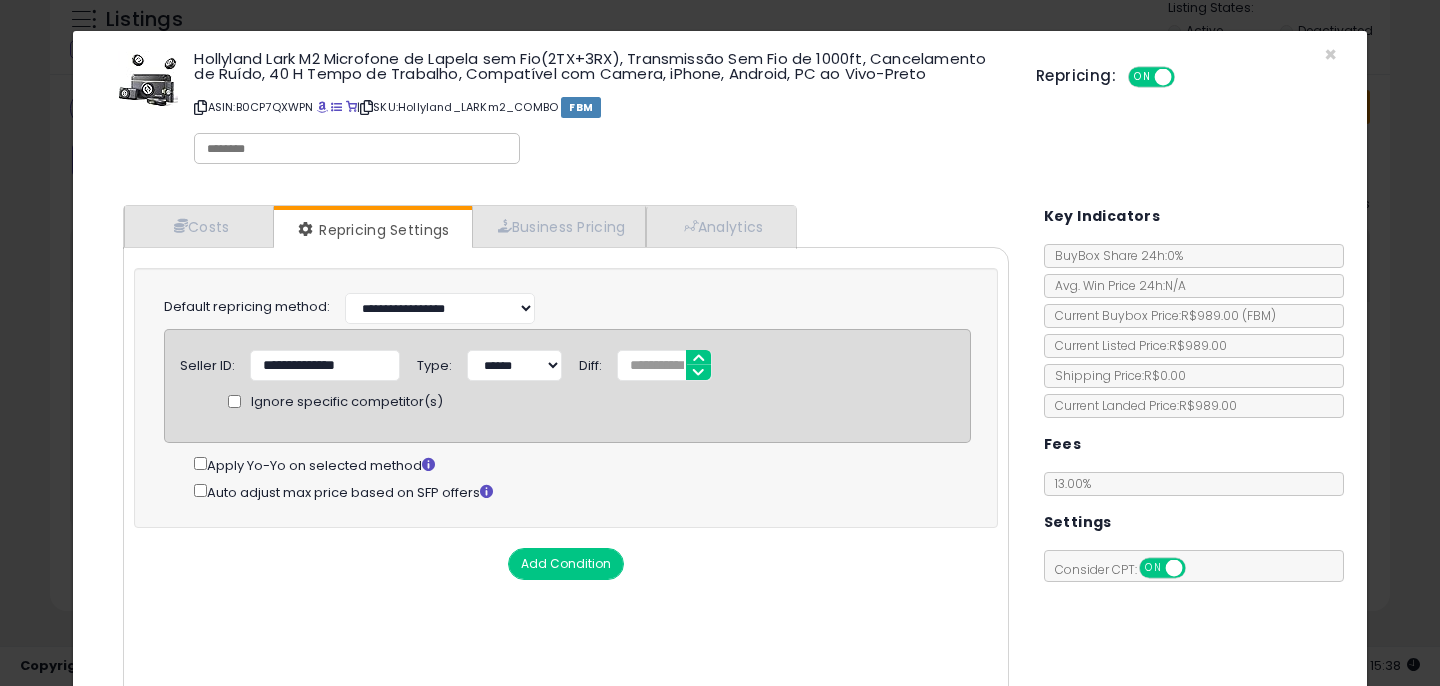 click on "Apply Yo-Yo on selected method" at bounding box center (582, 464) 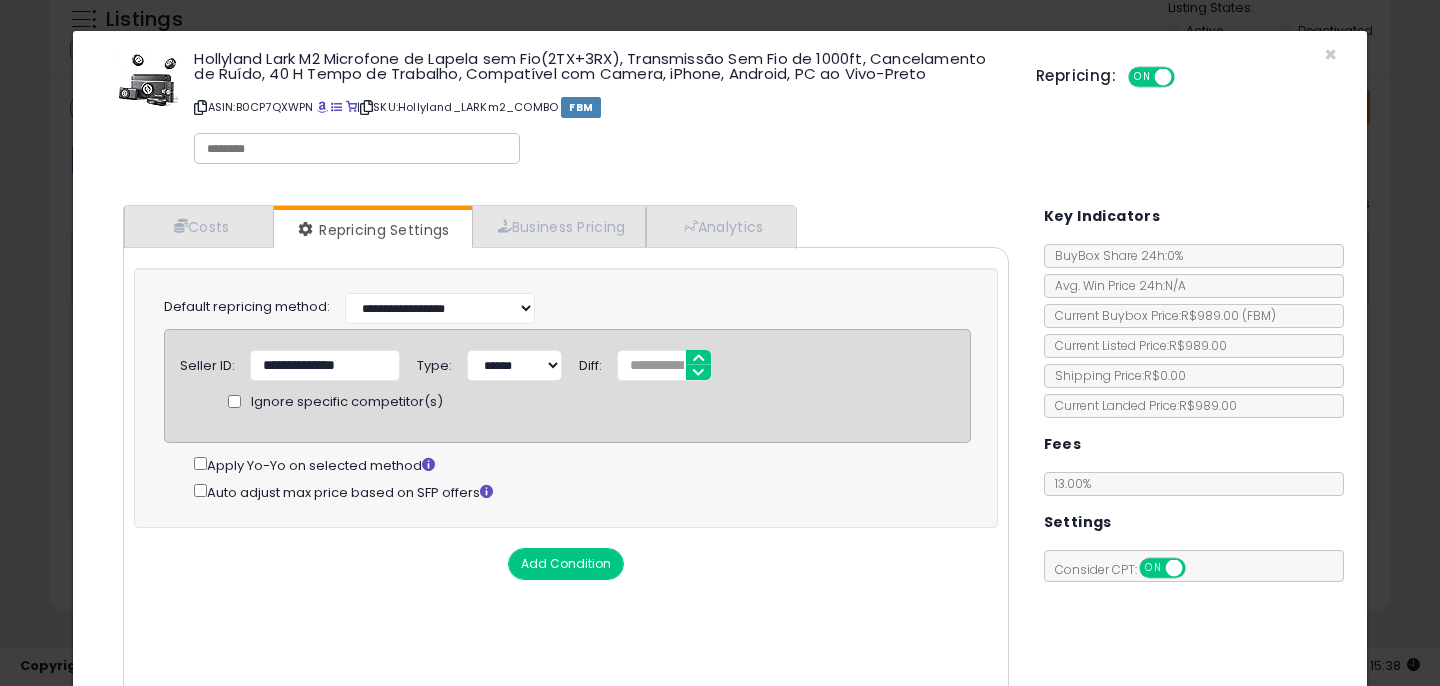 click on "**********" at bounding box center [566, 398] 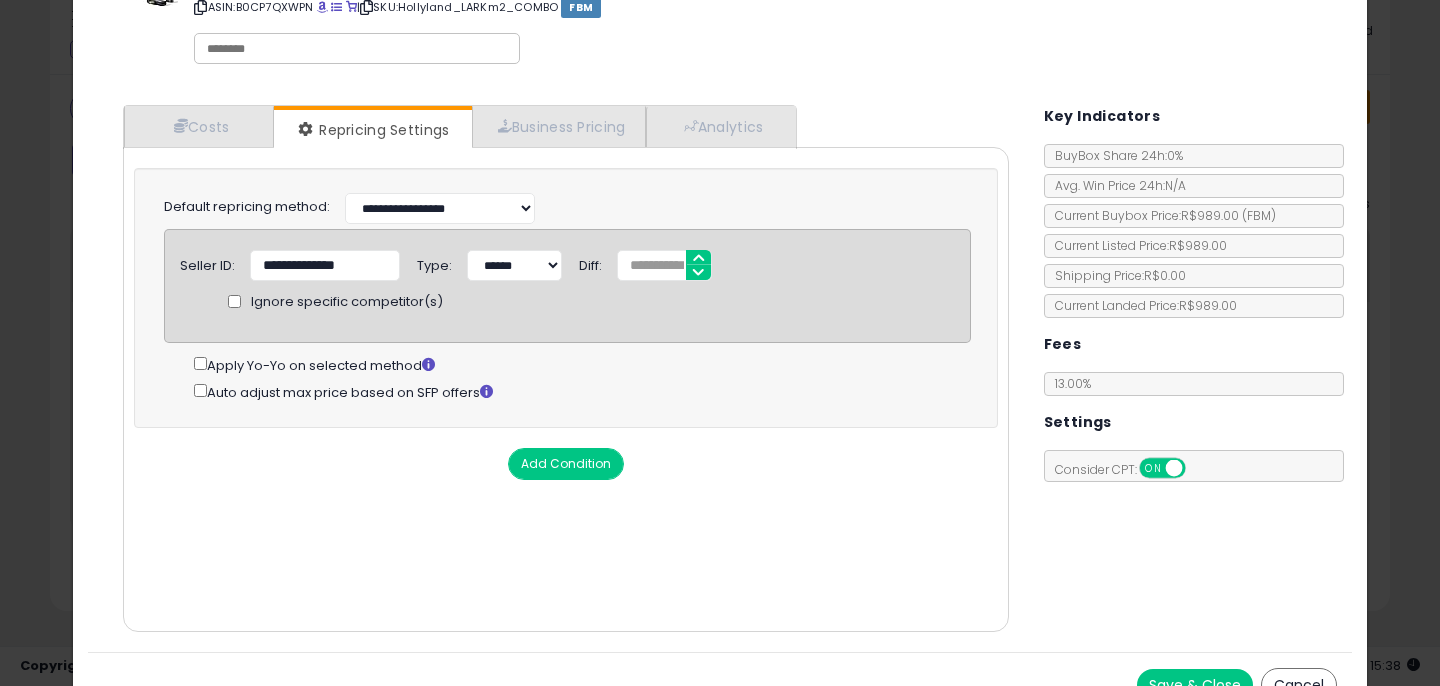 scroll, scrollTop: 130, scrollLeft: 0, axis: vertical 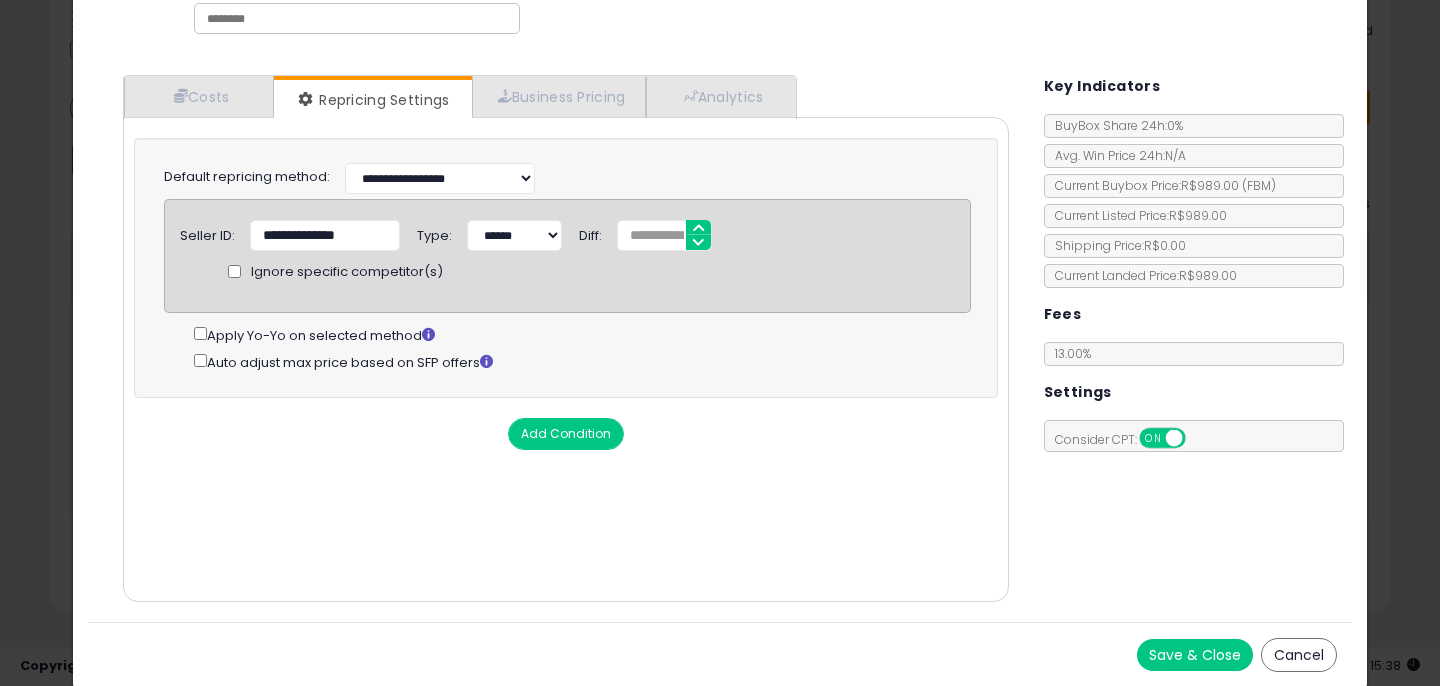 click on "Add Condition" at bounding box center (566, 434) 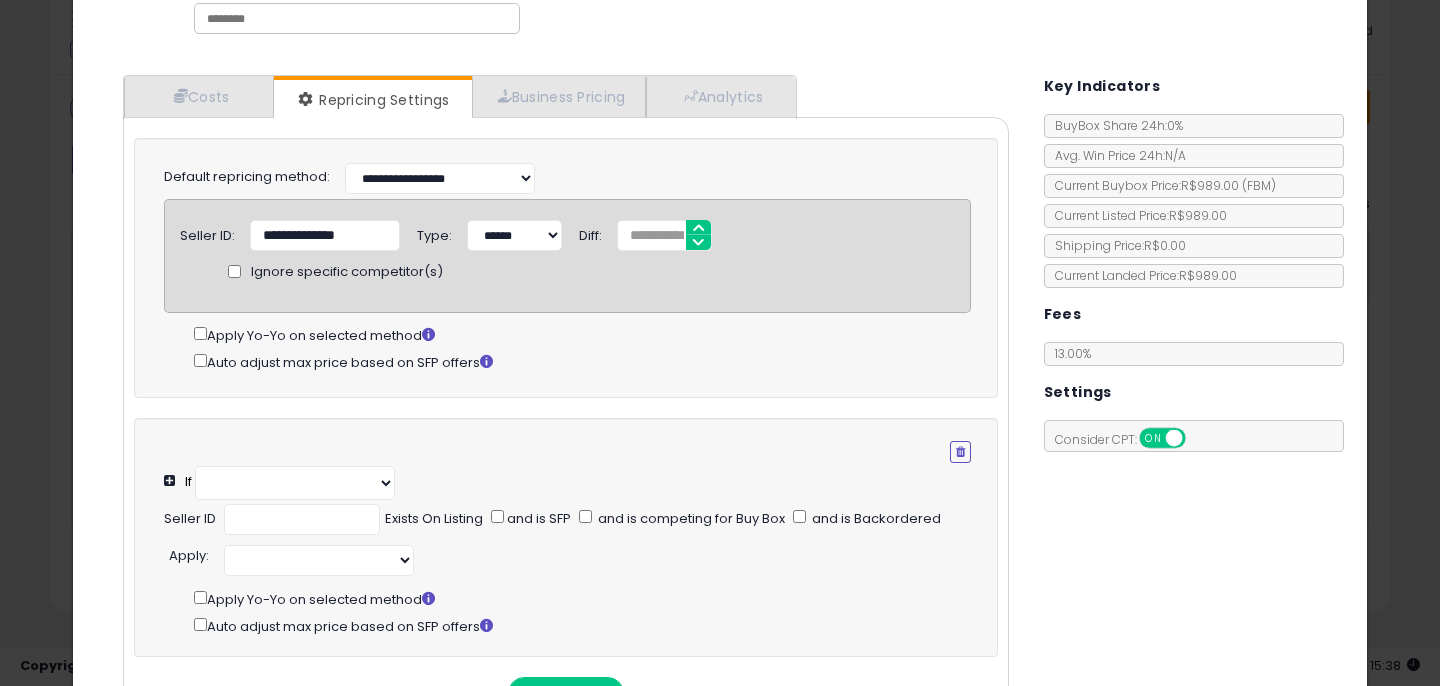 select on "**********" 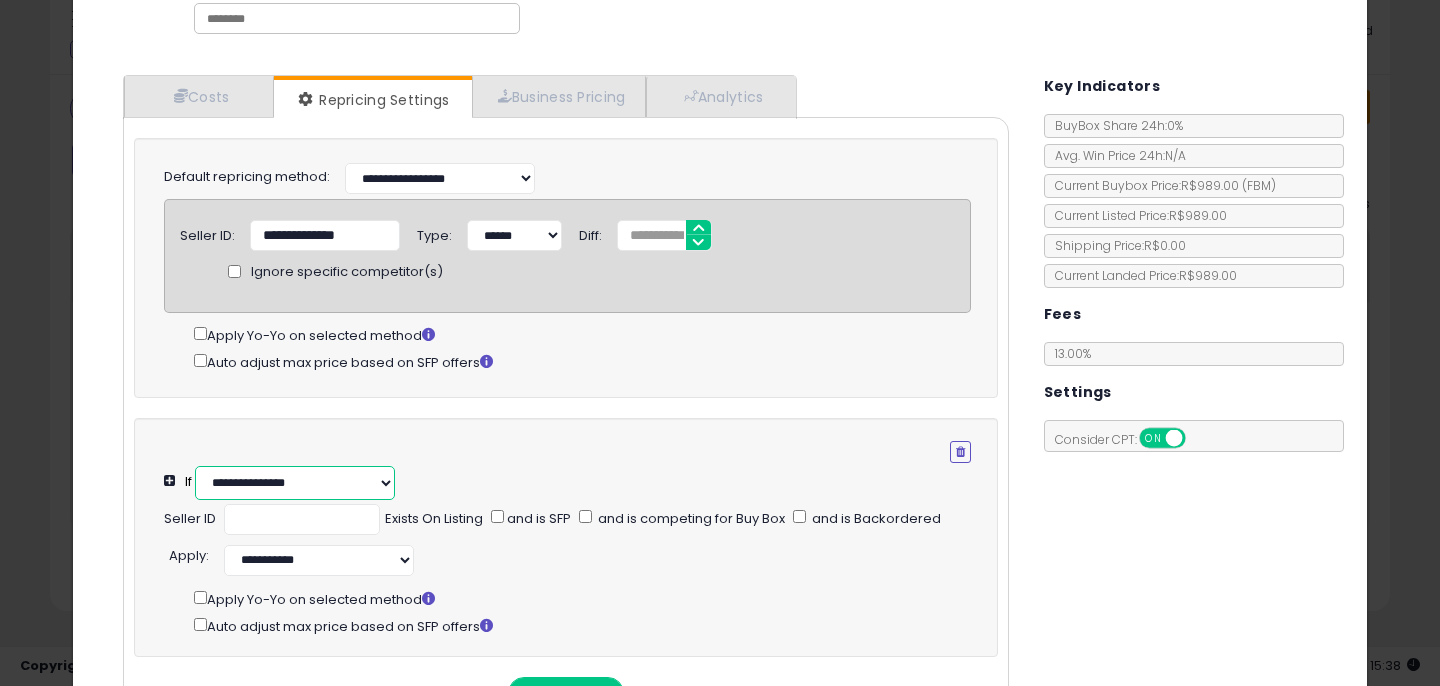 click on "**********" at bounding box center [295, 483] 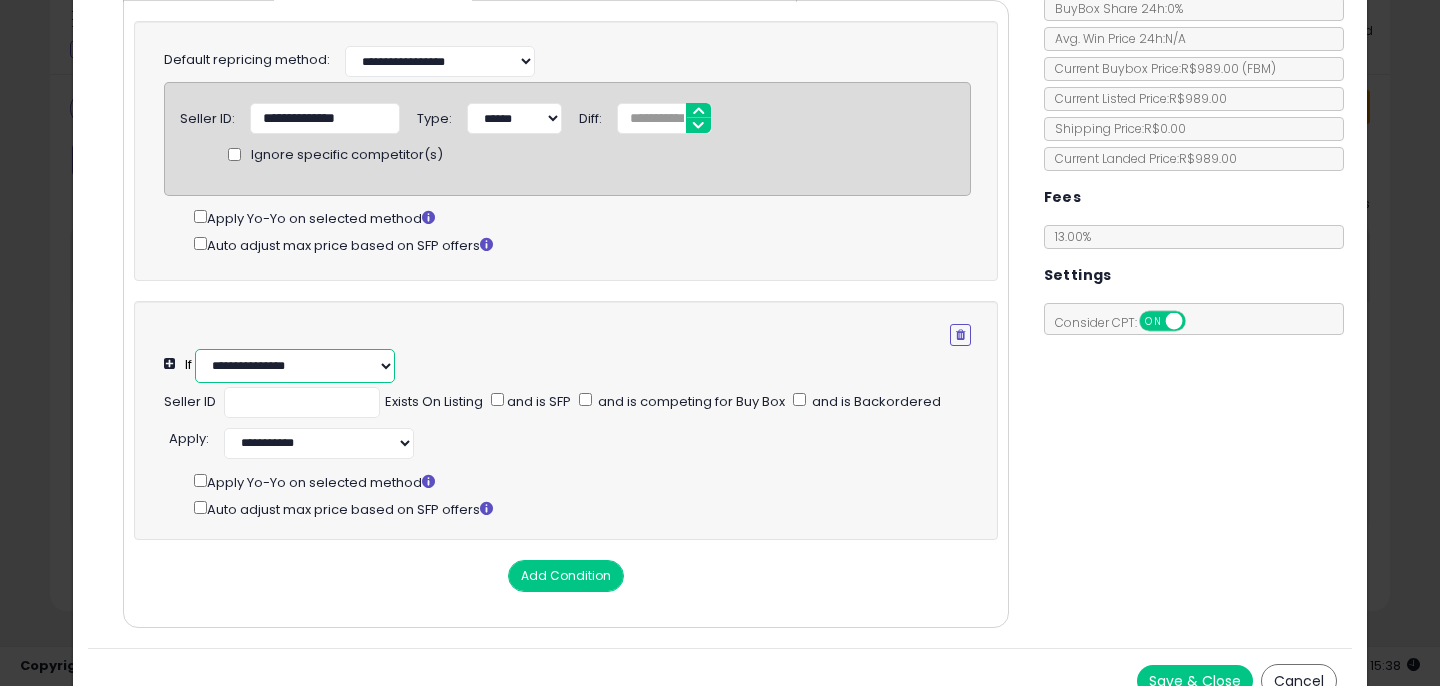 scroll, scrollTop: 269, scrollLeft: 0, axis: vertical 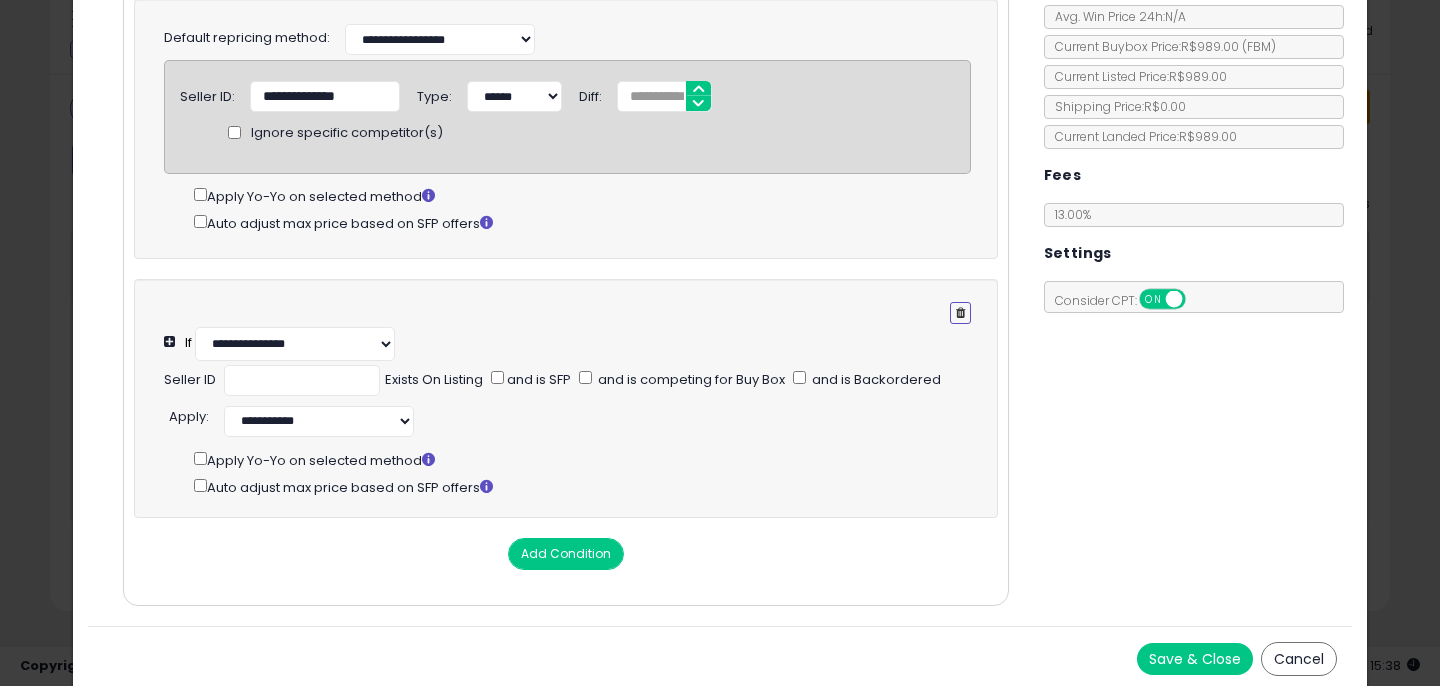 click at bounding box center [960, 313] 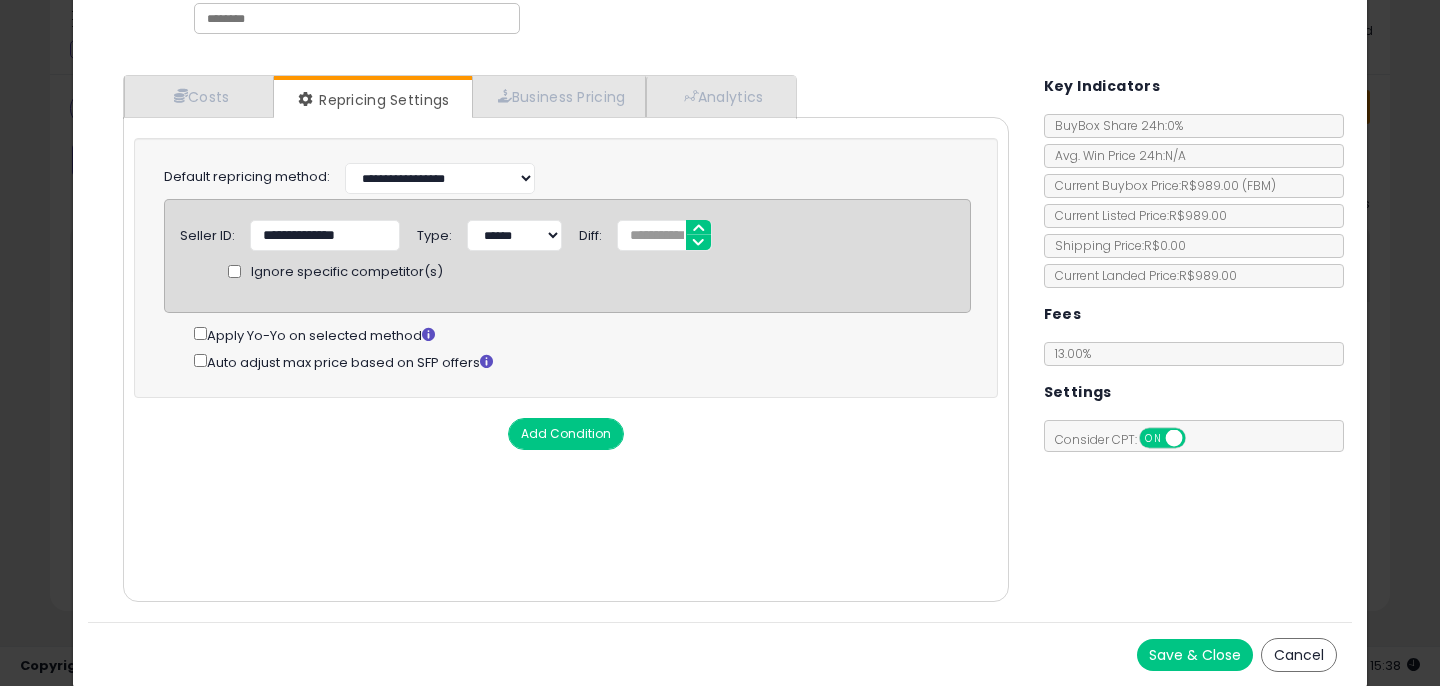 click on "Cost
Min
Max
Cost (Exc. VAT)
Mark up %
Additional Costs (Exc. VAT)
Fees" at bounding box center (566, 359) 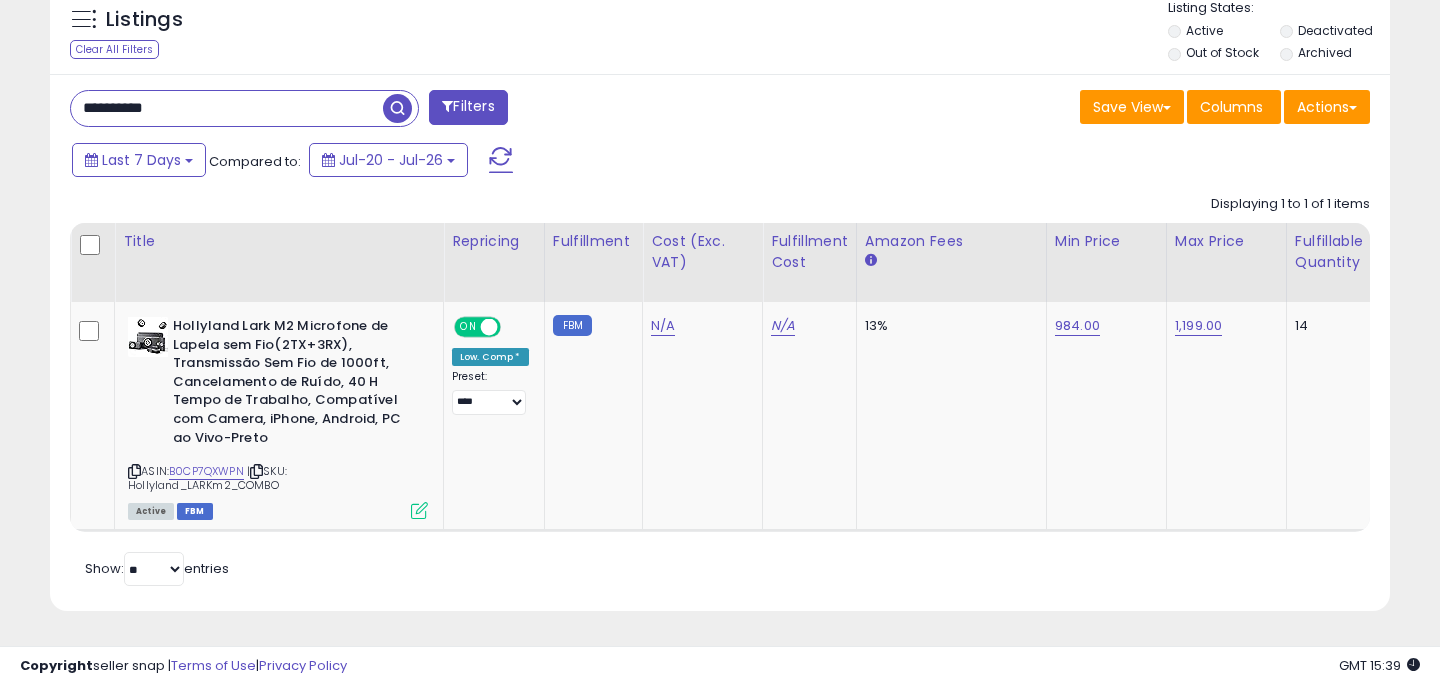 click on "**********" at bounding box center (227, 108) 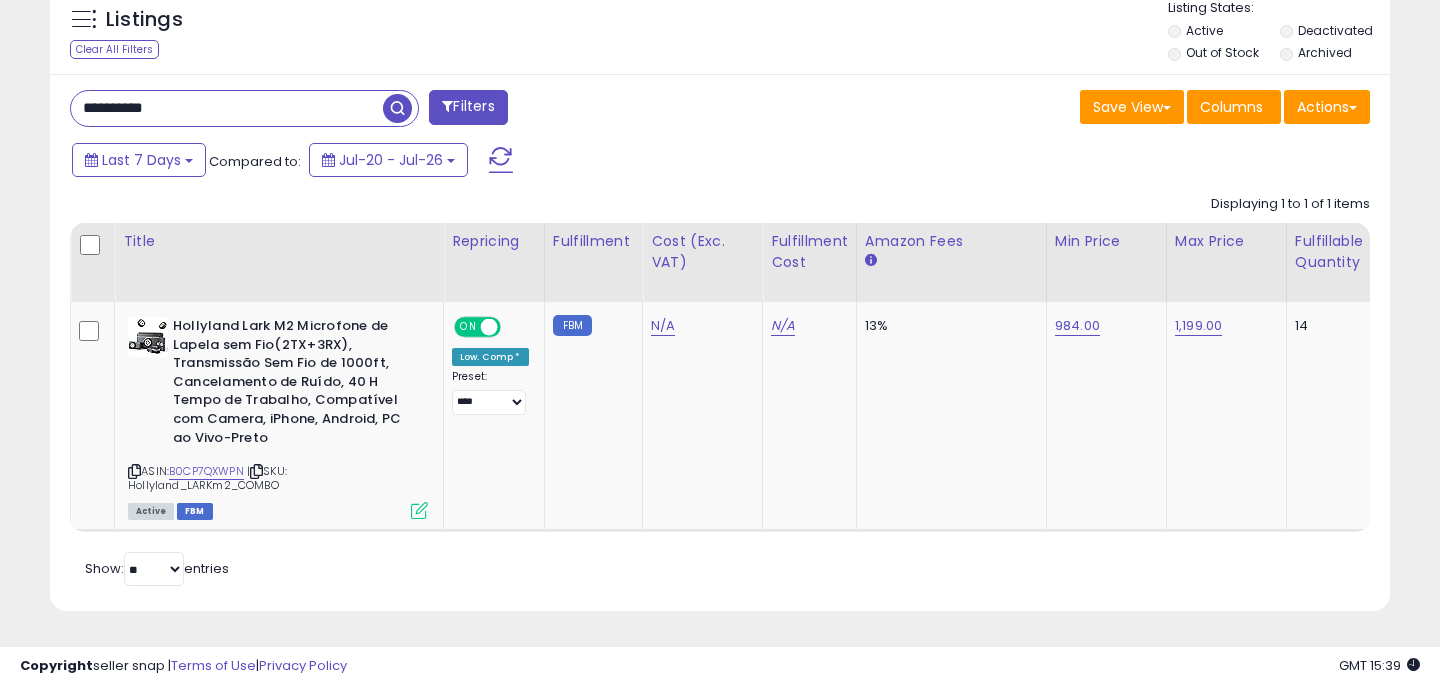 click on "**********" at bounding box center [227, 108] 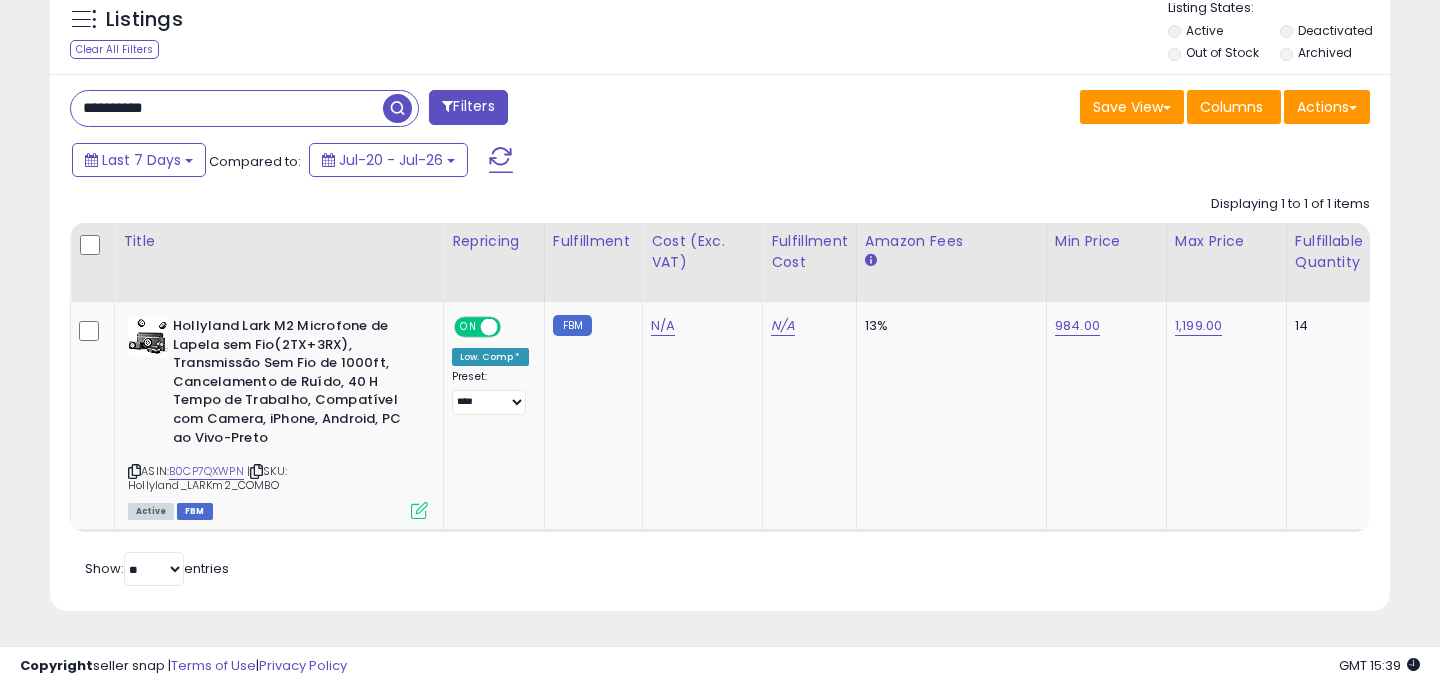 paste 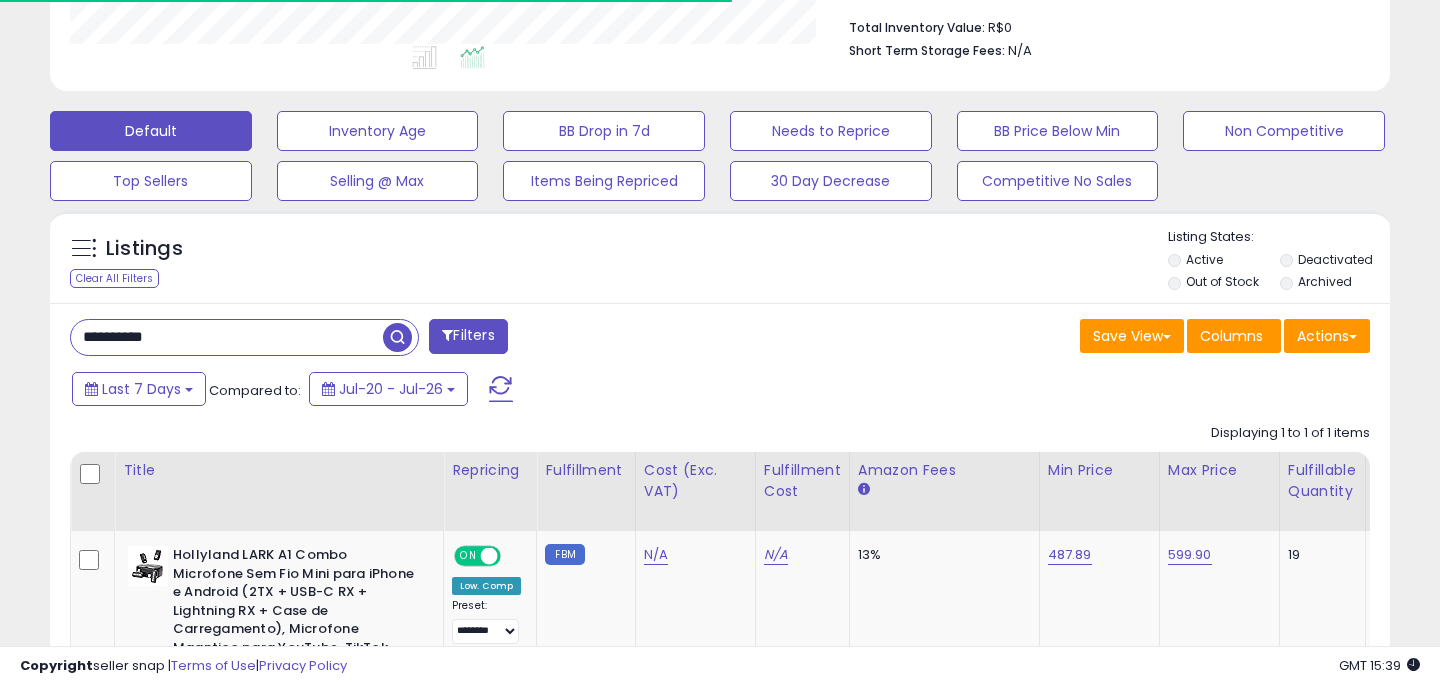 scroll, scrollTop: 730, scrollLeft: 0, axis: vertical 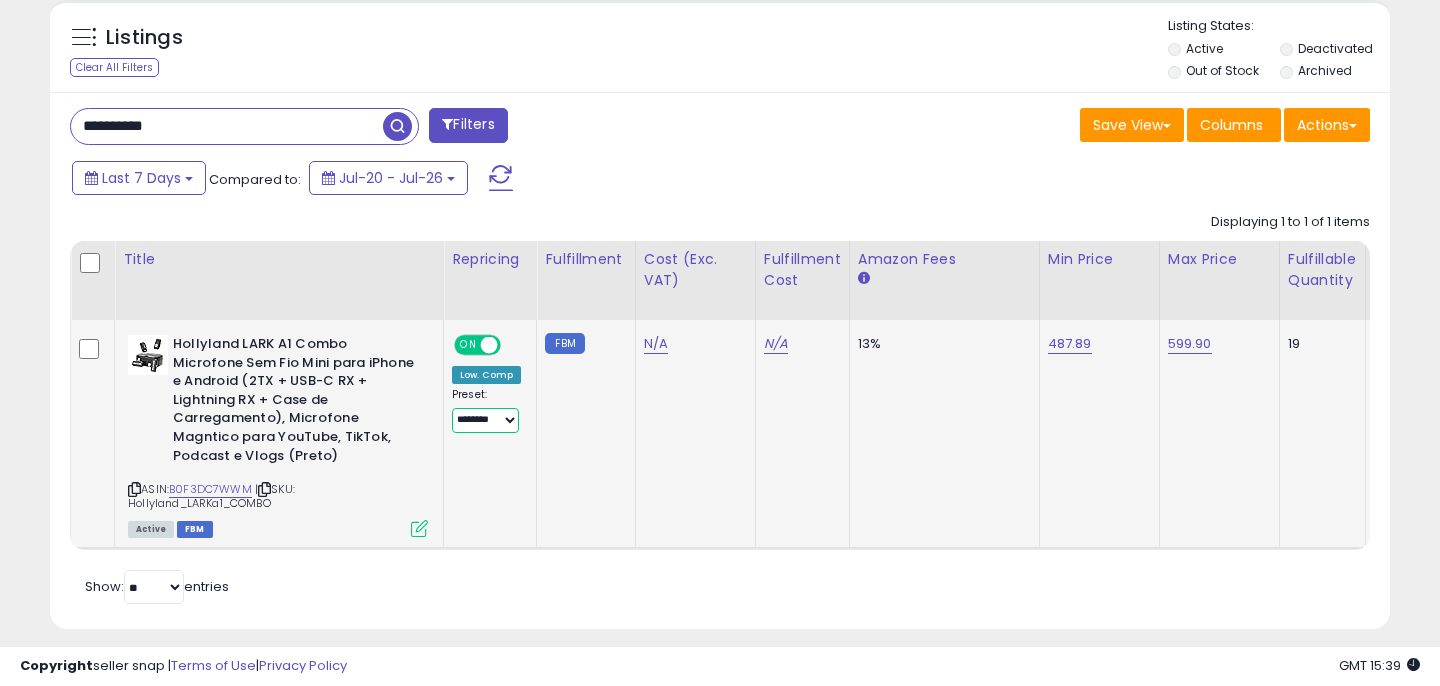 click on "**********" at bounding box center (485, 420) 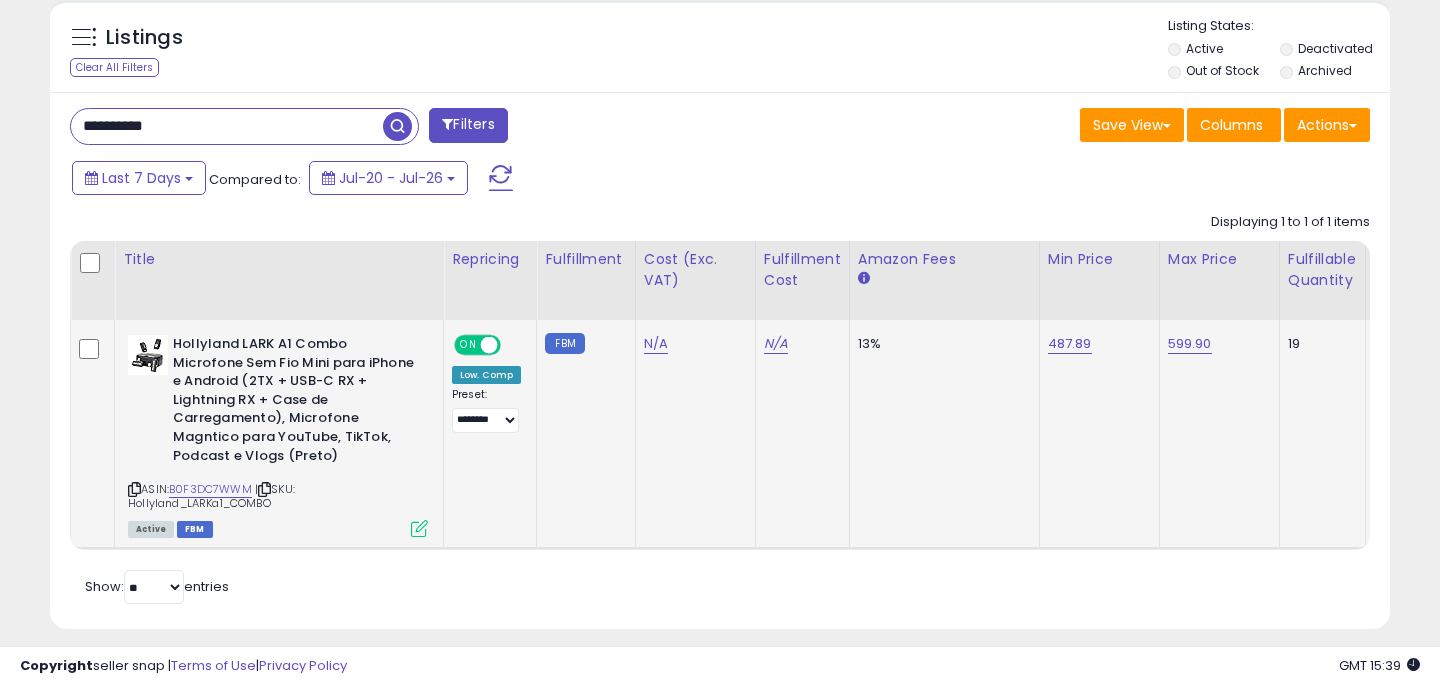 click at bounding box center (419, 528) 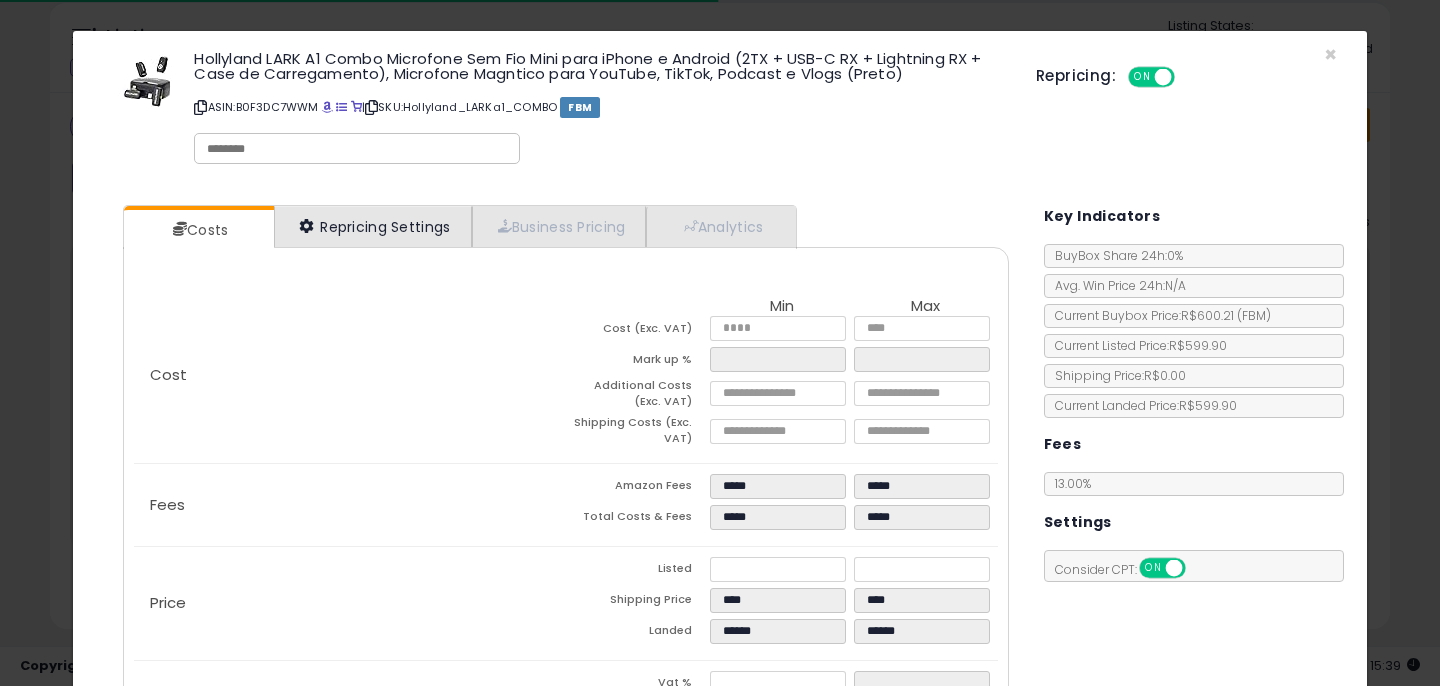 click on "Repricing Settings" at bounding box center (373, 226) 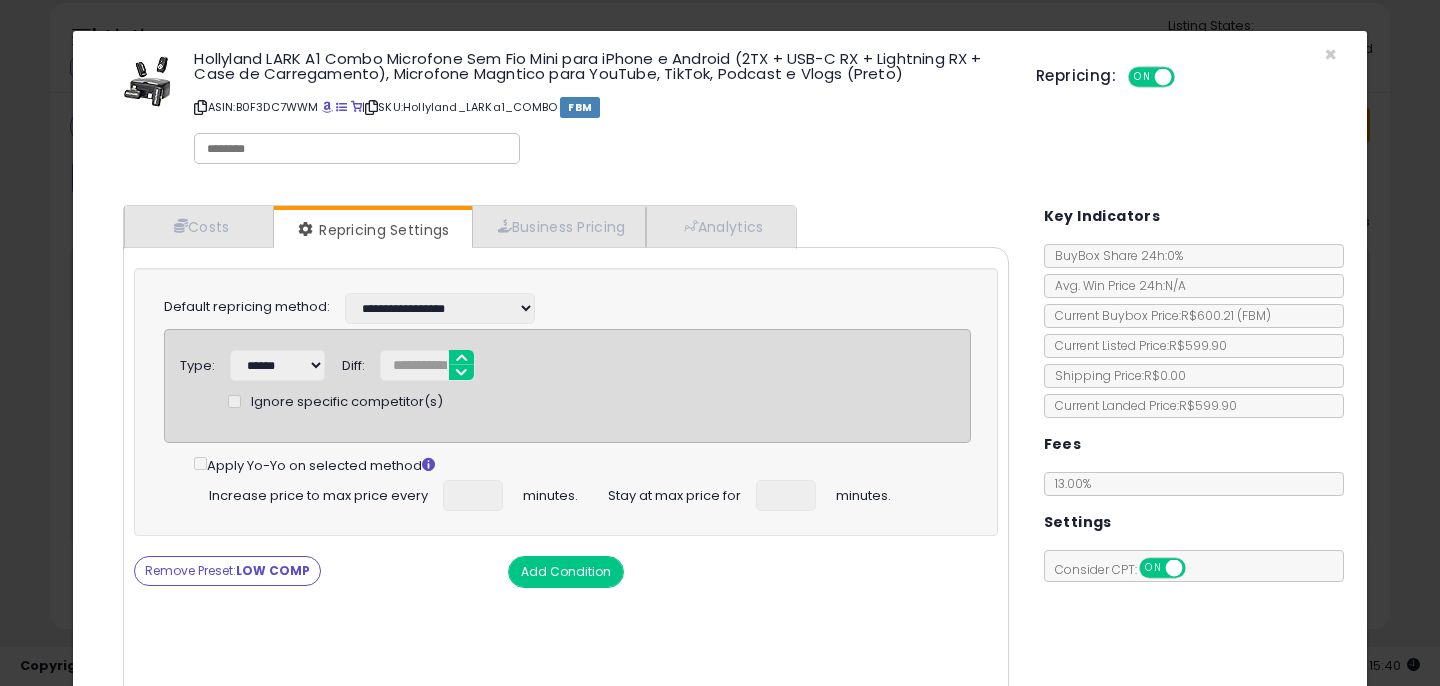 click on "Remove Preset:
LOW COMP" at bounding box center [227, 571] 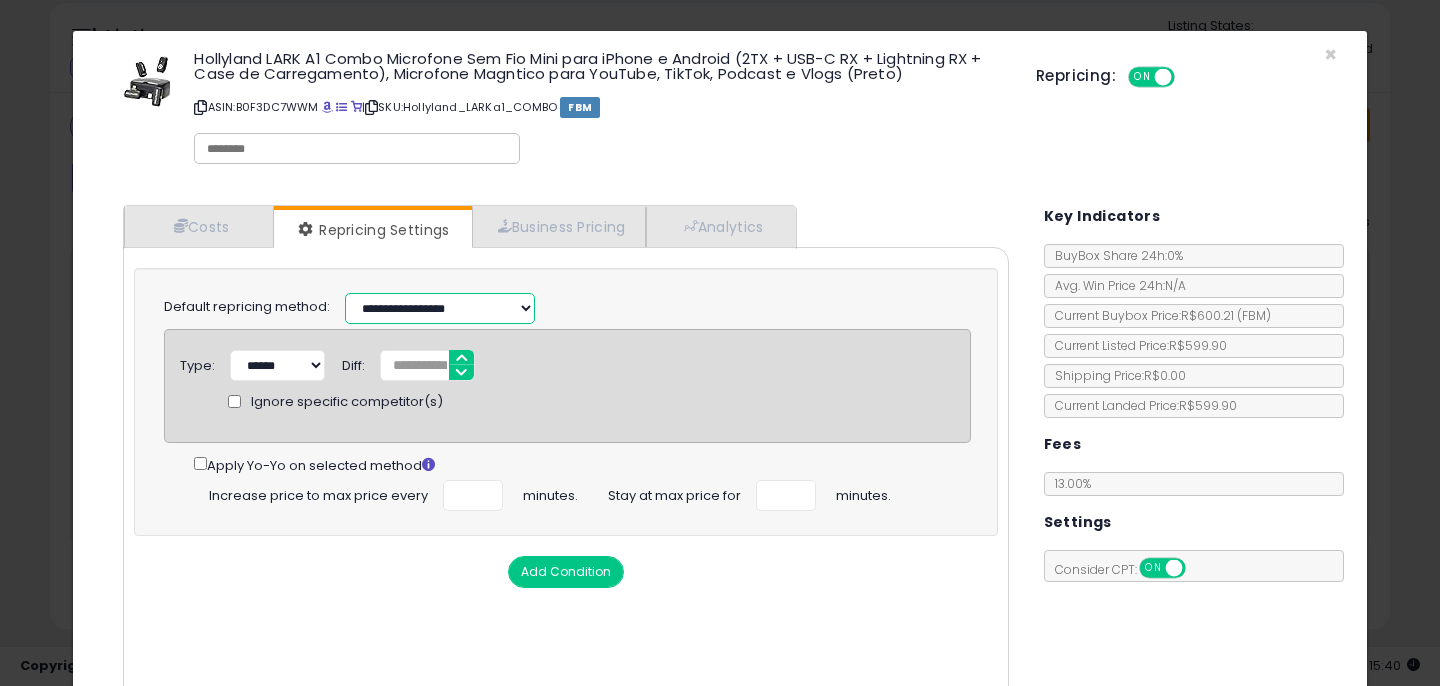click on "**********" at bounding box center (440, 308) 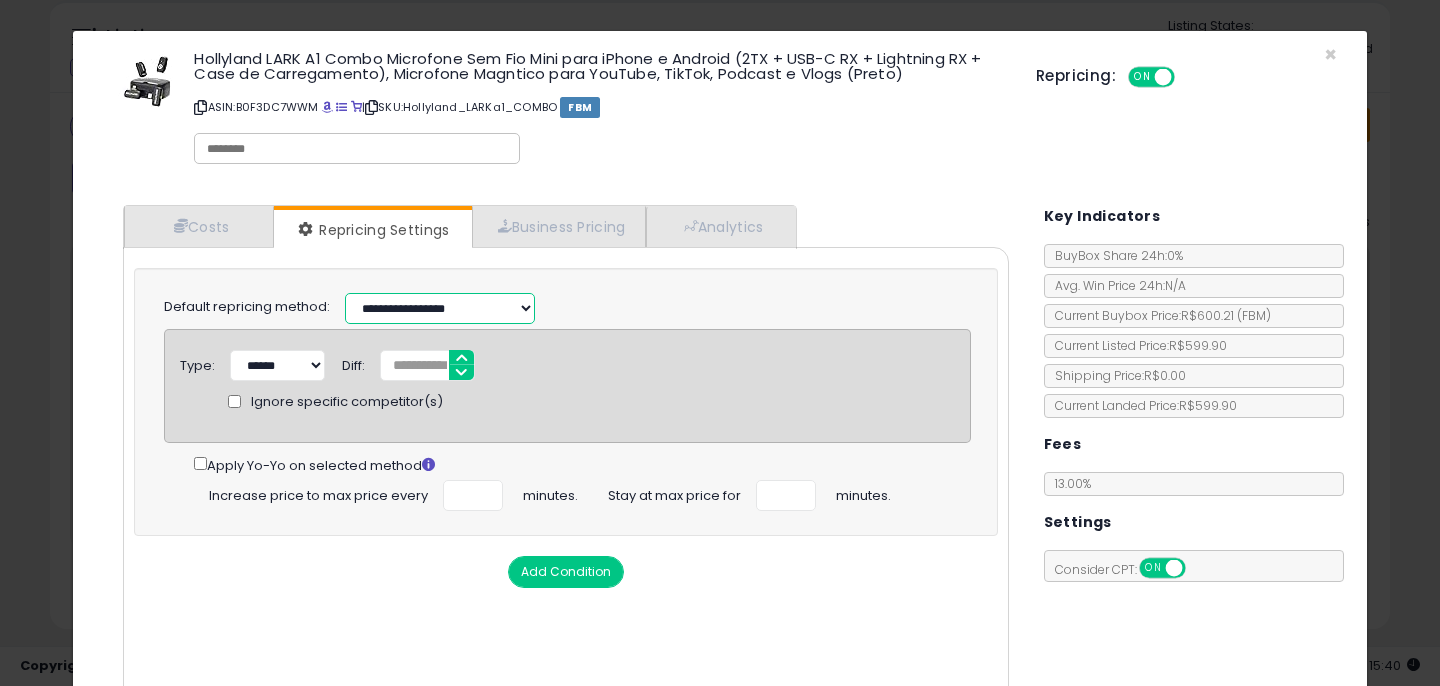 click on "**********" at bounding box center (440, 308) 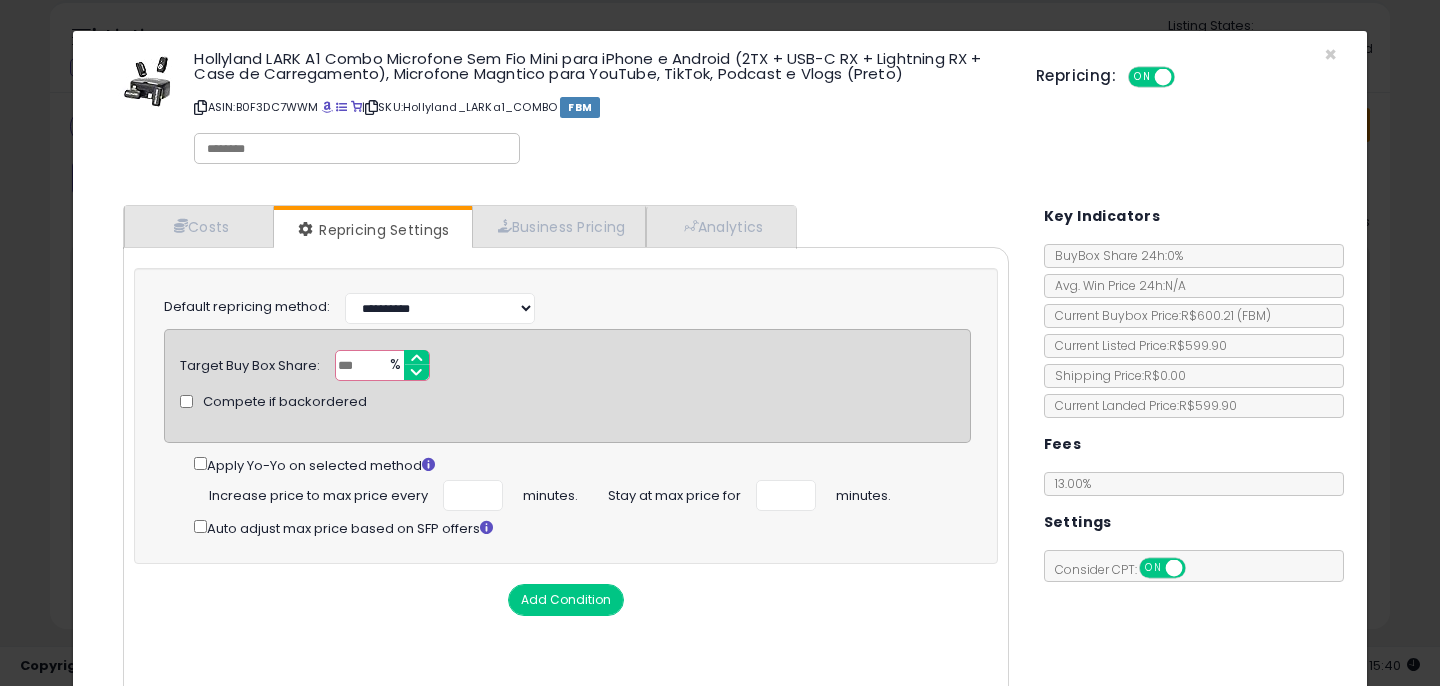 click on "**********" at bounding box center [599, 306] 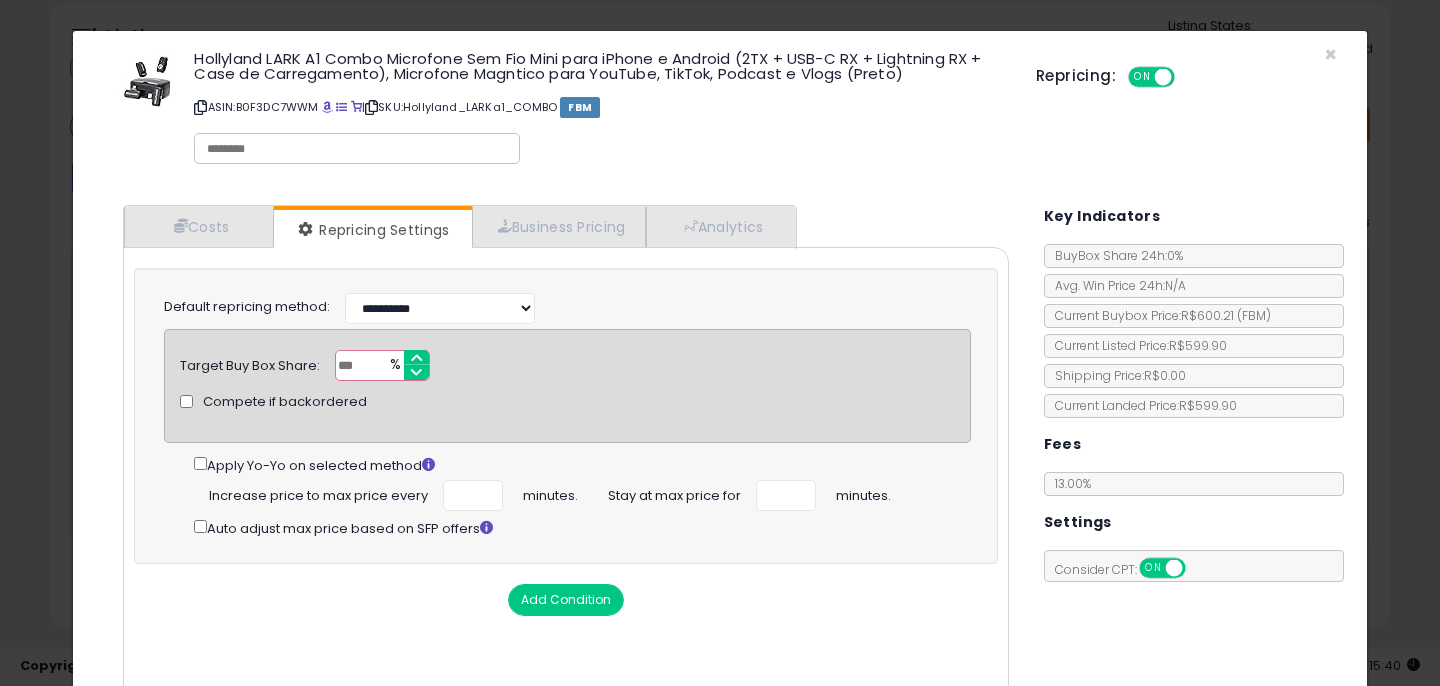 click on "Add Condition" at bounding box center (566, 600) 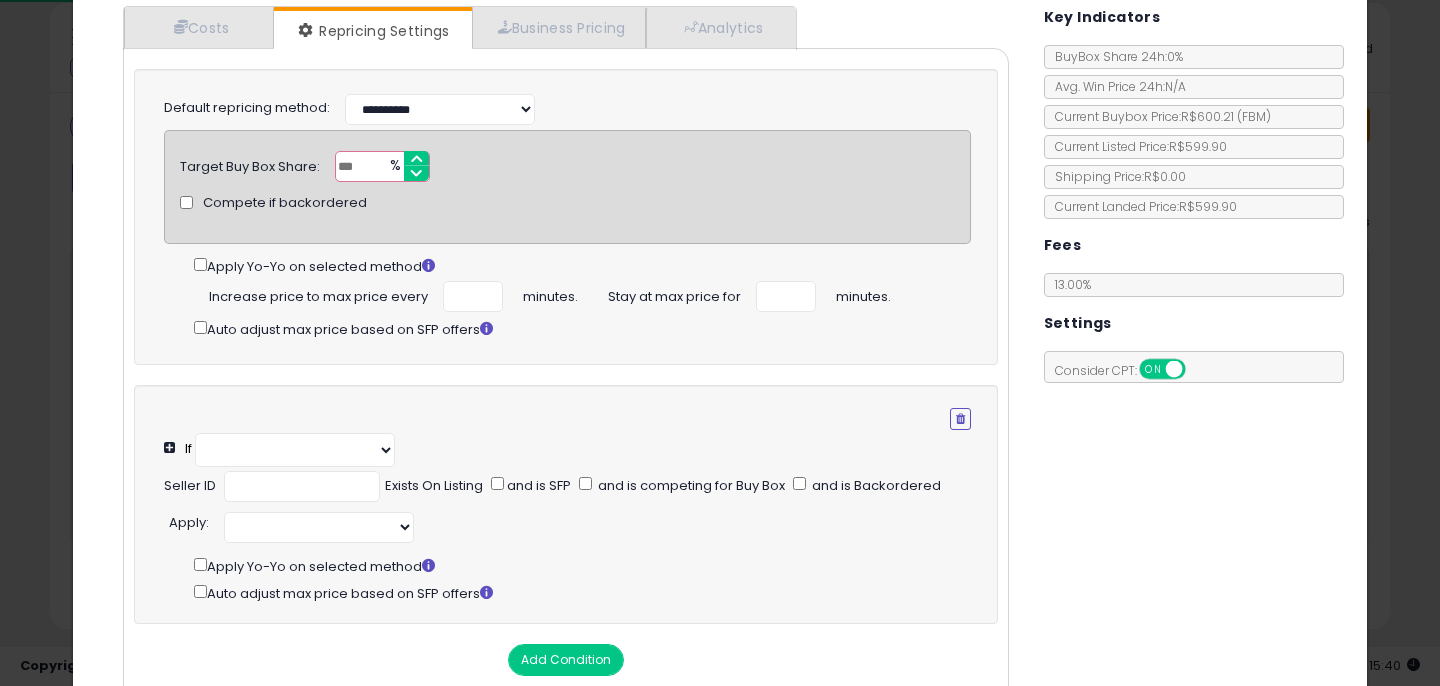 scroll, scrollTop: 305, scrollLeft: 0, axis: vertical 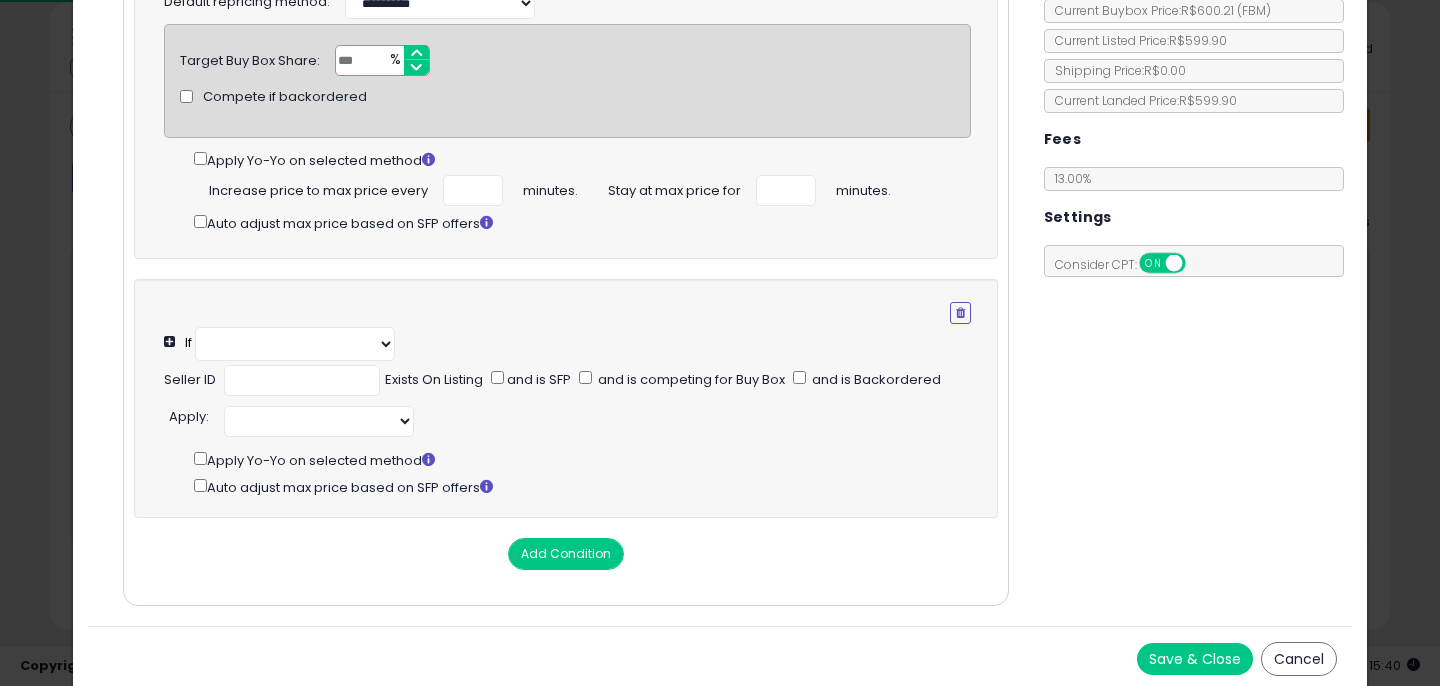 select on "**********" 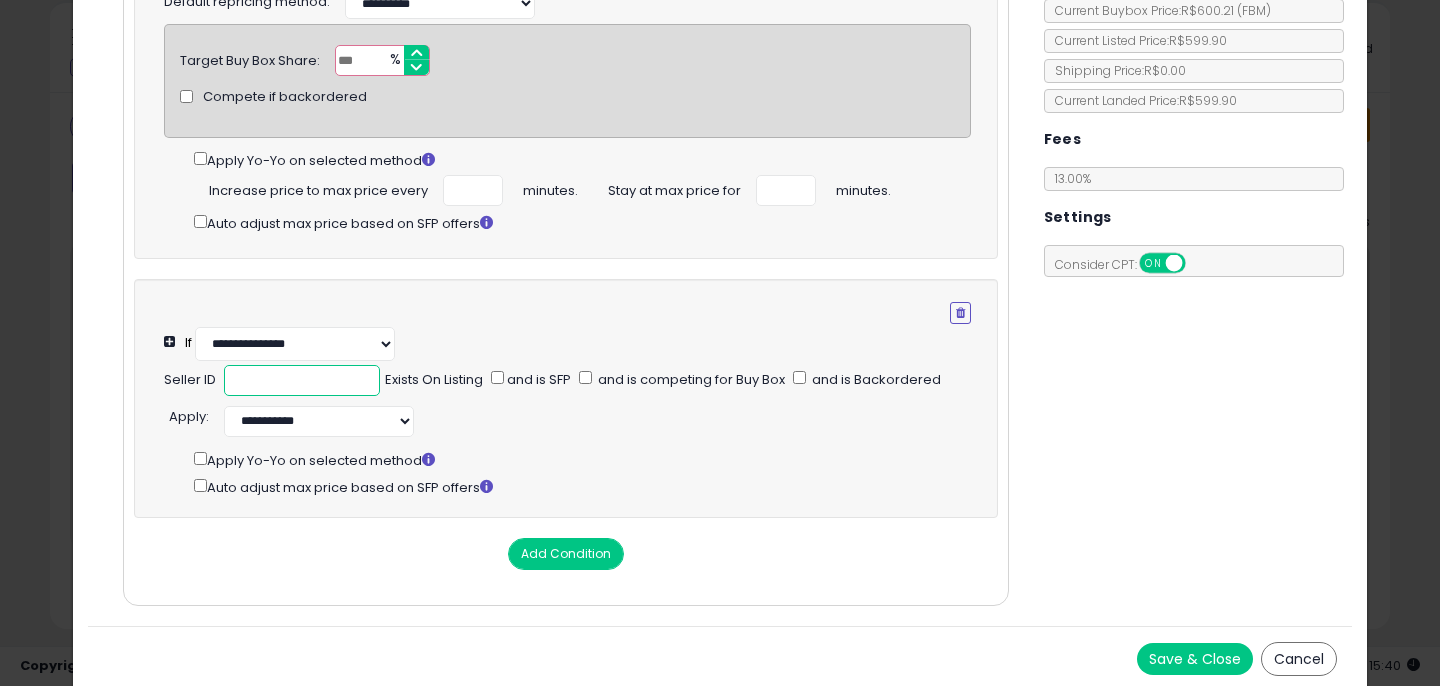 click at bounding box center [302, 380] 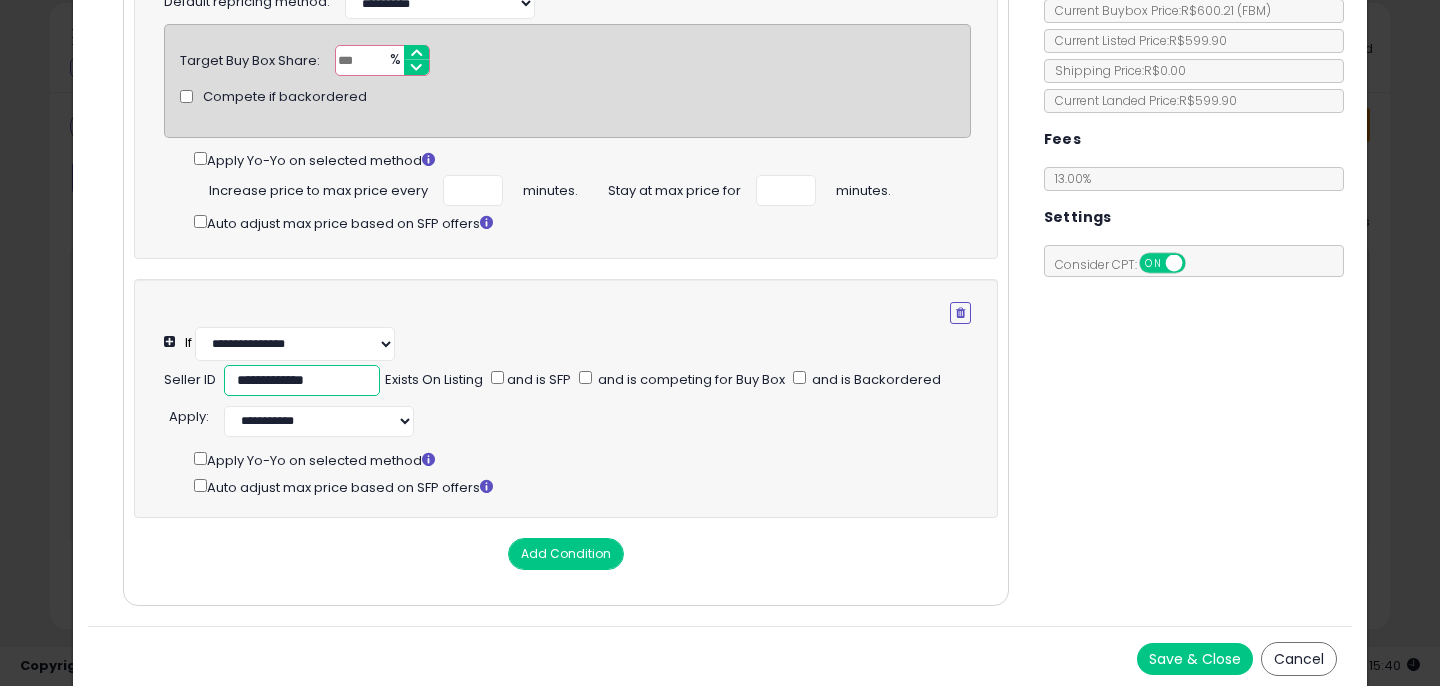 type on "**********" 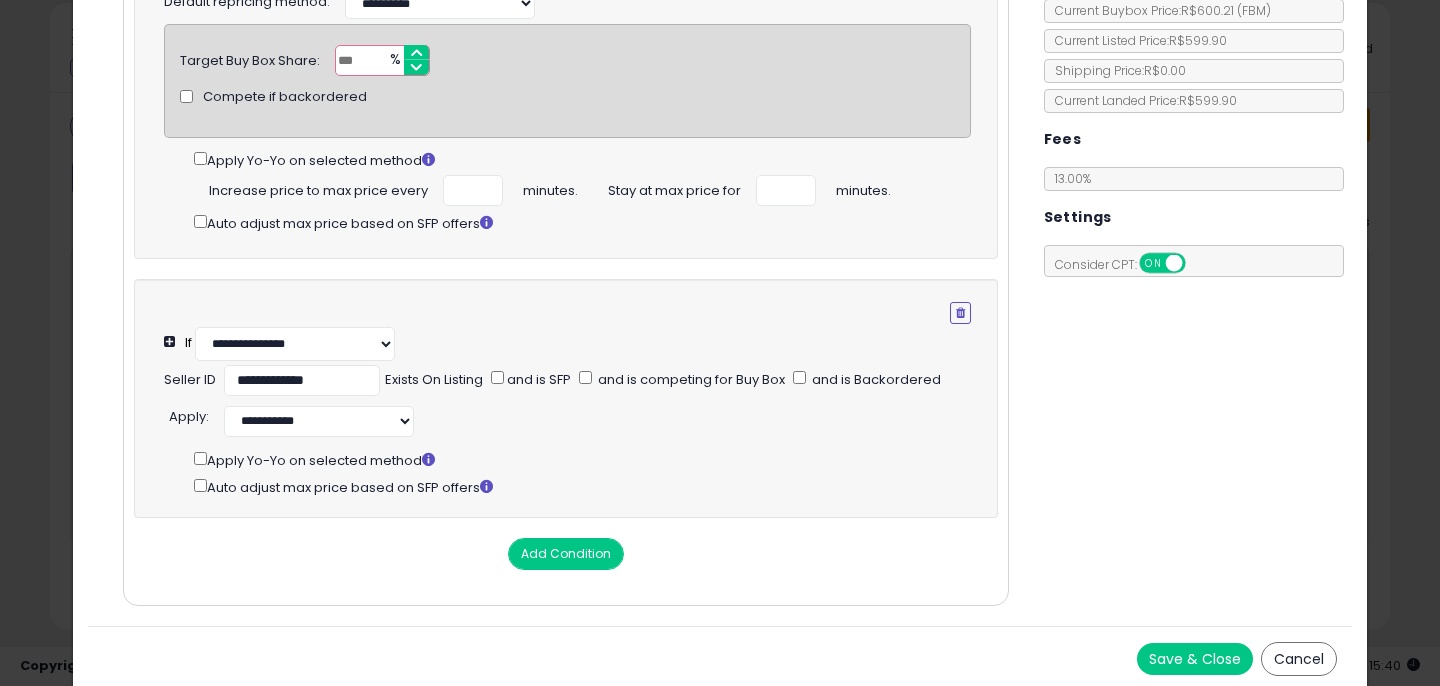 click on "**********" at bounding box center [567, 347] 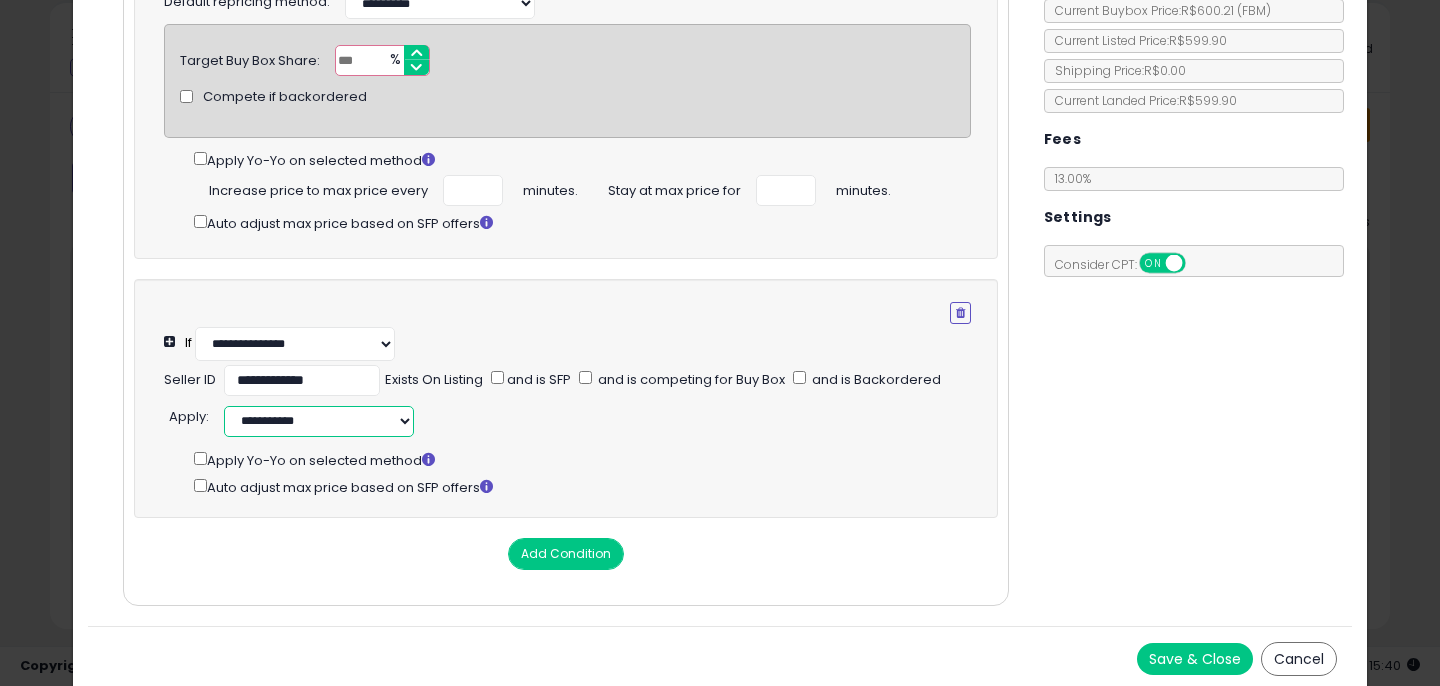 click on "**********" at bounding box center [319, 421] 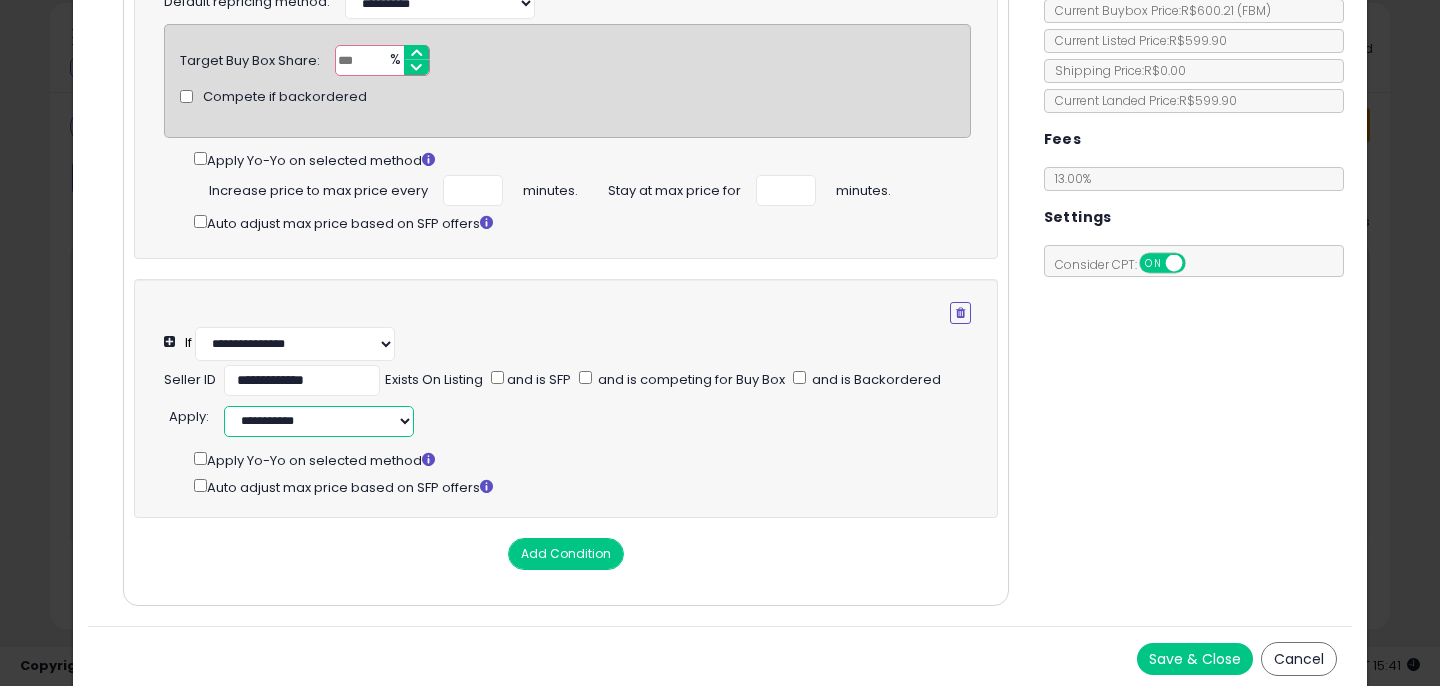 click on "**********" at bounding box center (319, 421) 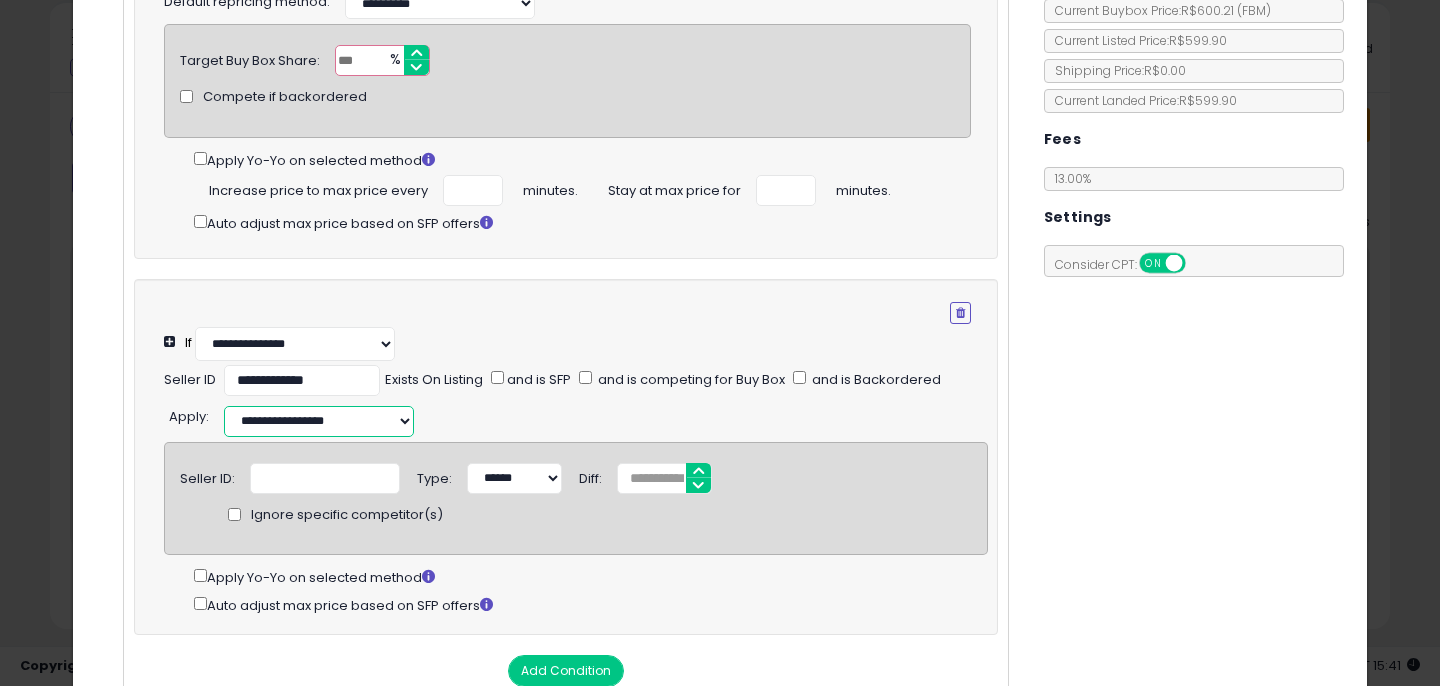 click on "**********" at bounding box center [319, 421] 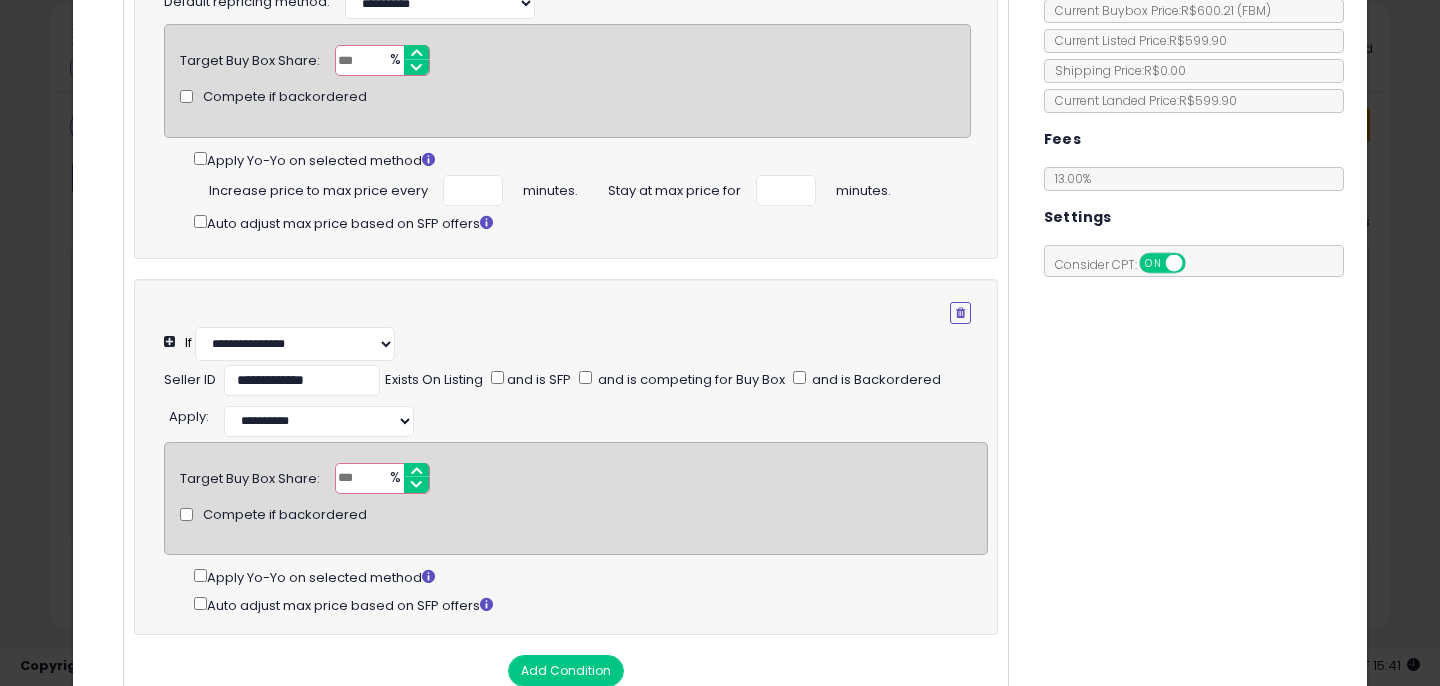 click at bounding box center (382, 478) 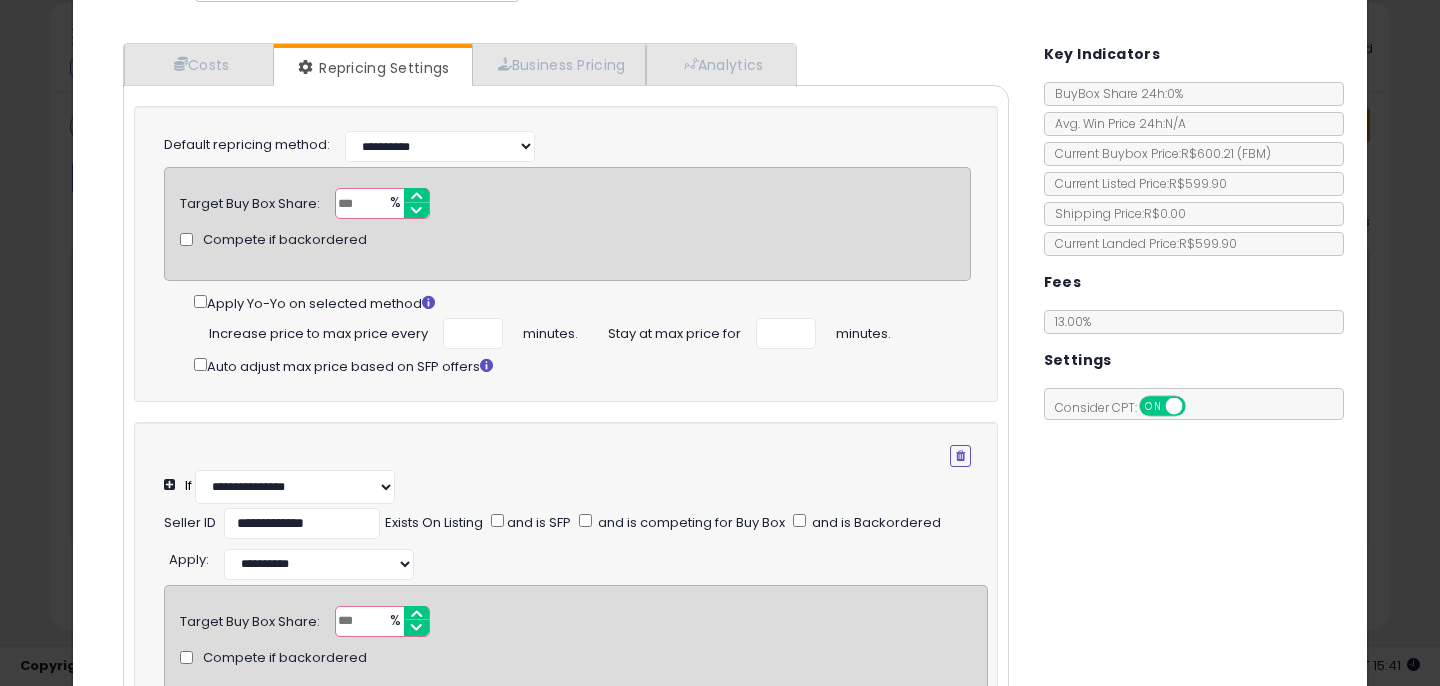scroll, scrollTop: 161, scrollLeft: 0, axis: vertical 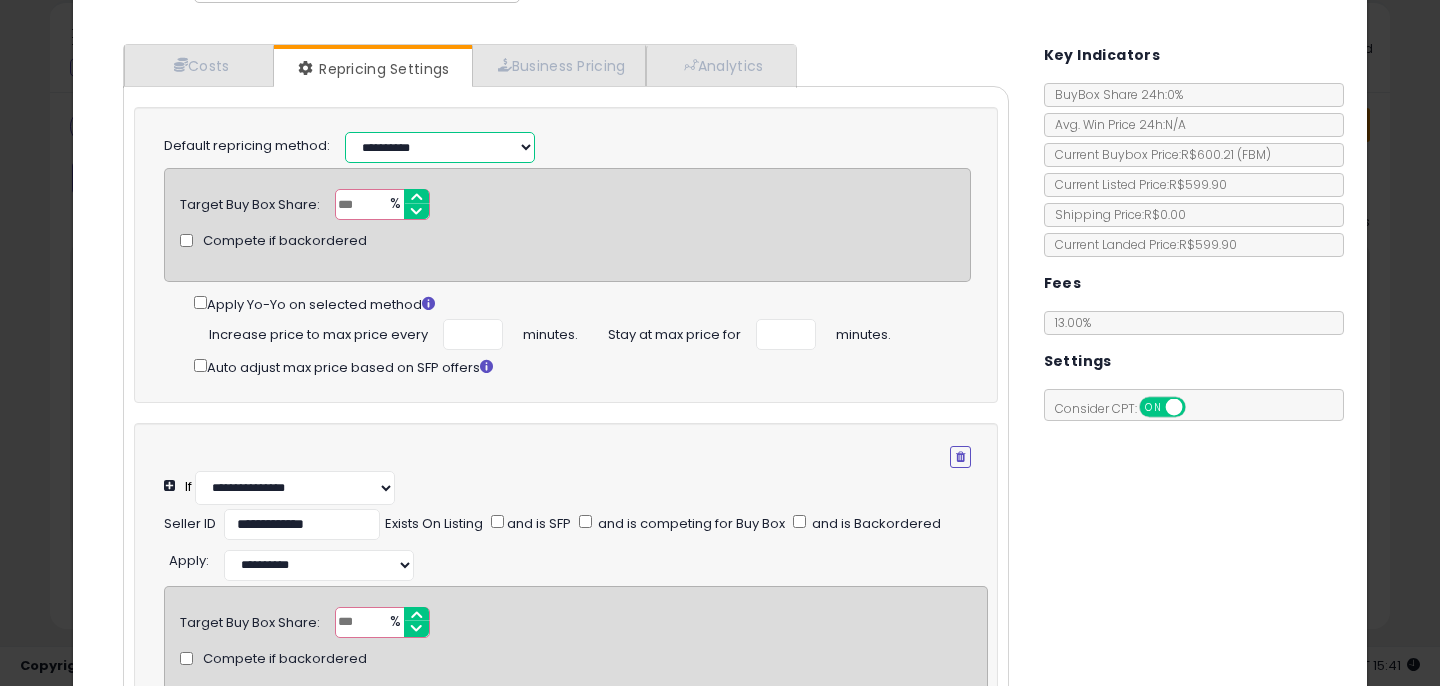 click on "**********" at bounding box center (440, 147) 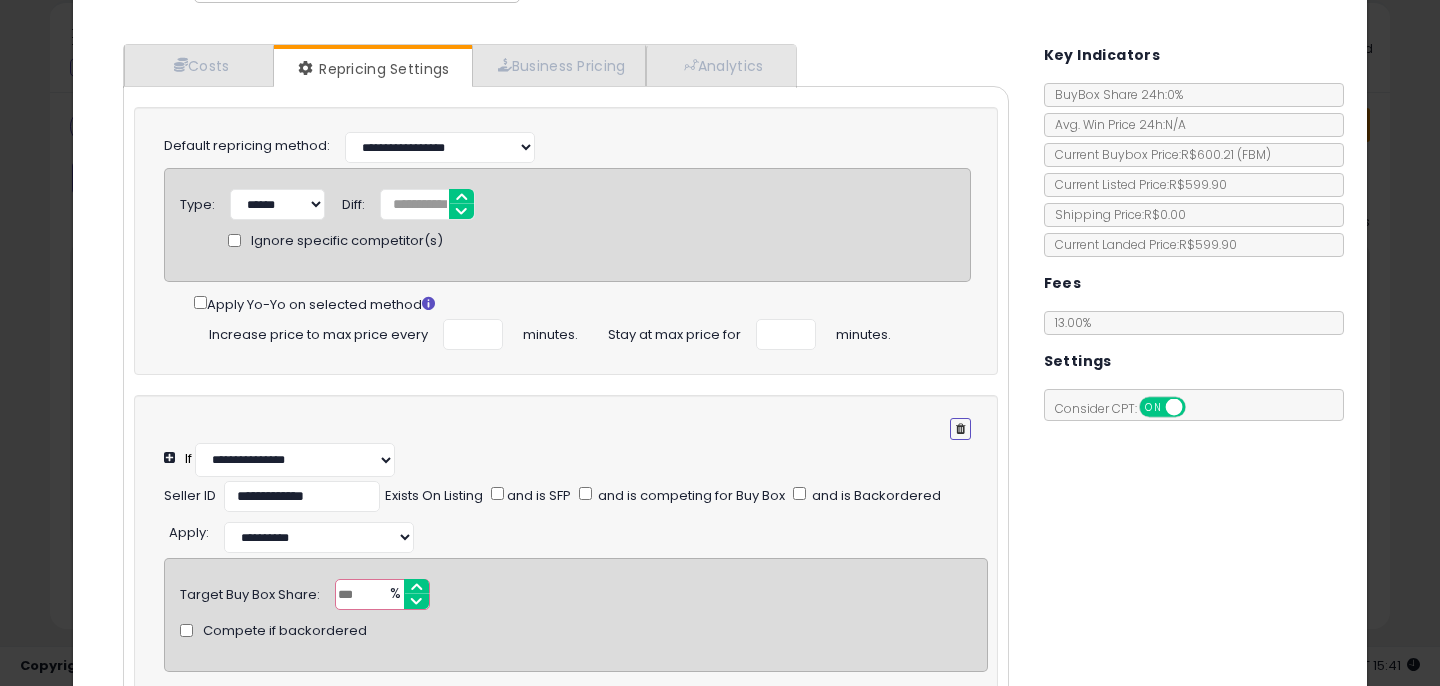 click at bounding box center (960, 429) 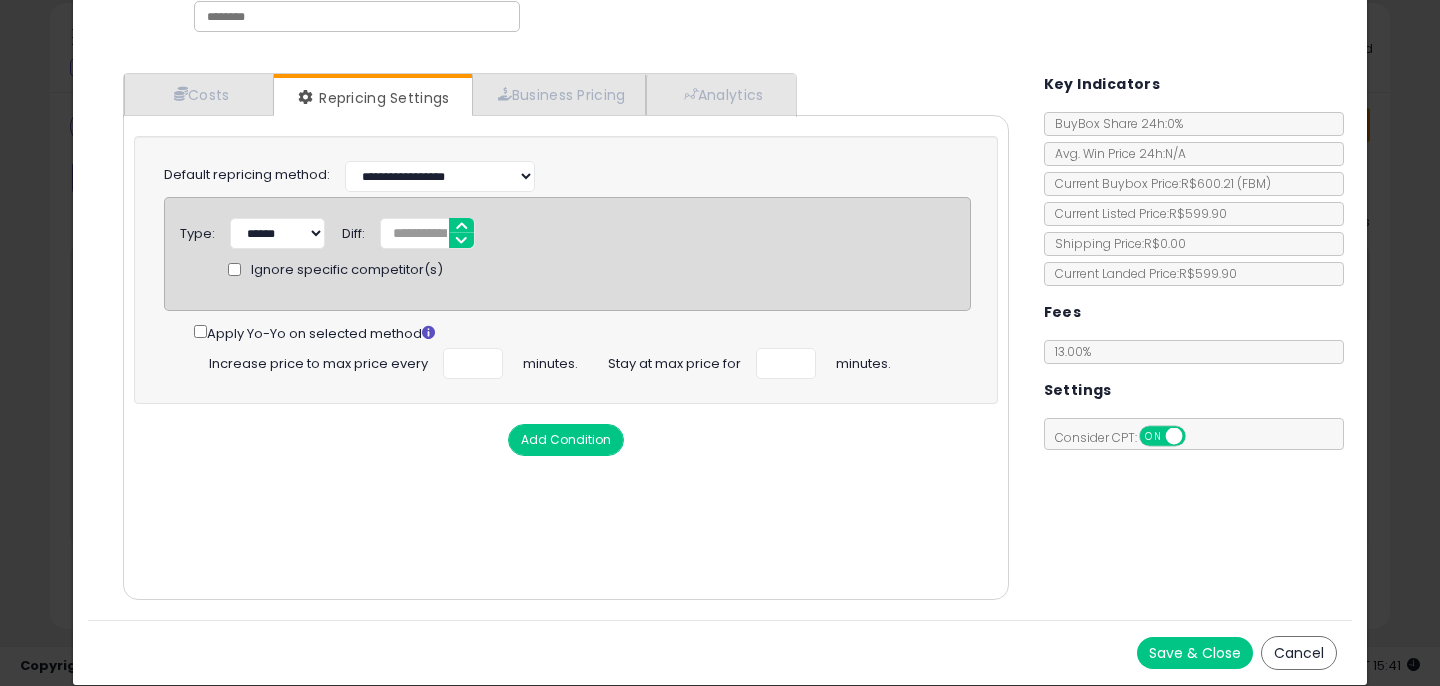 scroll, scrollTop: 130, scrollLeft: 0, axis: vertical 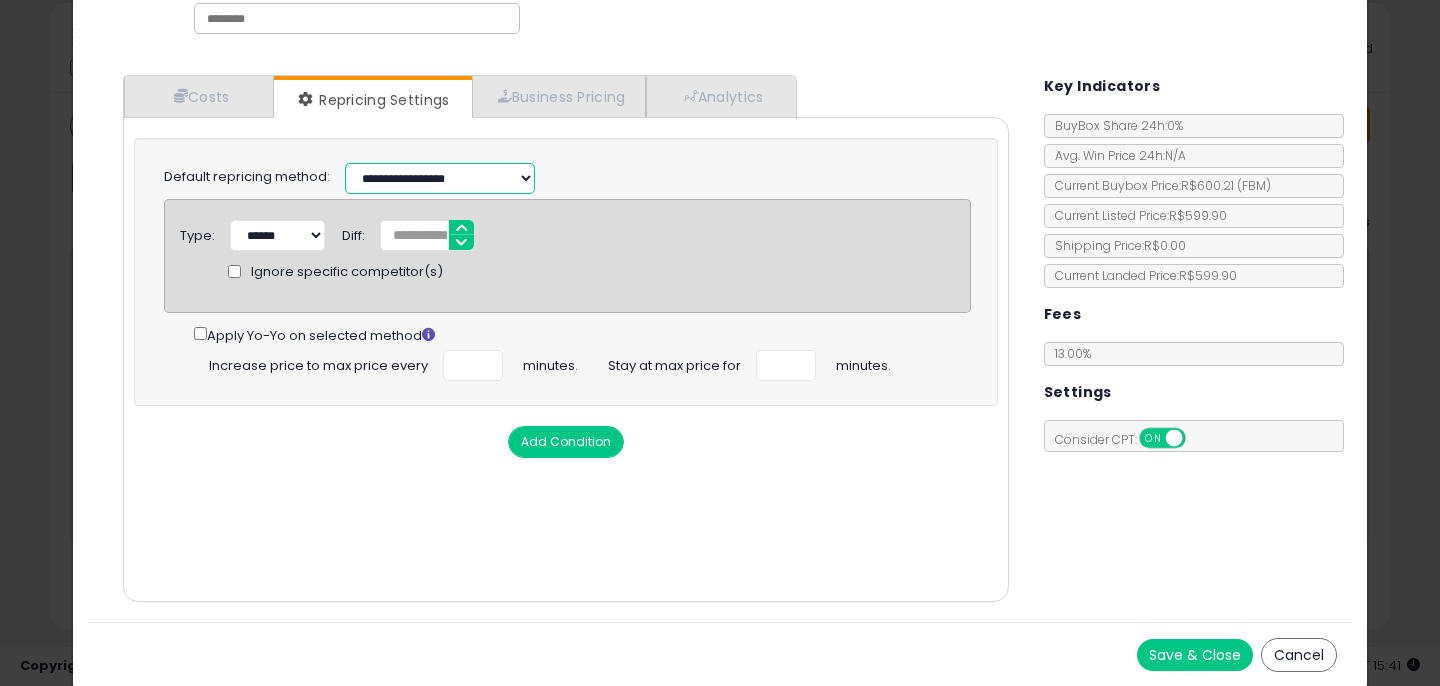 click on "**********" at bounding box center (440, 178) 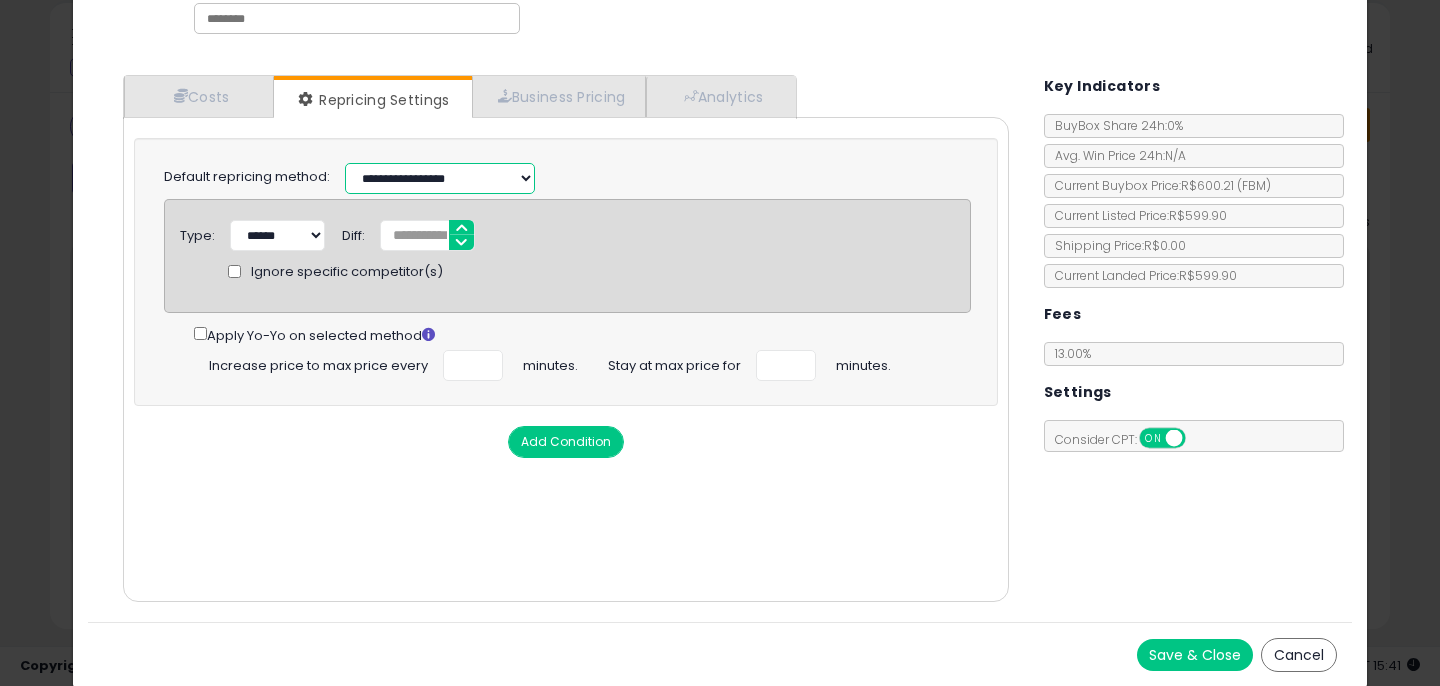 select on "******" 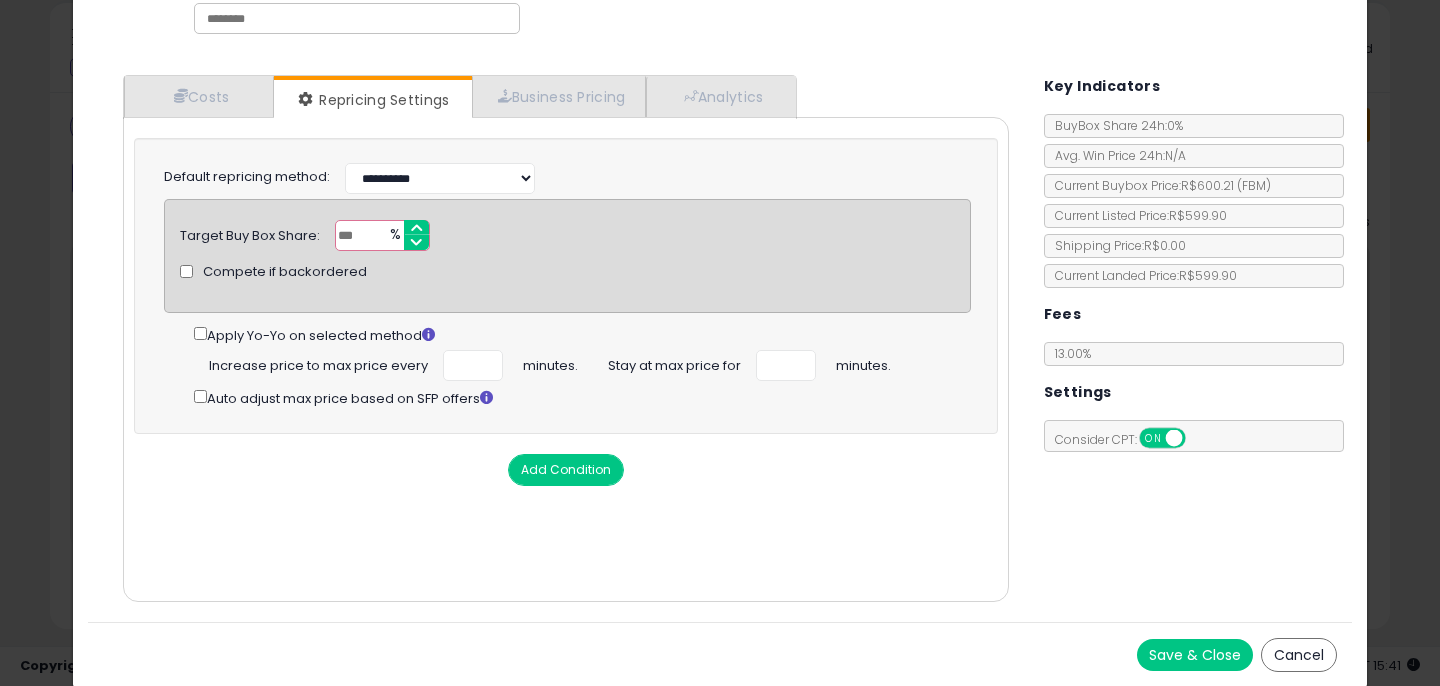 click on "Add Condition" at bounding box center (566, 470) 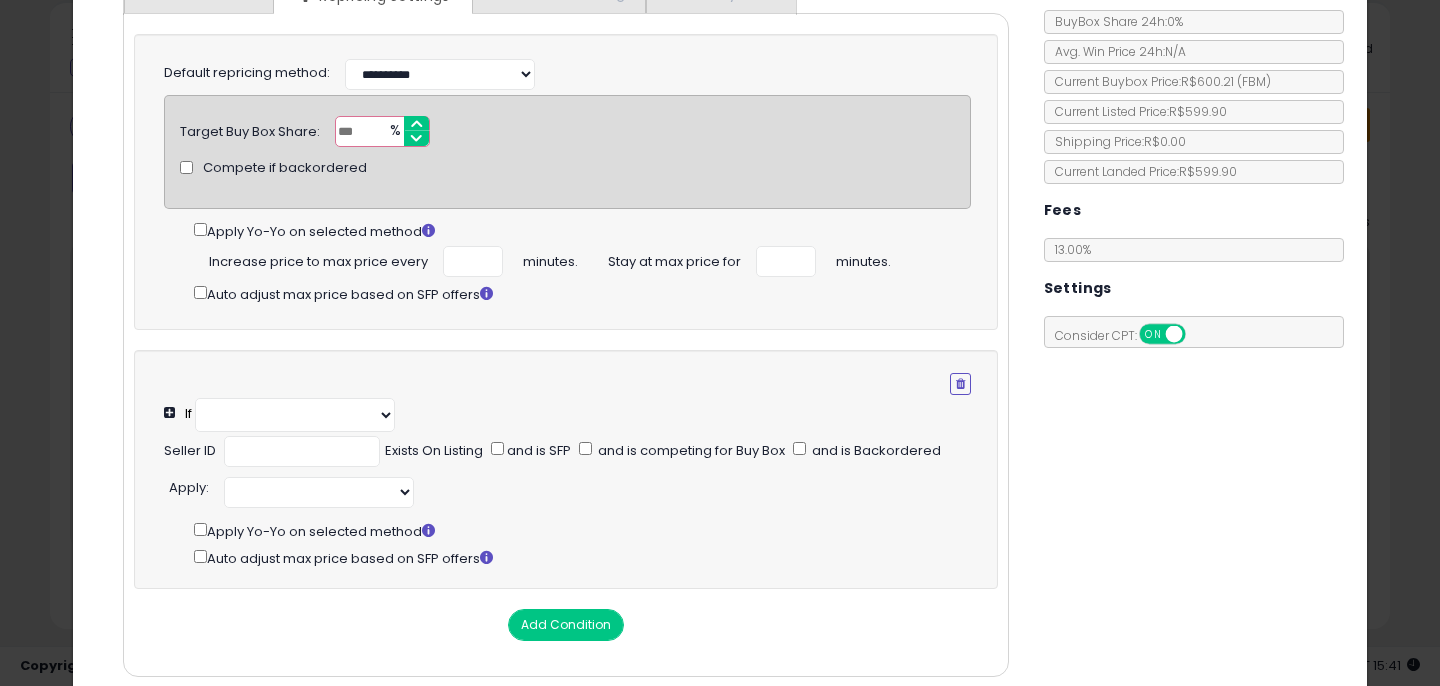 scroll, scrollTop: 235, scrollLeft: 0, axis: vertical 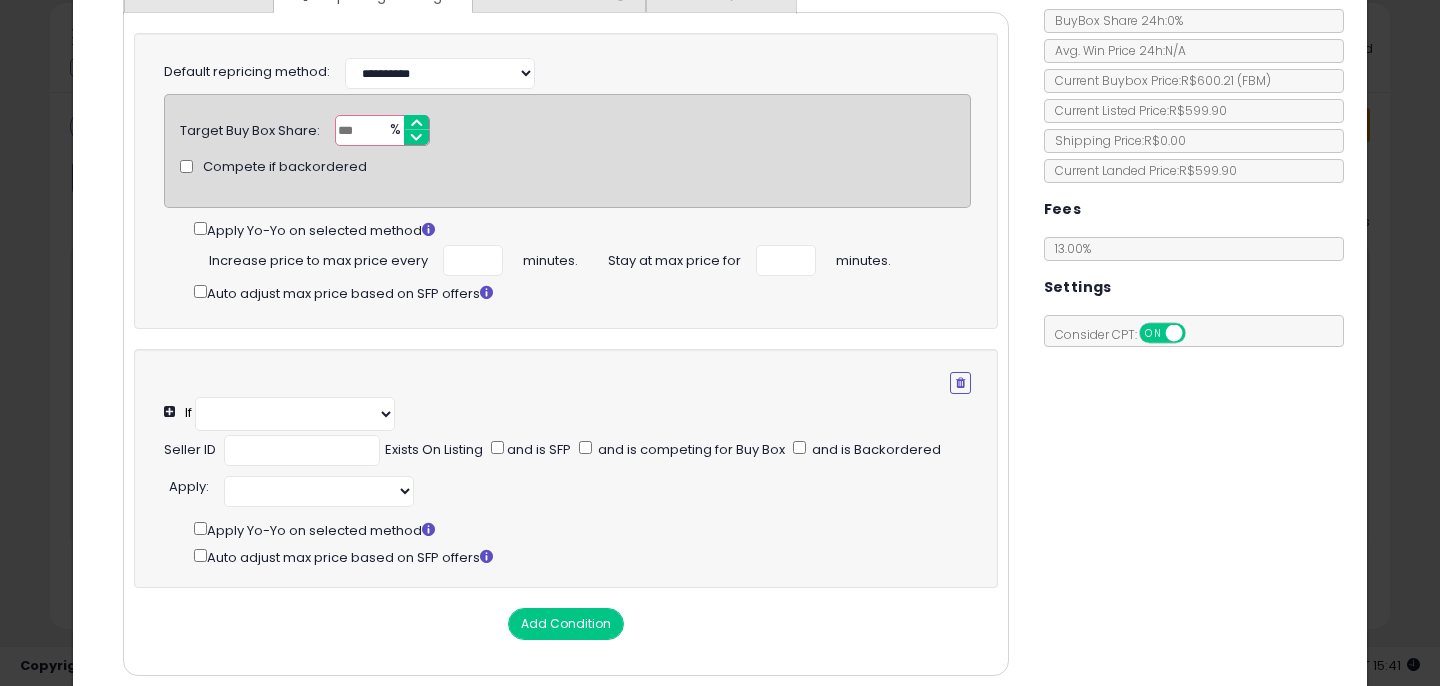 select on "**********" 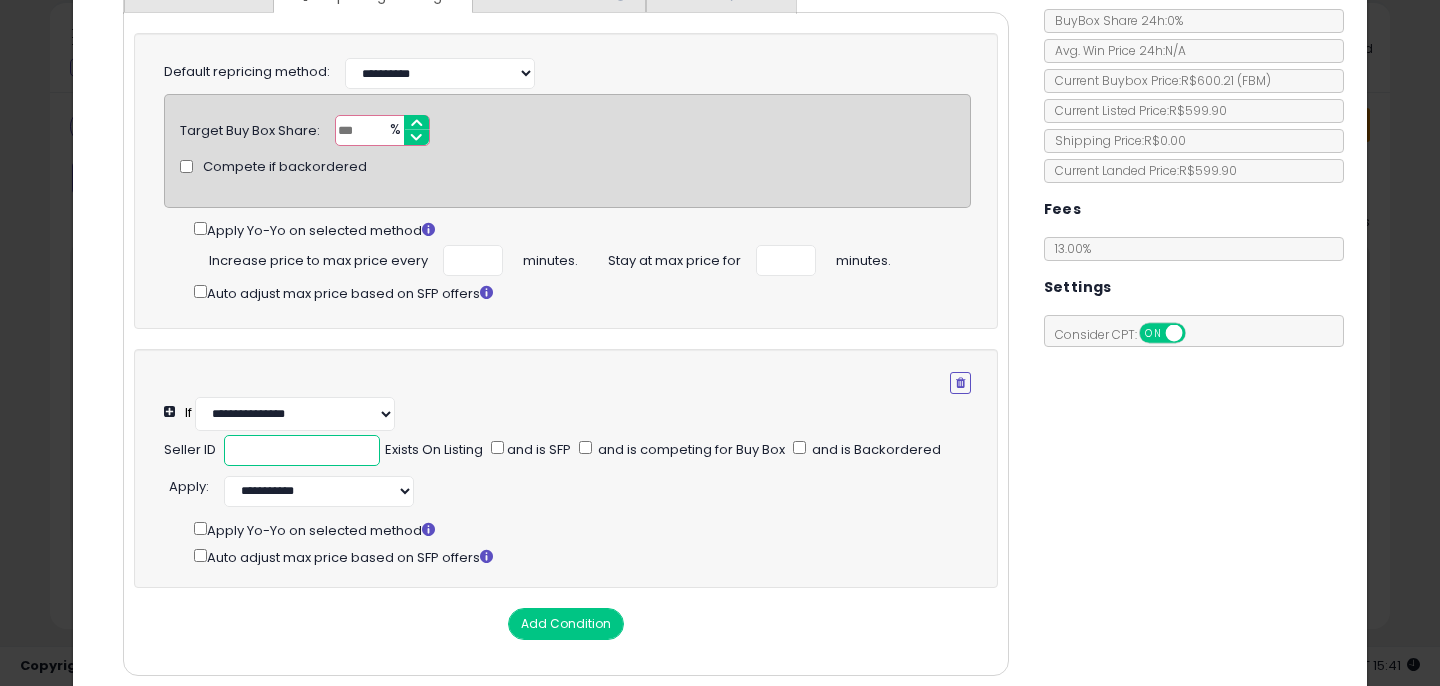 click at bounding box center (302, 450) 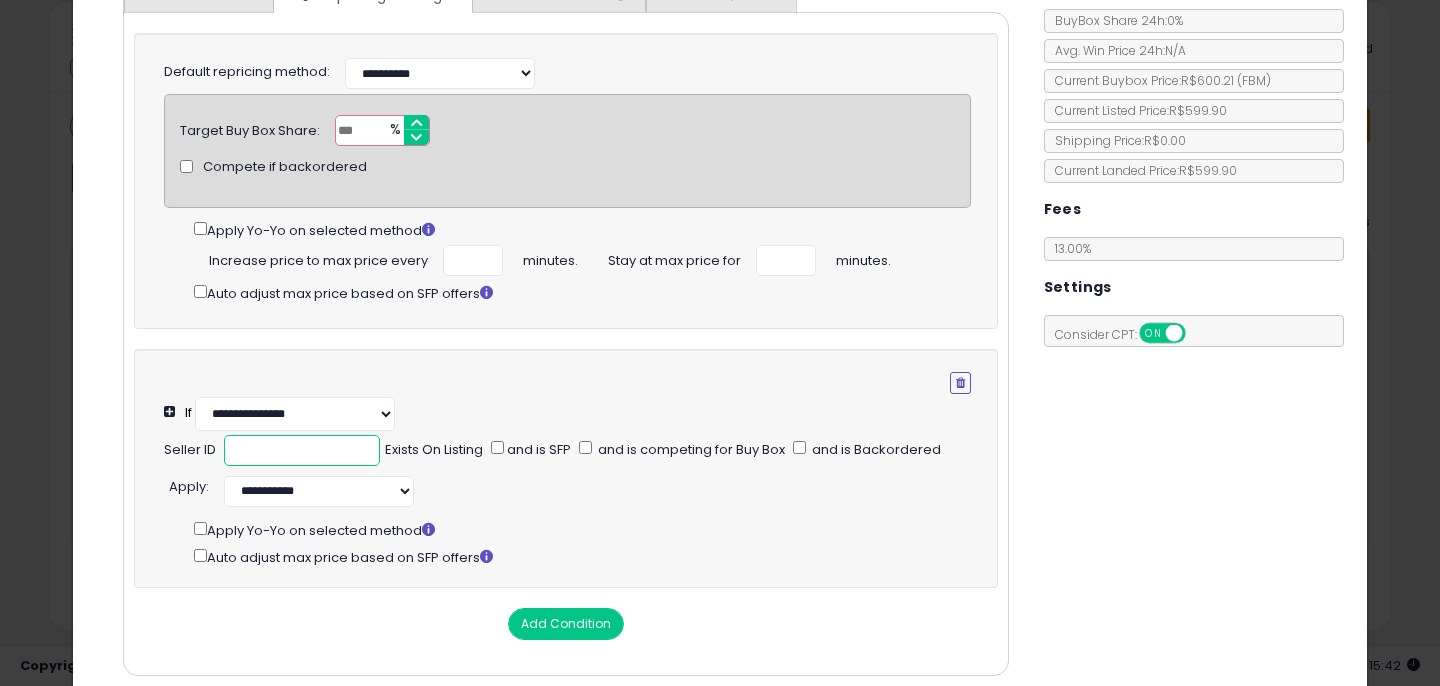 click at bounding box center [302, 450] 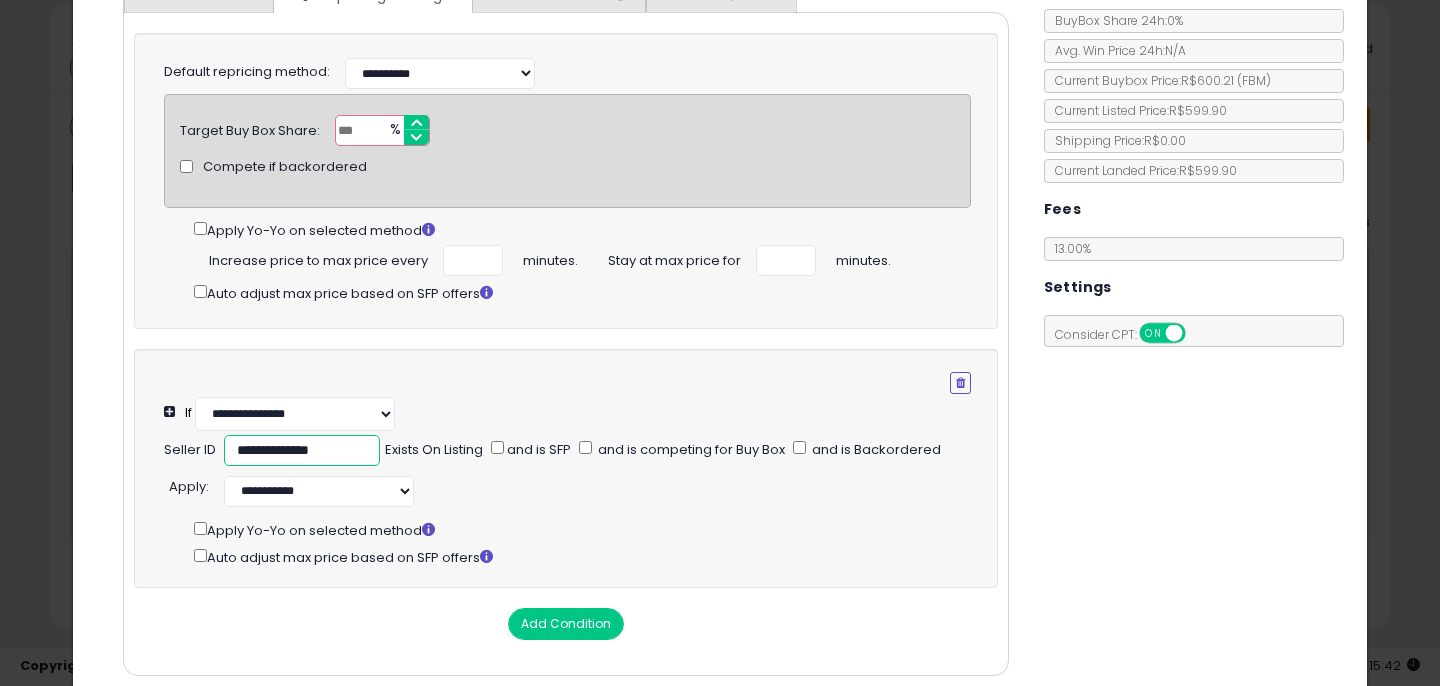 type on "**********" 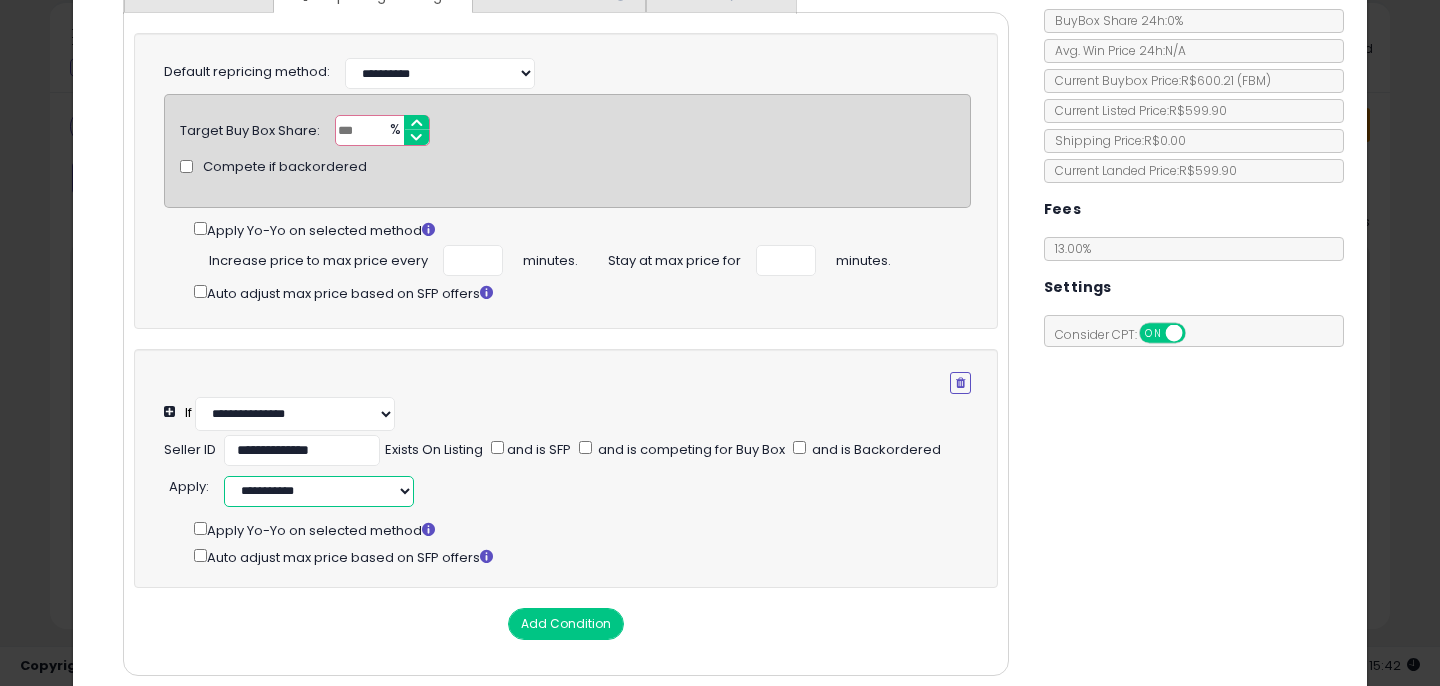 click on "**********" at bounding box center [319, 491] 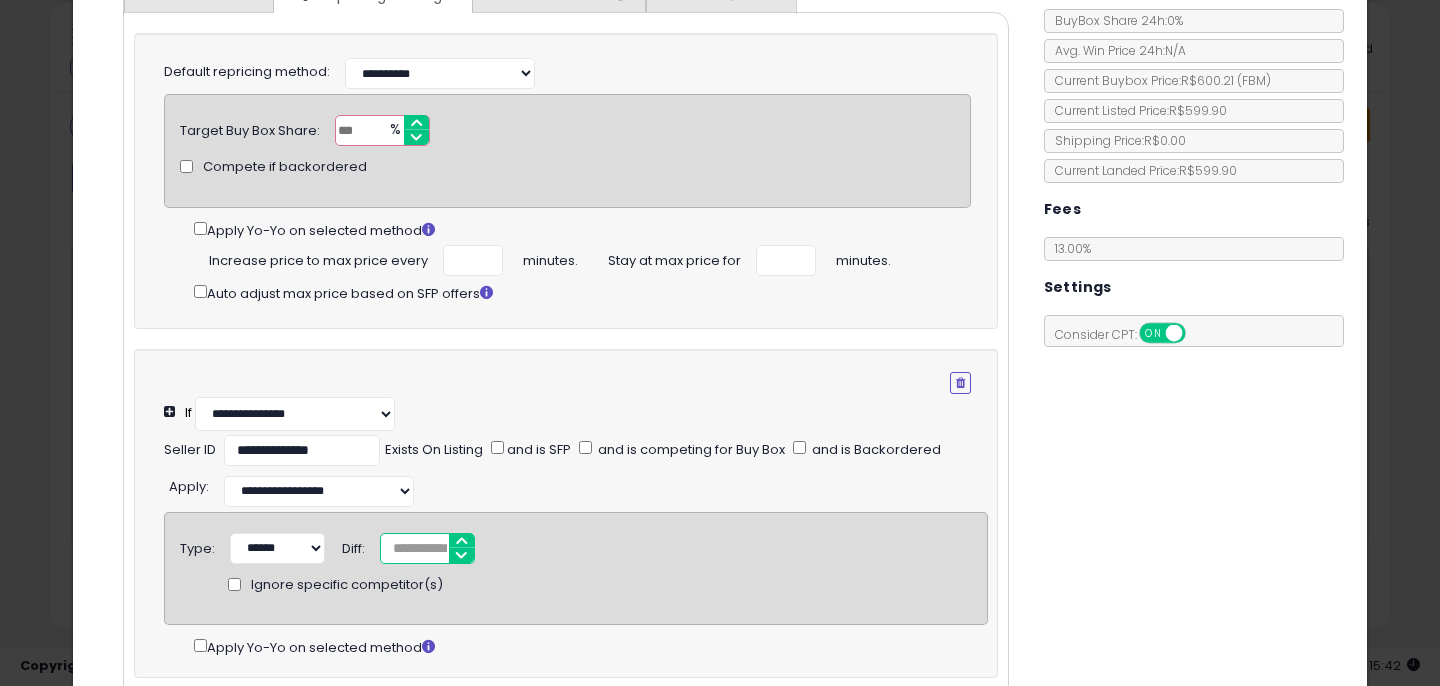 click on "*" at bounding box center (427, 548) 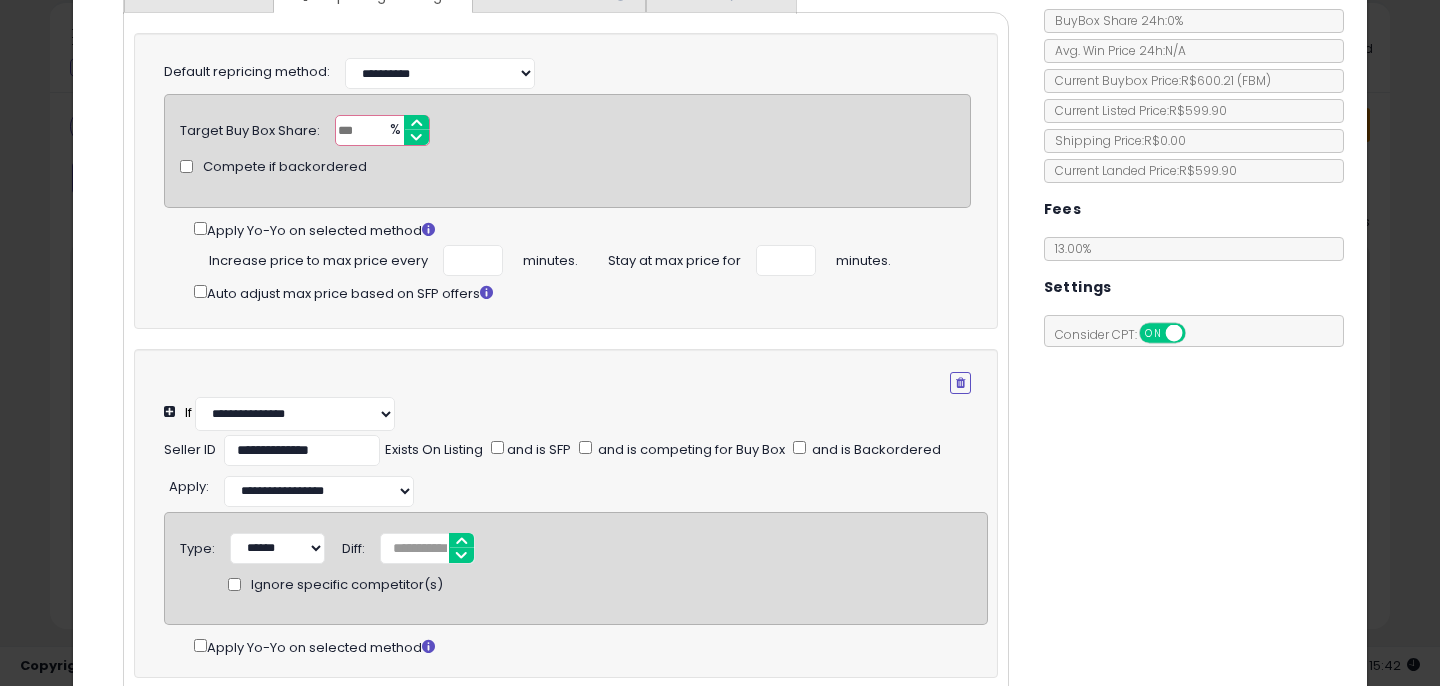 click on "**********" at bounding box center [567, 381] 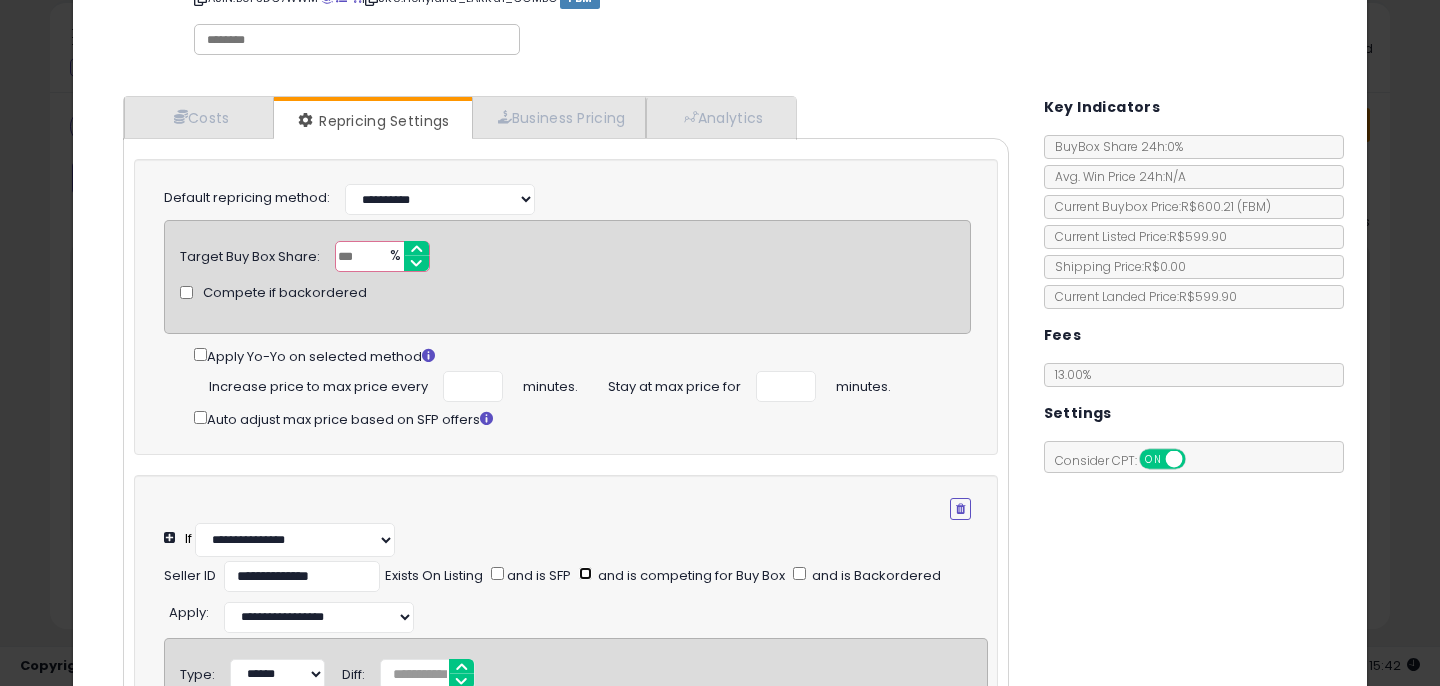 scroll, scrollTop: 0, scrollLeft: 0, axis: both 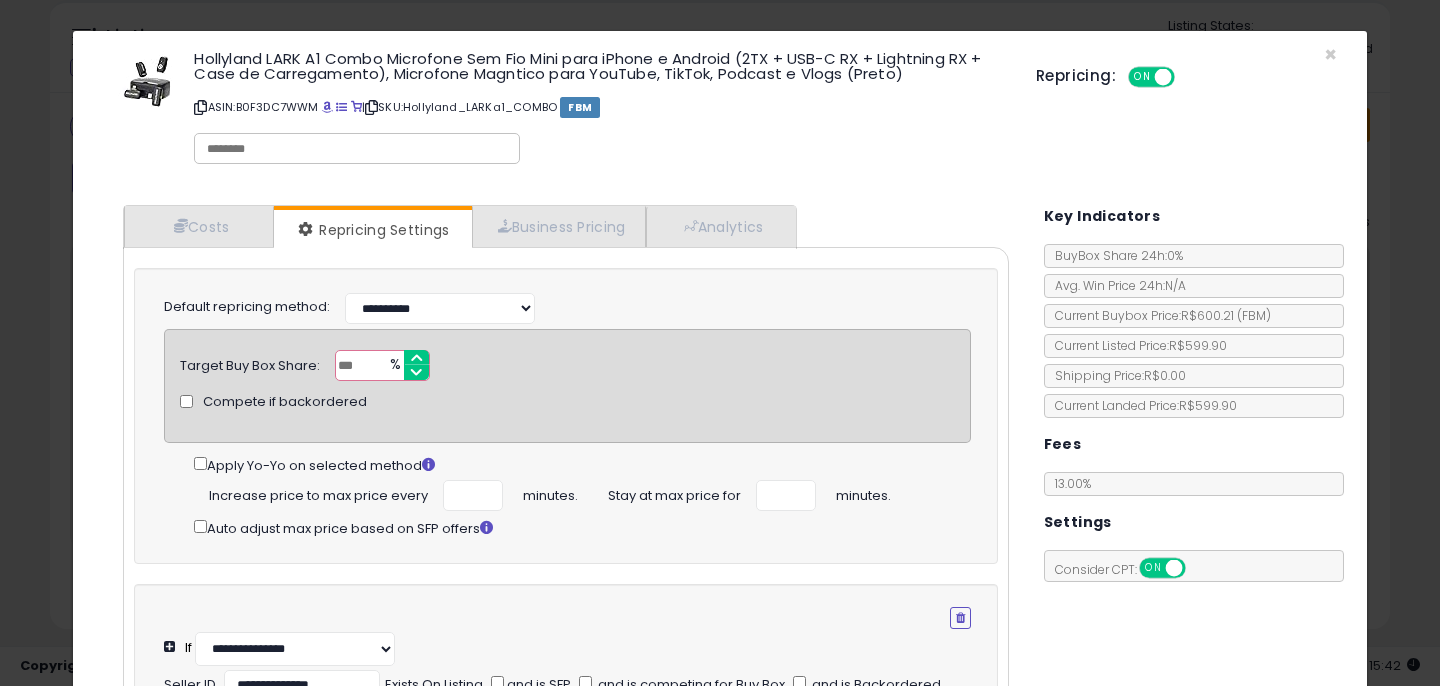 click on "Costs
Repricing Settings
Business Pricing
Analytics
Cost" at bounding box center (720, 605) 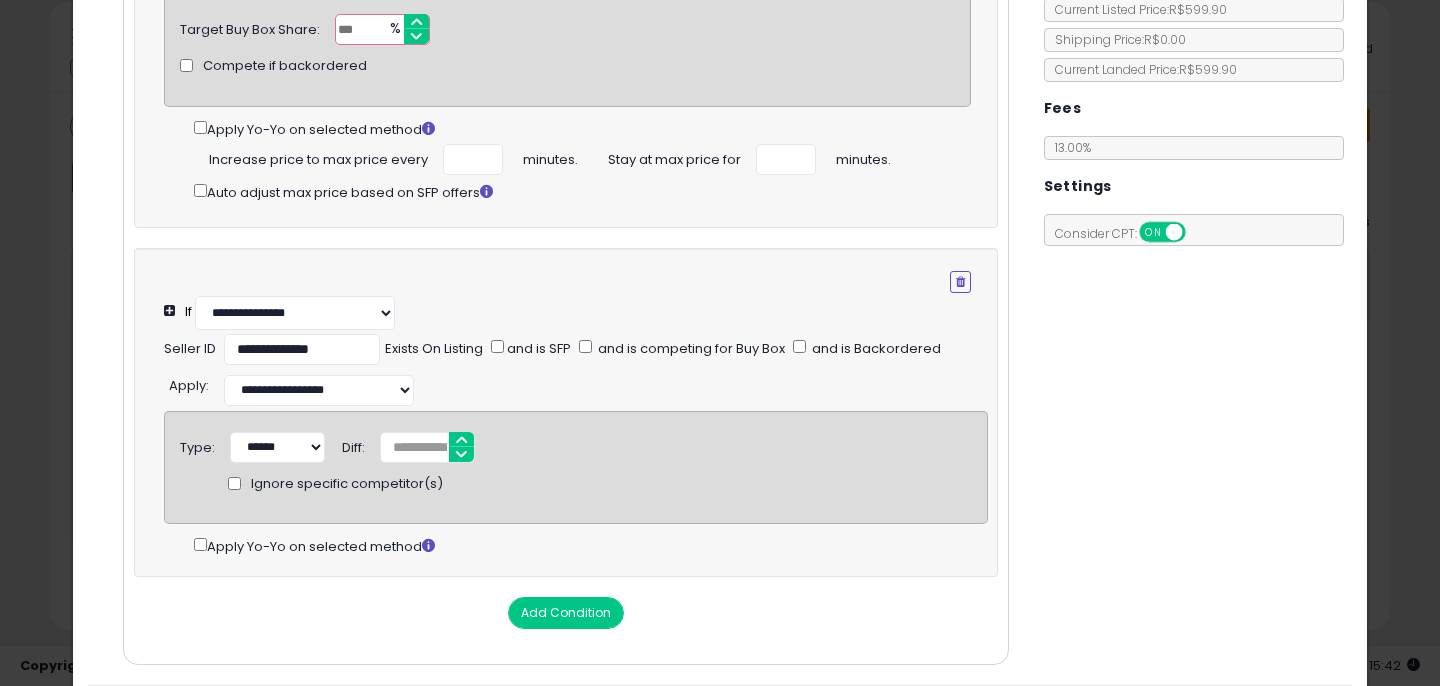 scroll, scrollTop: 396, scrollLeft: 0, axis: vertical 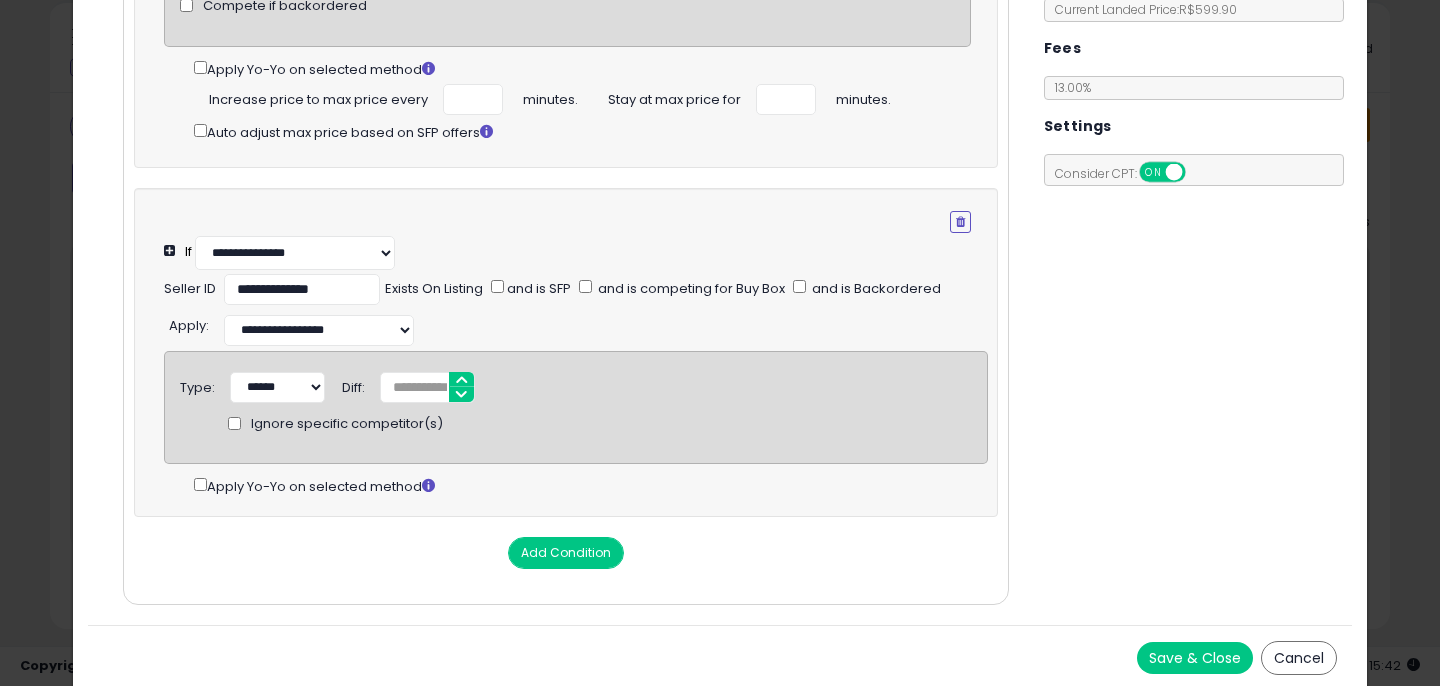 click on "Save & Close" at bounding box center [1195, 658] 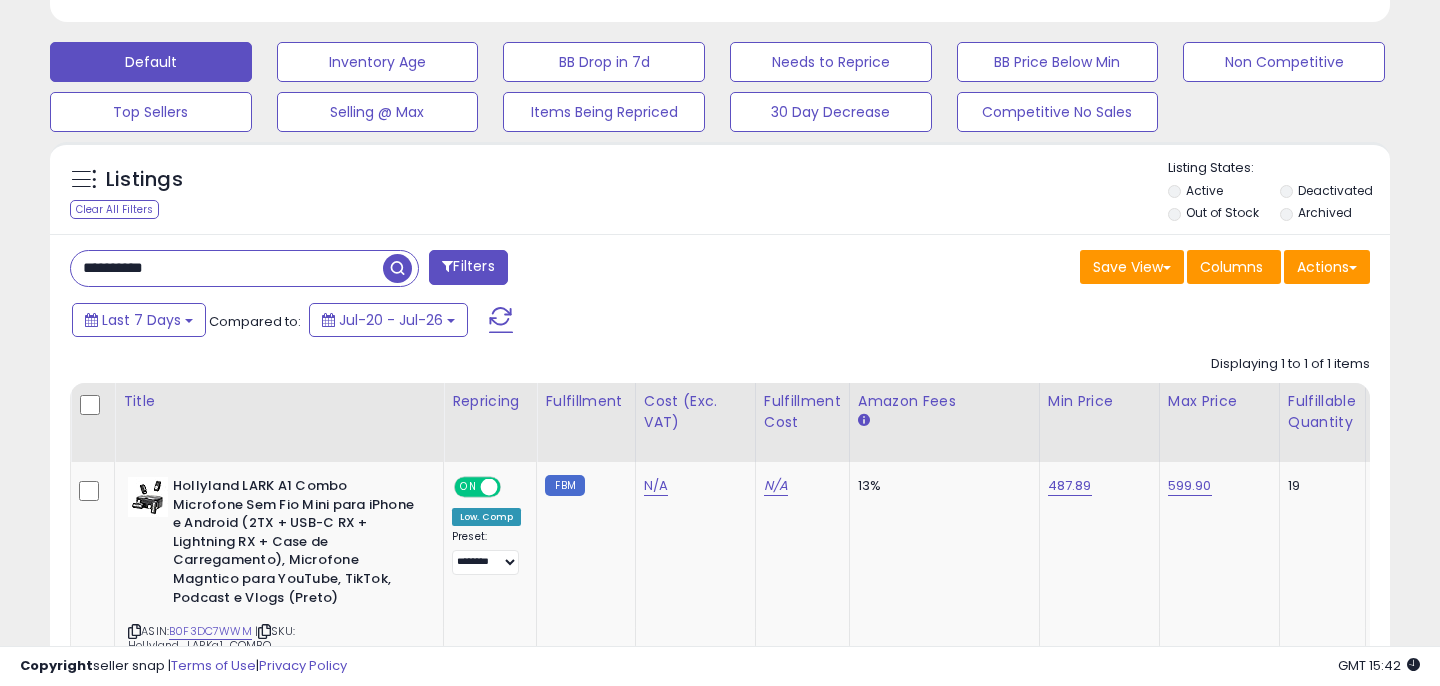 scroll, scrollTop: 608, scrollLeft: 0, axis: vertical 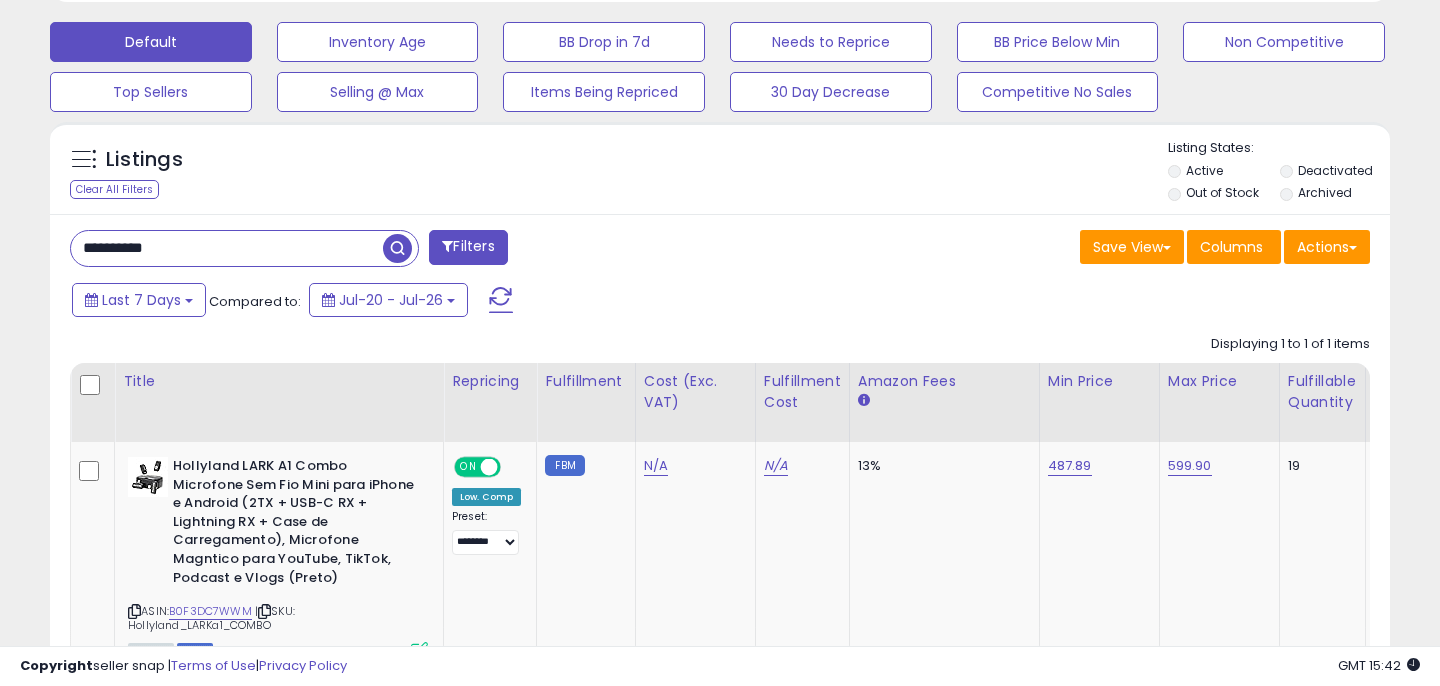 click on "**********" at bounding box center (720, 483) 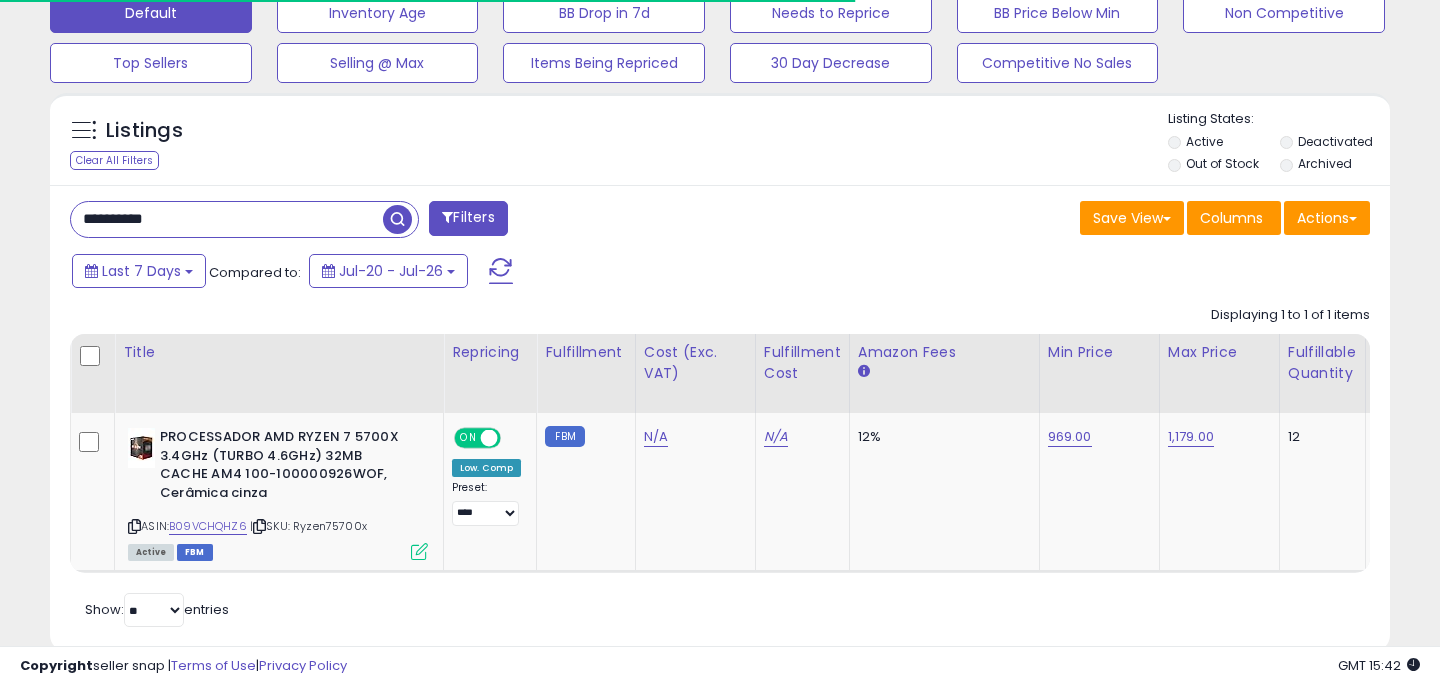 scroll, scrollTop: 648, scrollLeft: 0, axis: vertical 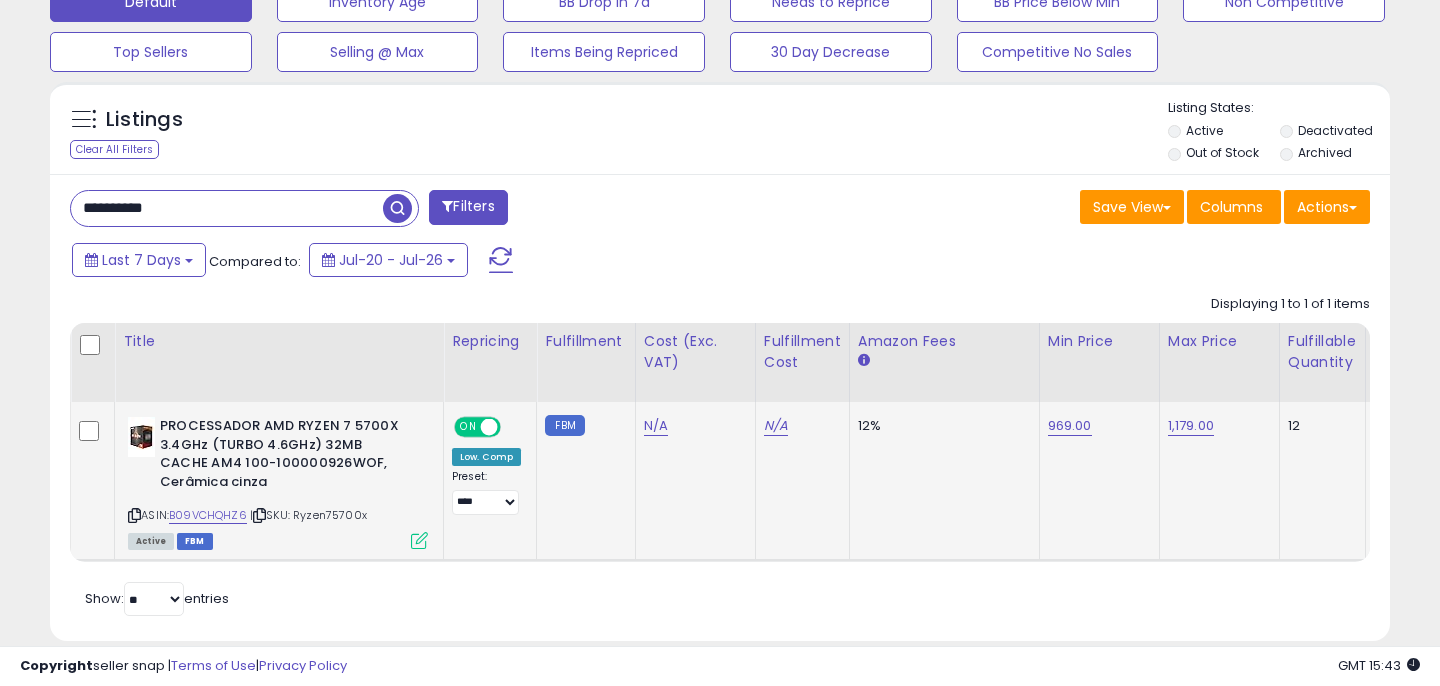 click on "969.00" 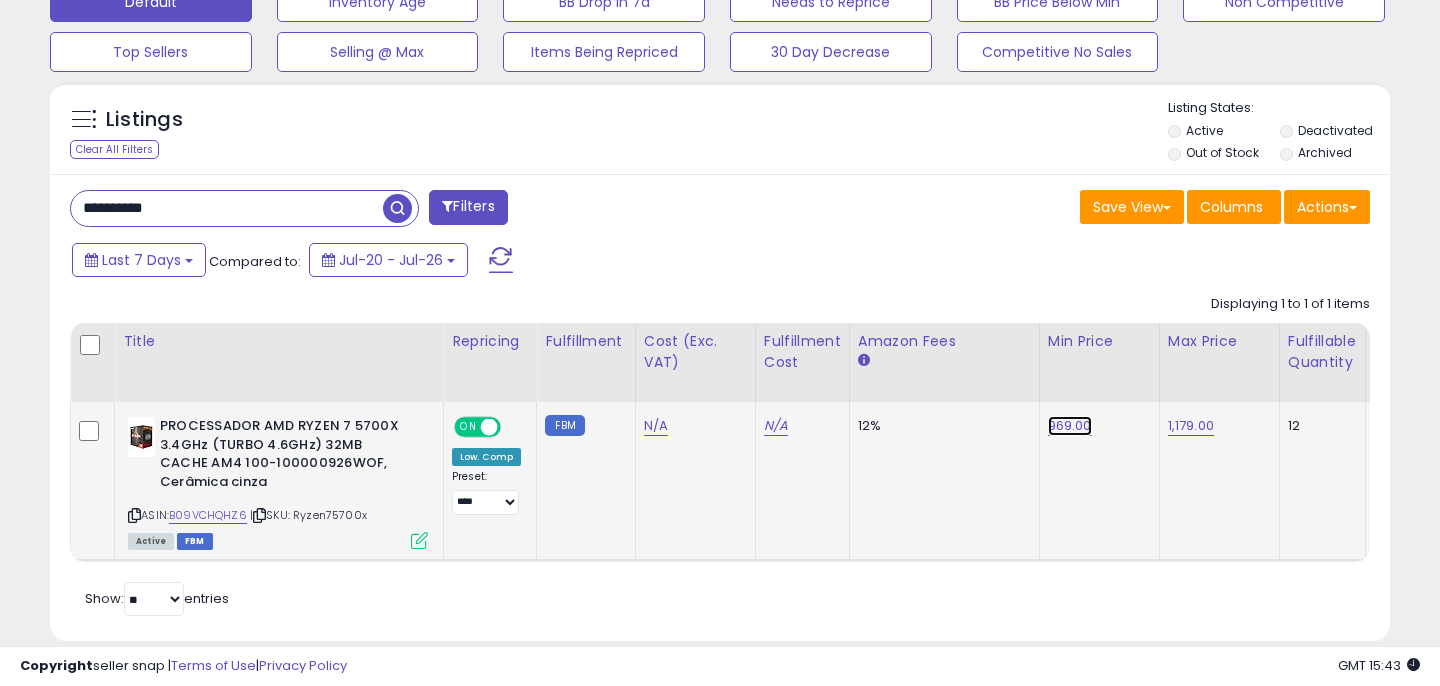 click on "969.00" at bounding box center [1070, 426] 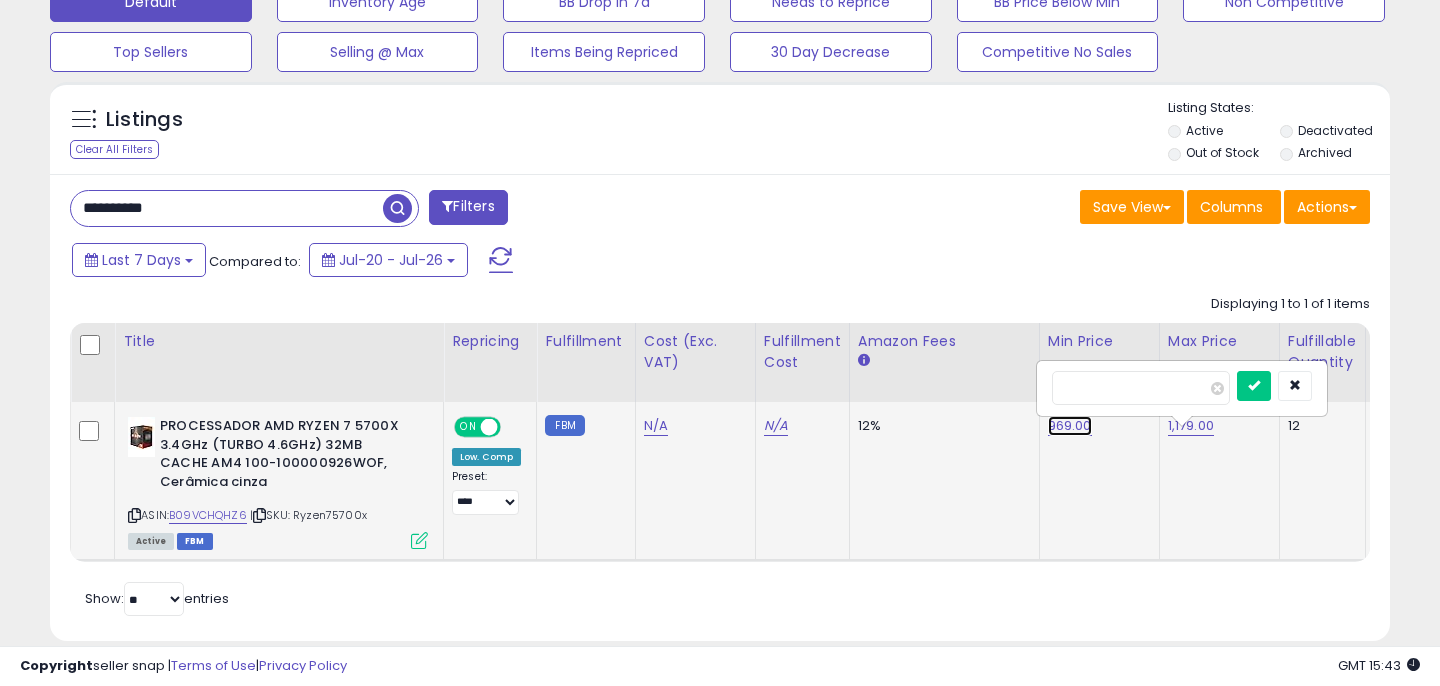 click on "969.00" at bounding box center [1070, 426] 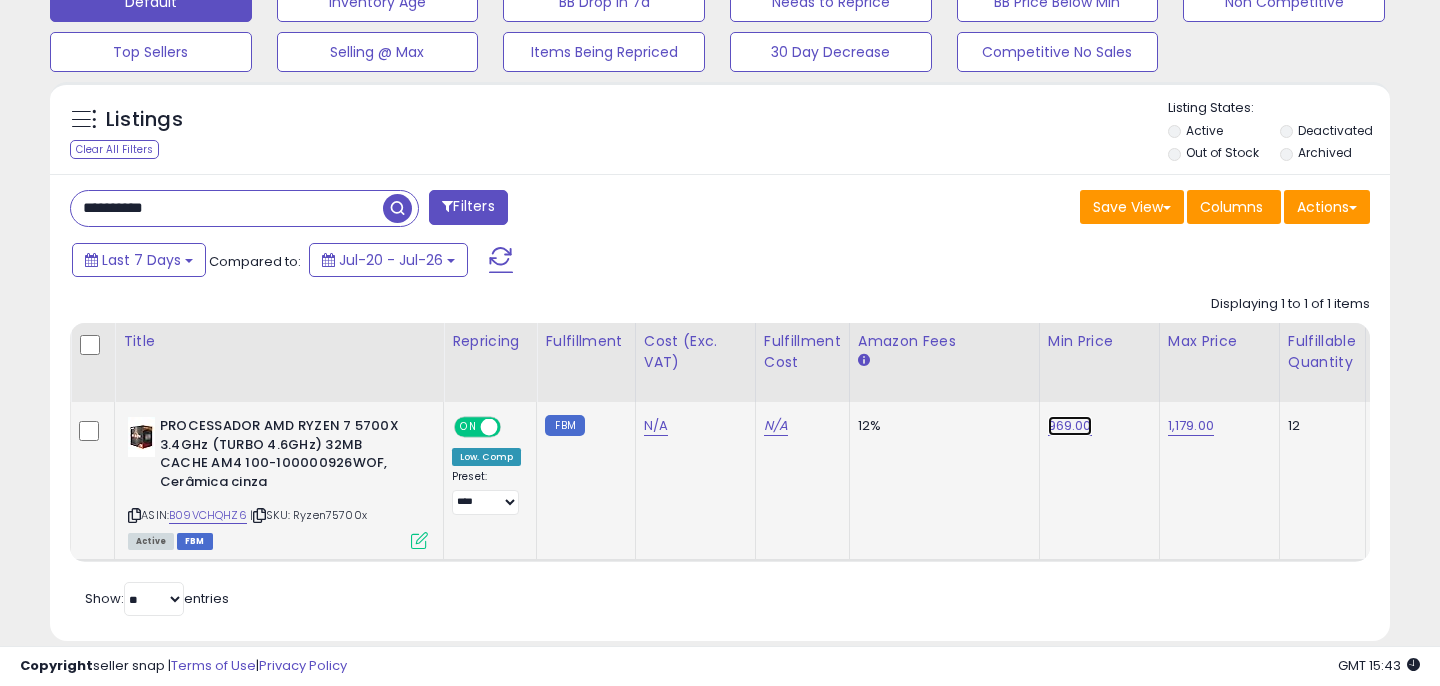 click on "969.00" at bounding box center (1070, 426) 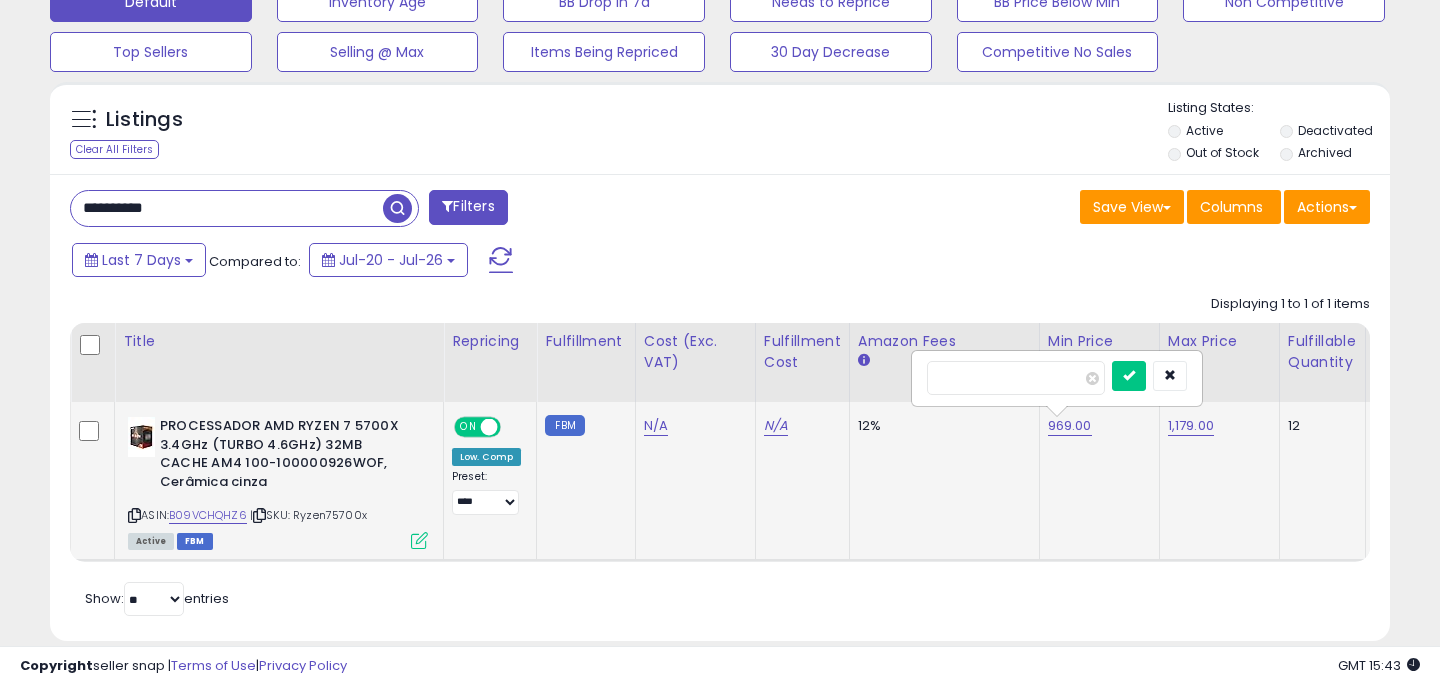 click on "******" at bounding box center [1016, 378] 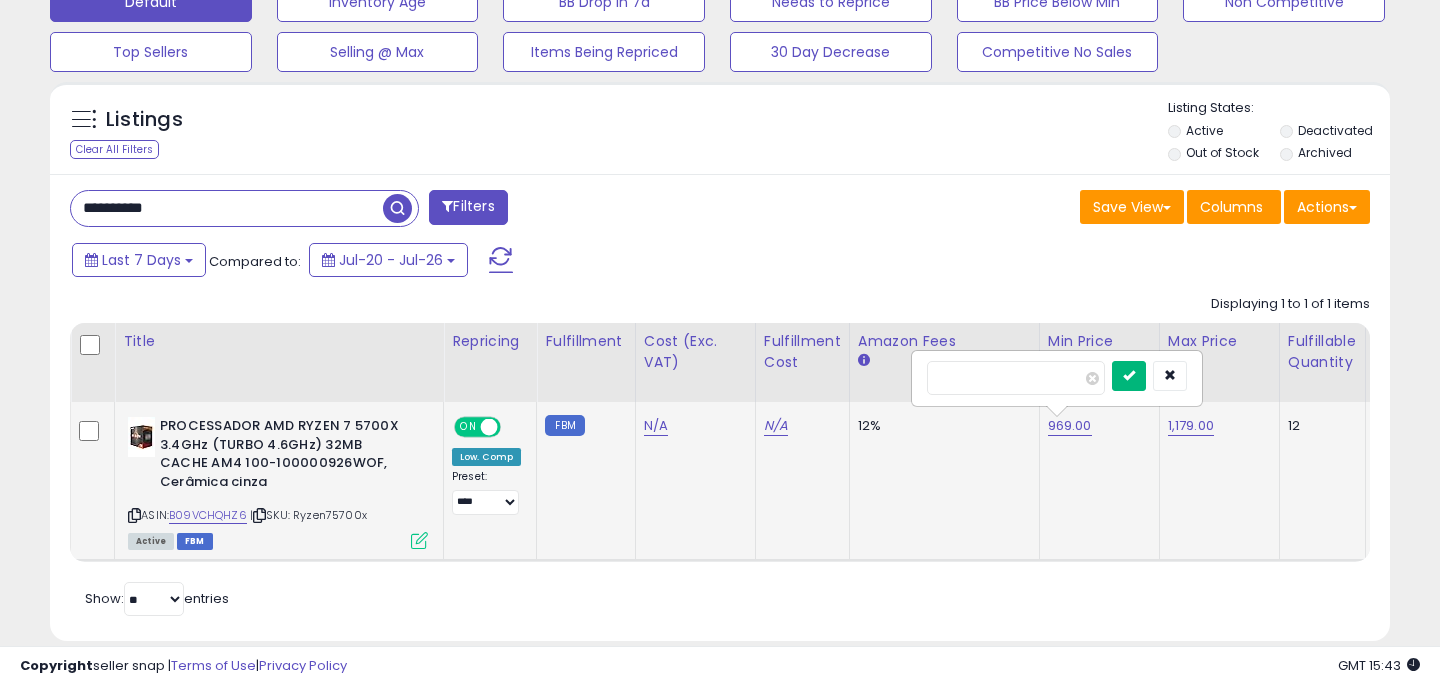 click at bounding box center [1129, 376] 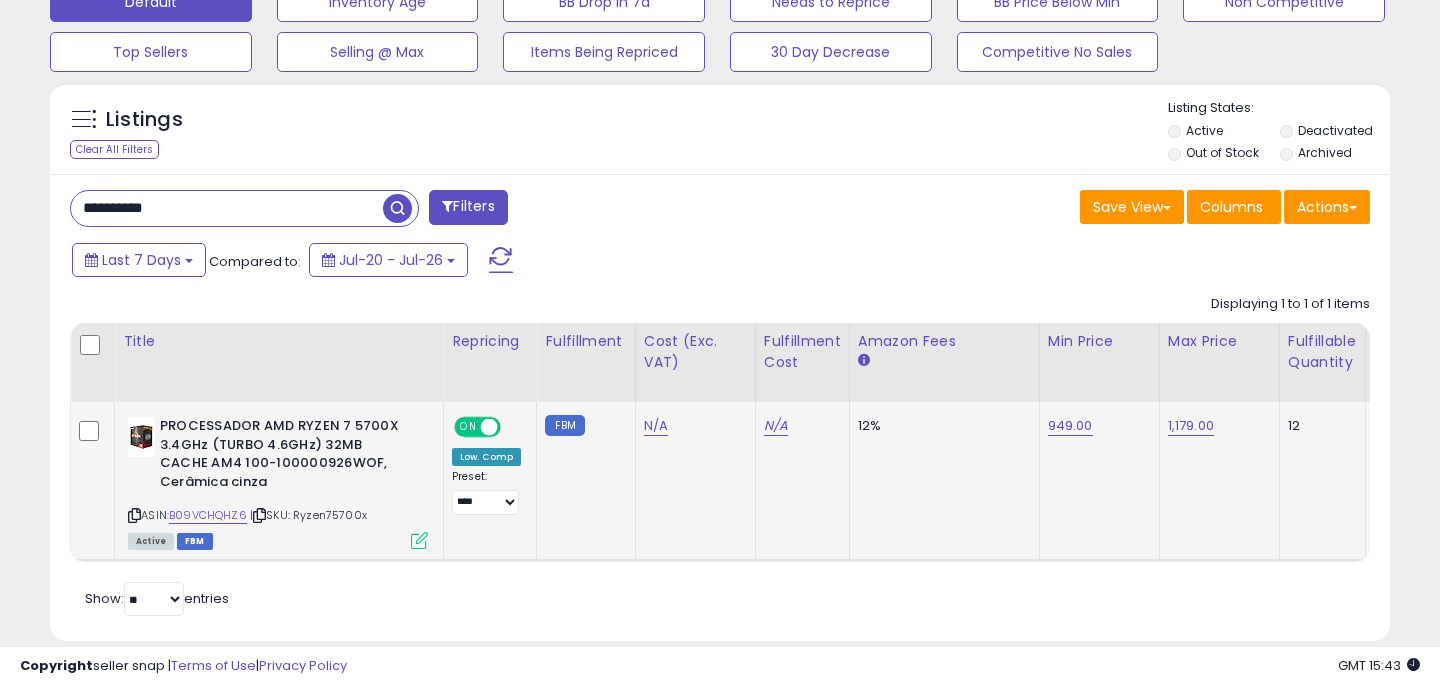 click on "**********" at bounding box center (720, 407) 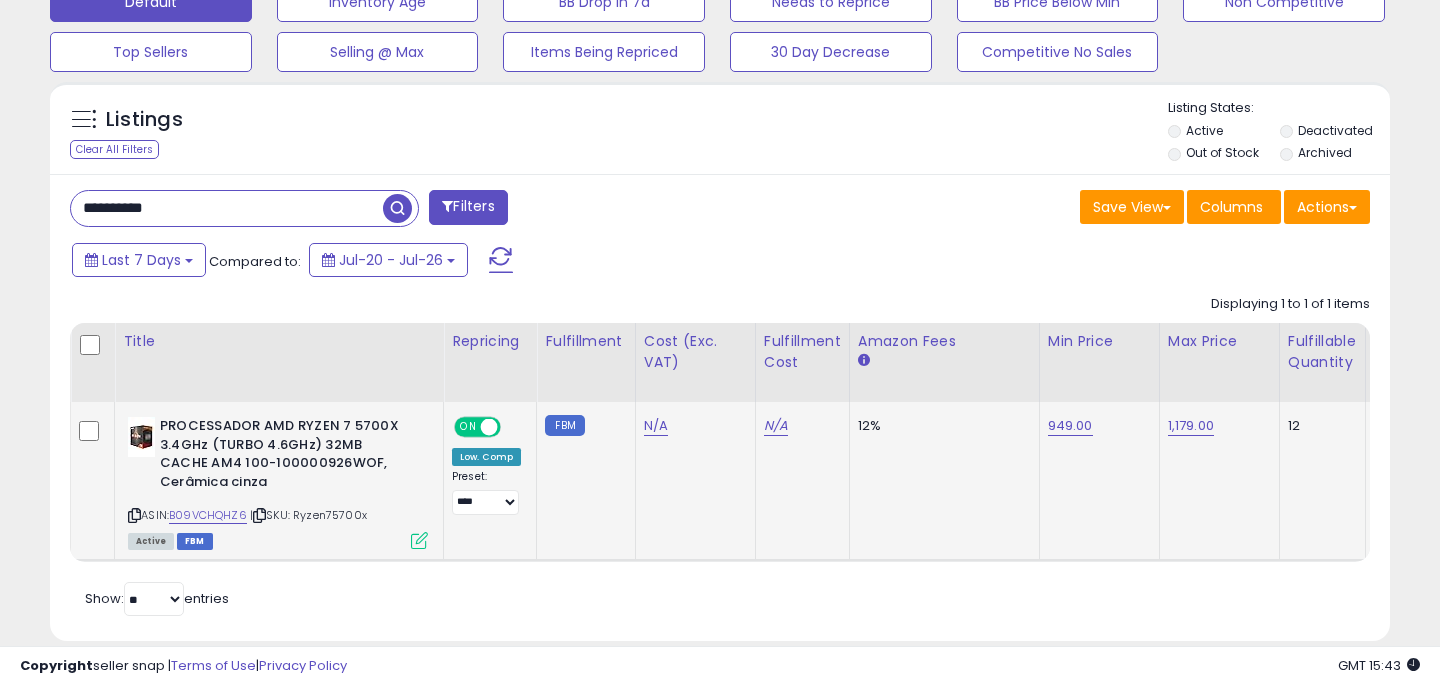 click on "**********" at bounding box center [227, 208] 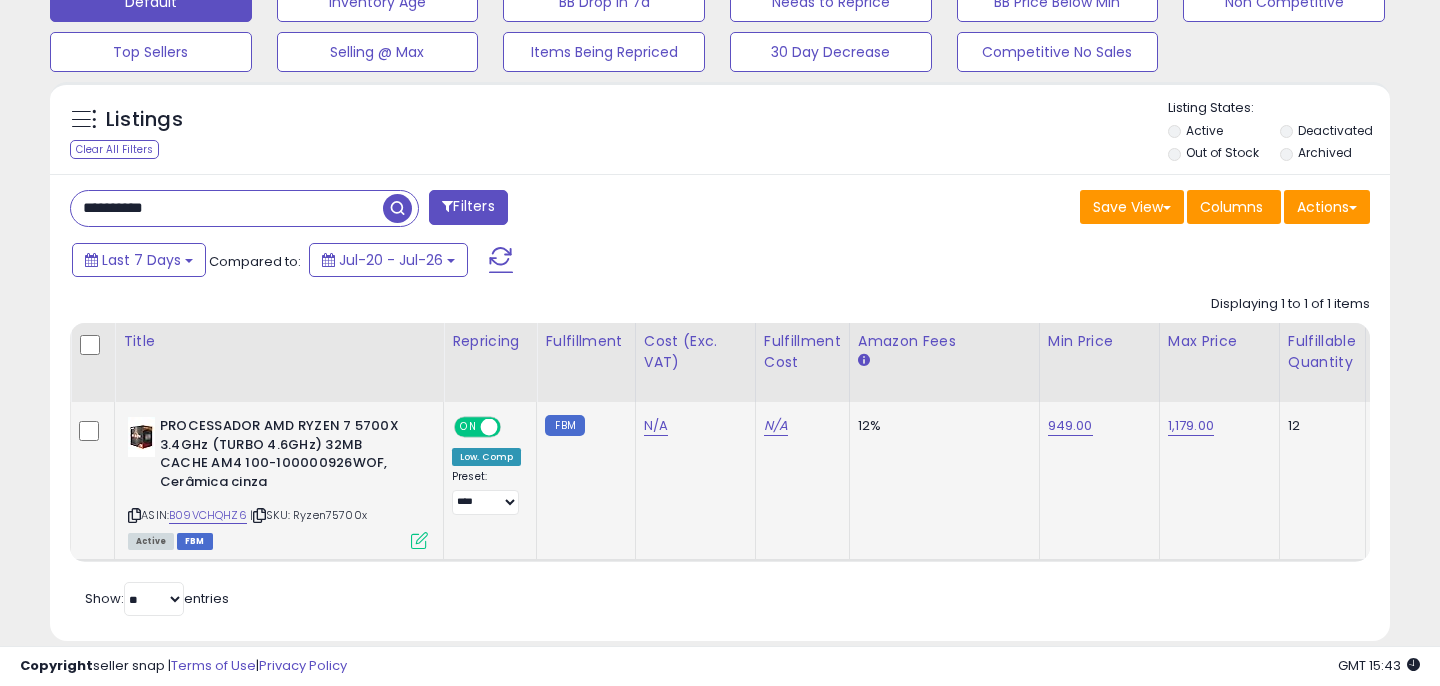 paste 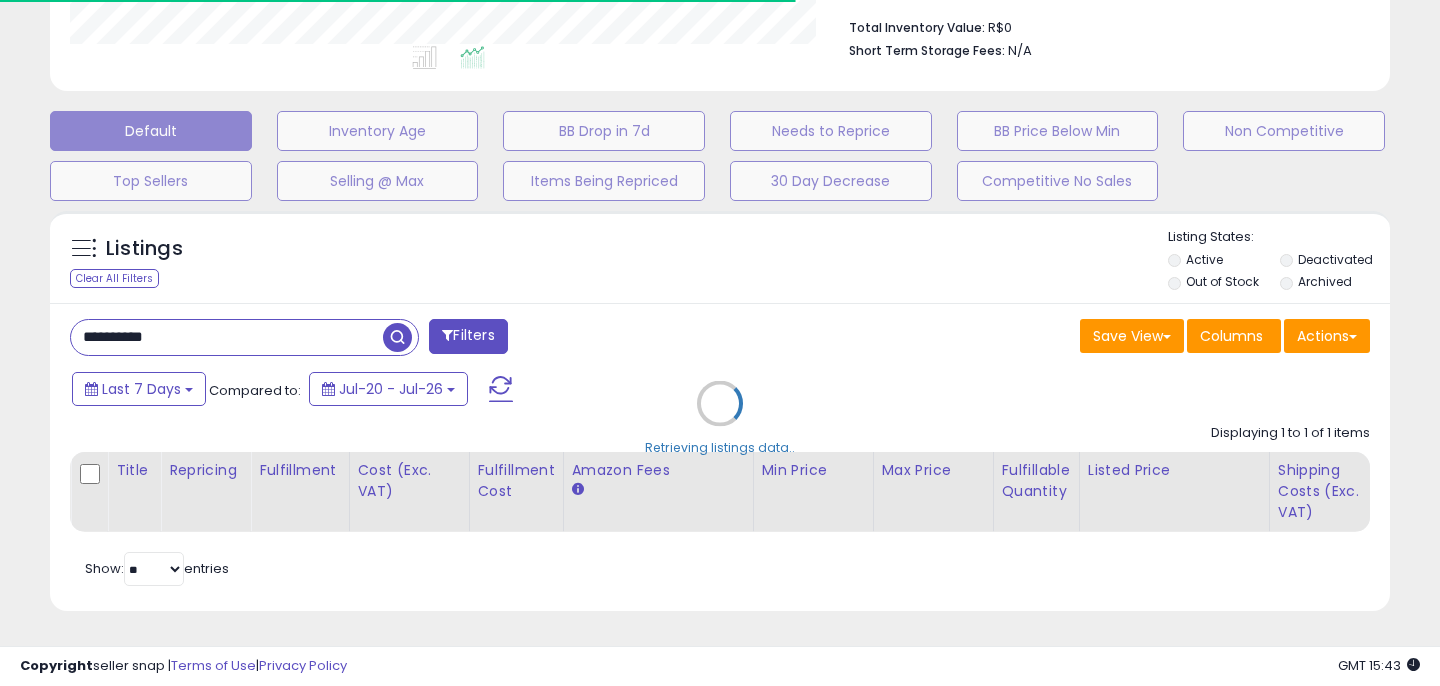 scroll, scrollTop: 648, scrollLeft: 0, axis: vertical 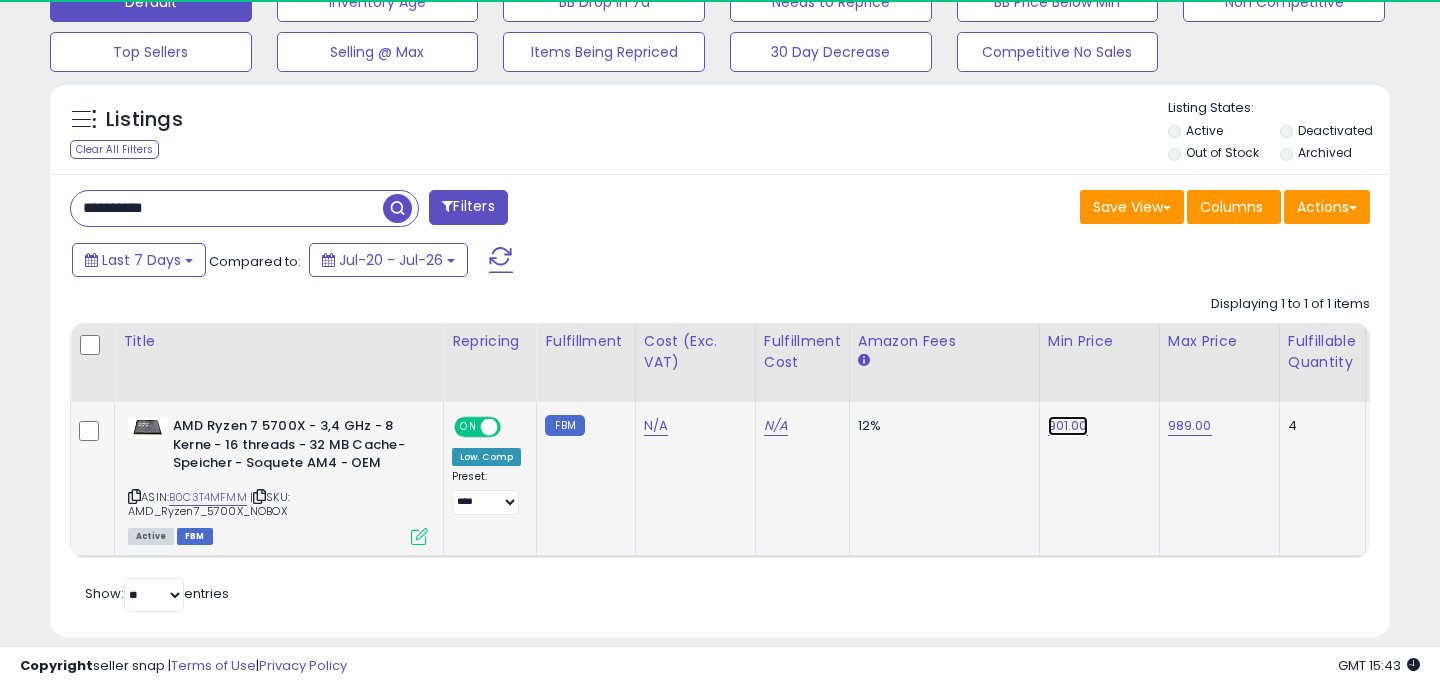 click on "901.00" at bounding box center (1068, 426) 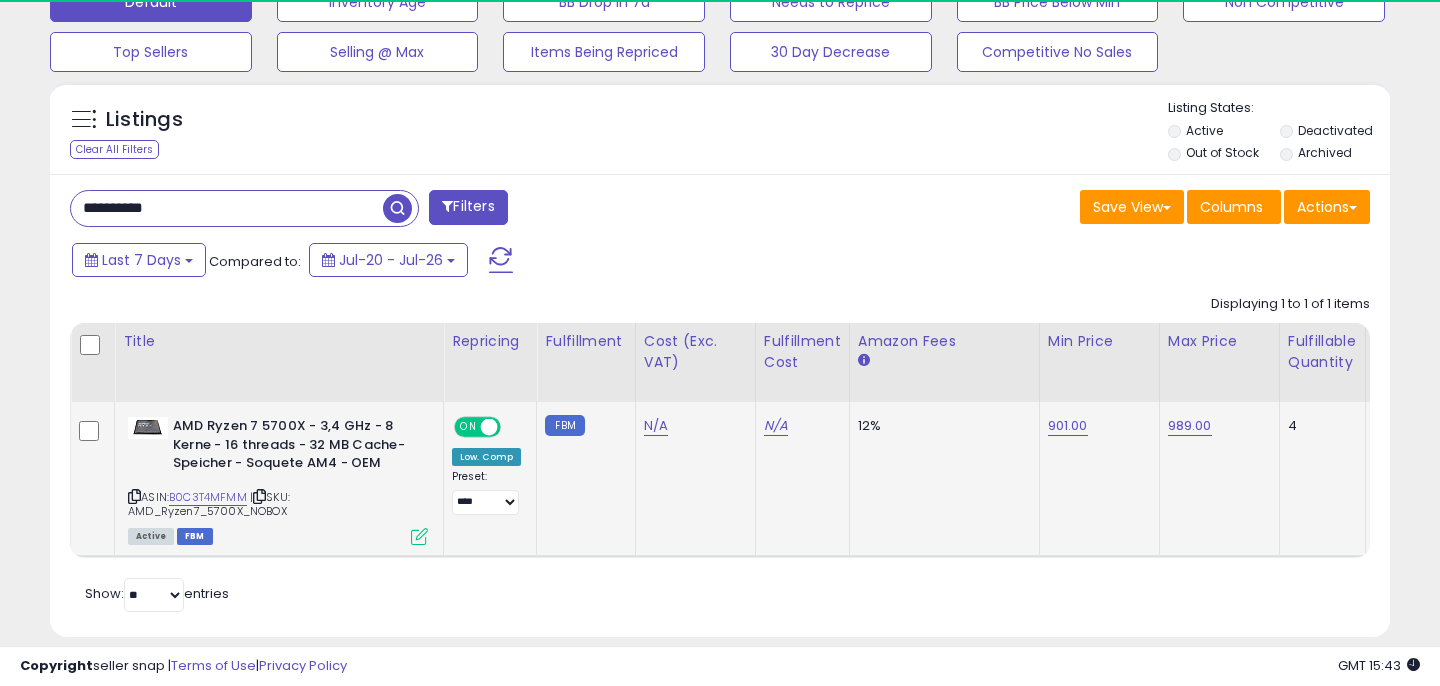 scroll, scrollTop: 999590, scrollLeft: 999224, axis: both 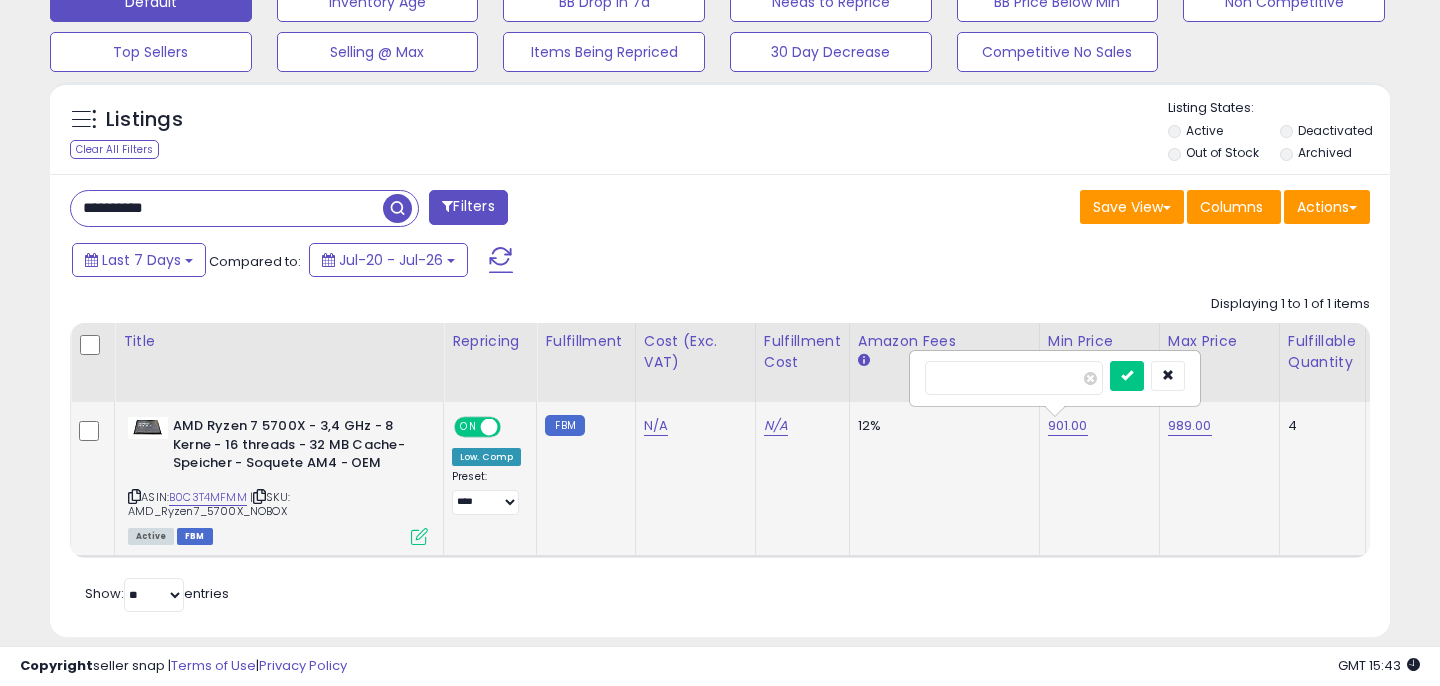 click on "******" at bounding box center (1014, 378) 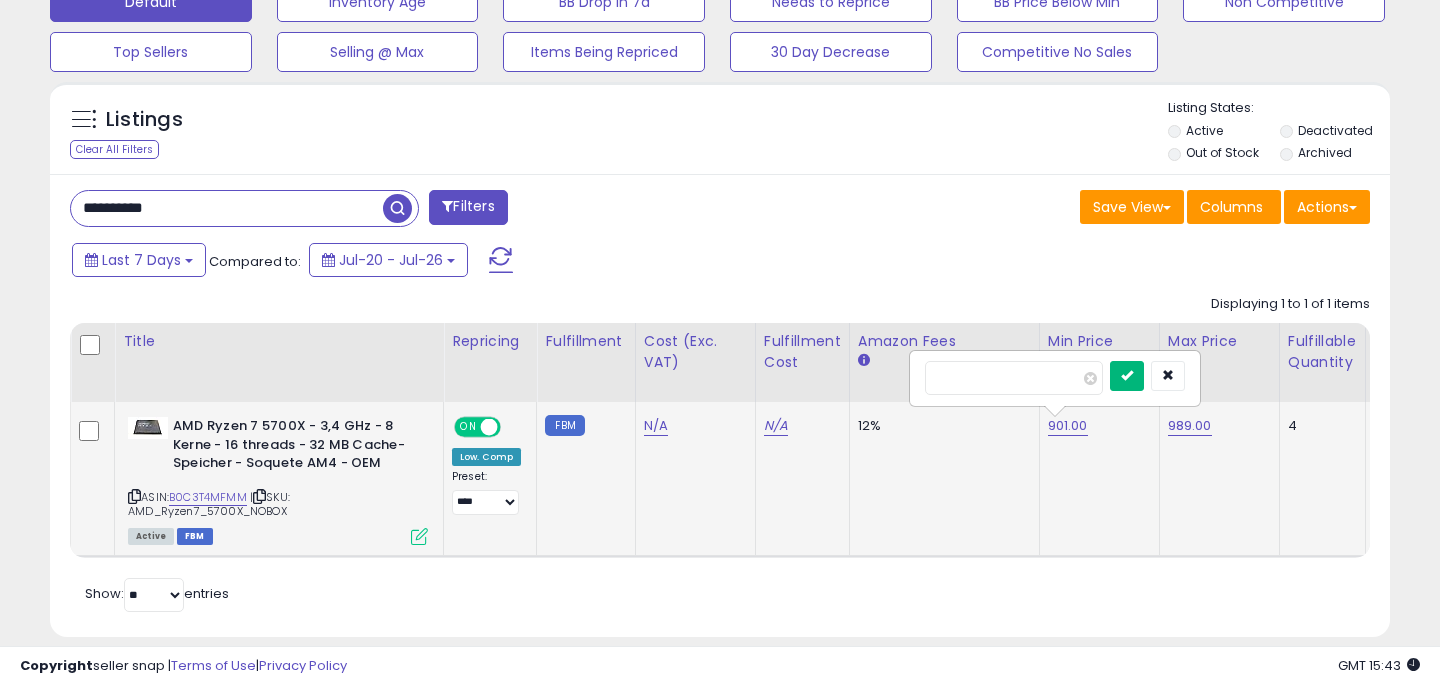 click at bounding box center [1127, 375] 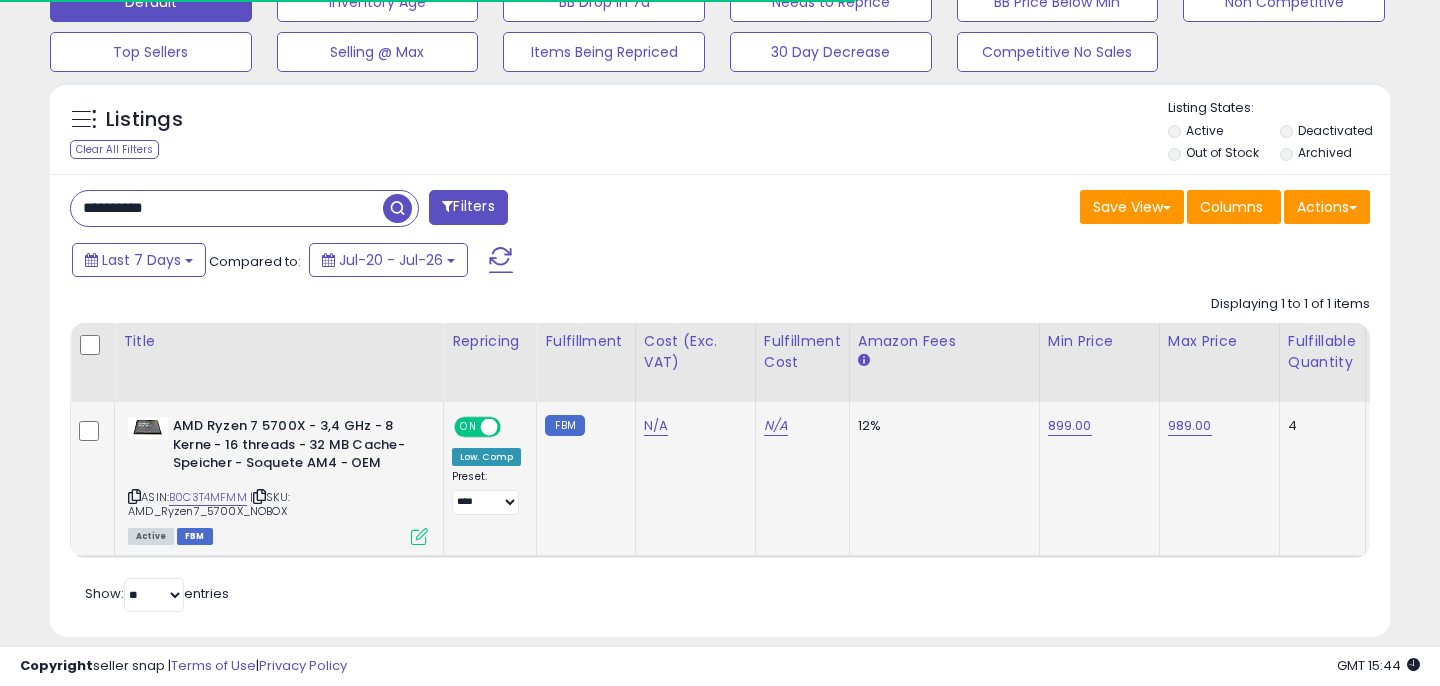 click on "**********" at bounding box center (720, 405) 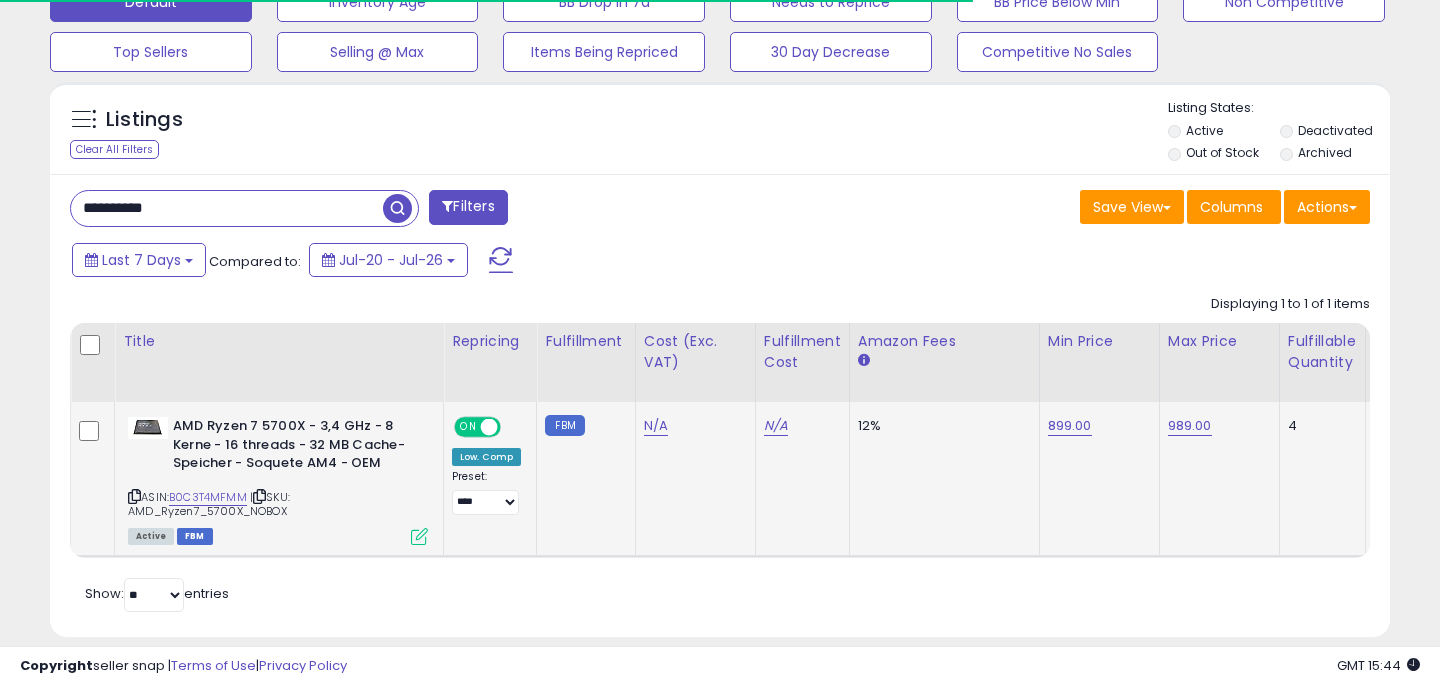 click on "**********" at bounding box center (227, 208) 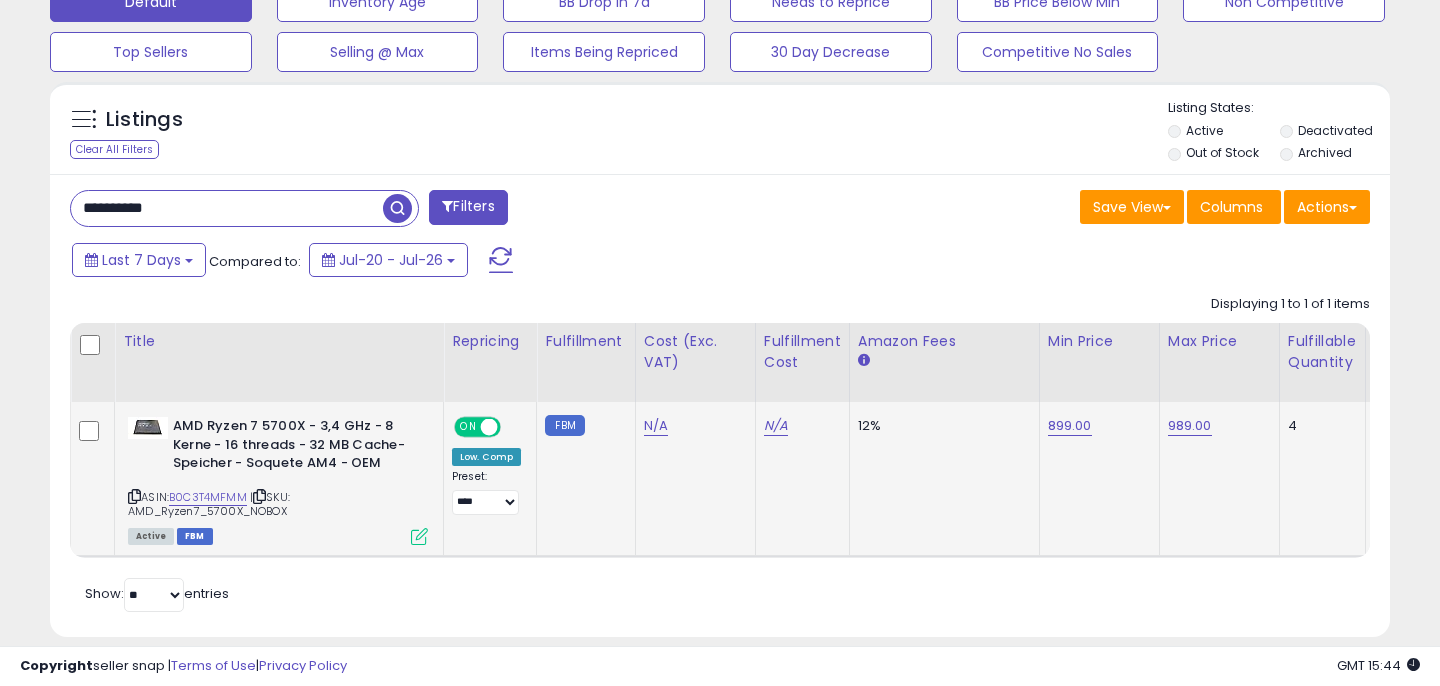 click on "**********" at bounding box center (227, 208) 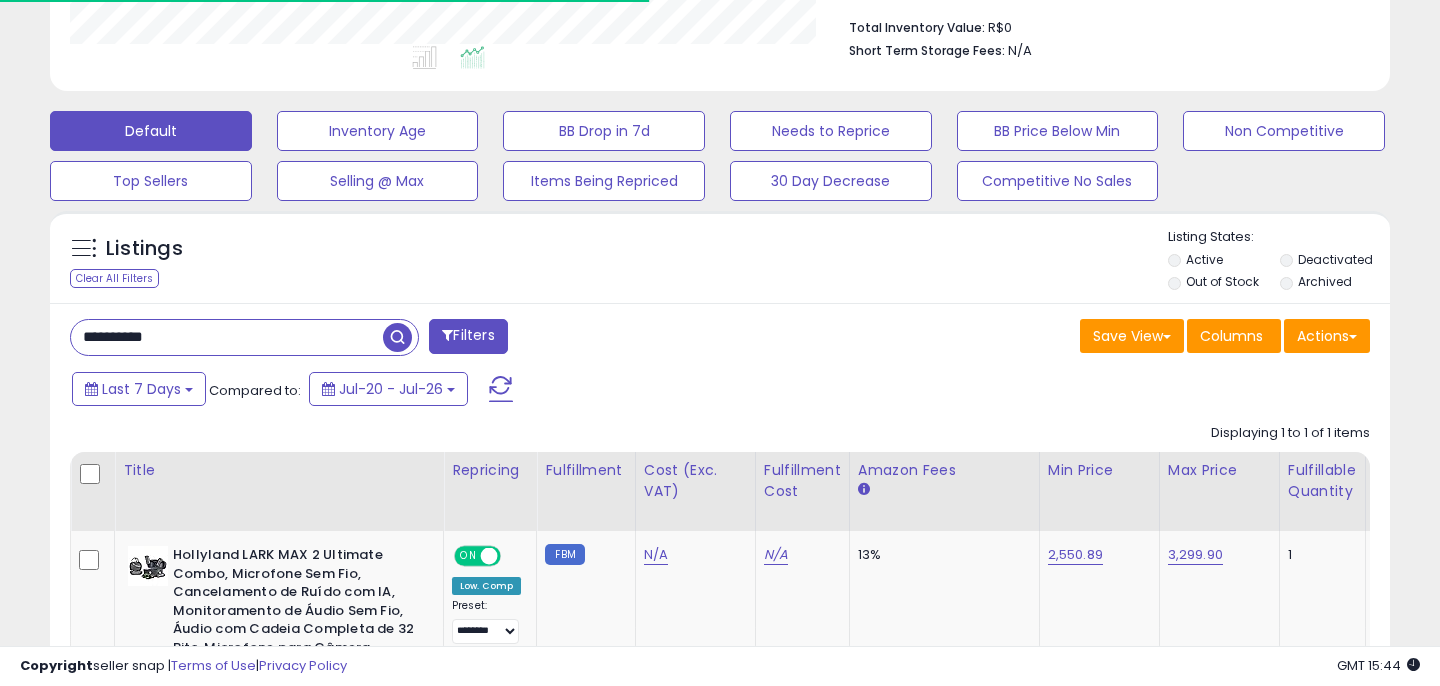 scroll, scrollTop: 648, scrollLeft: 0, axis: vertical 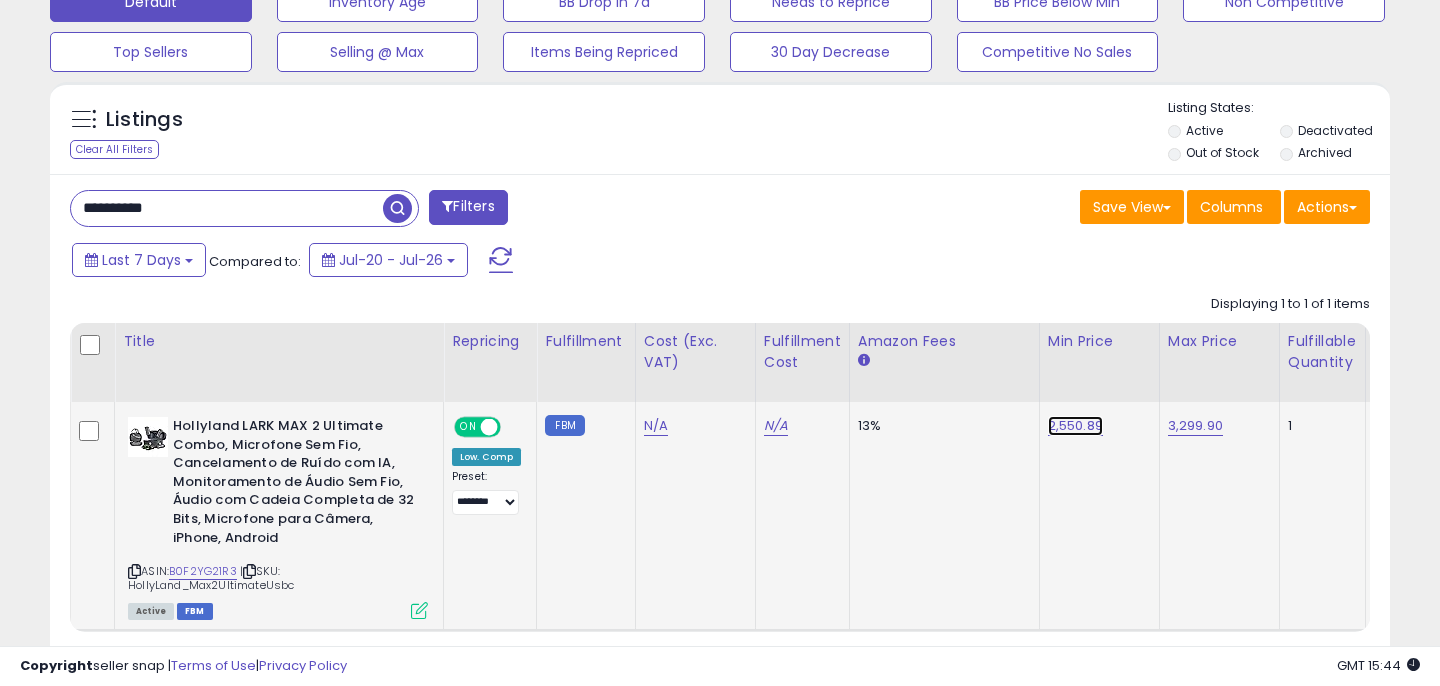 click on "2,550.89" at bounding box center (1075, 426) 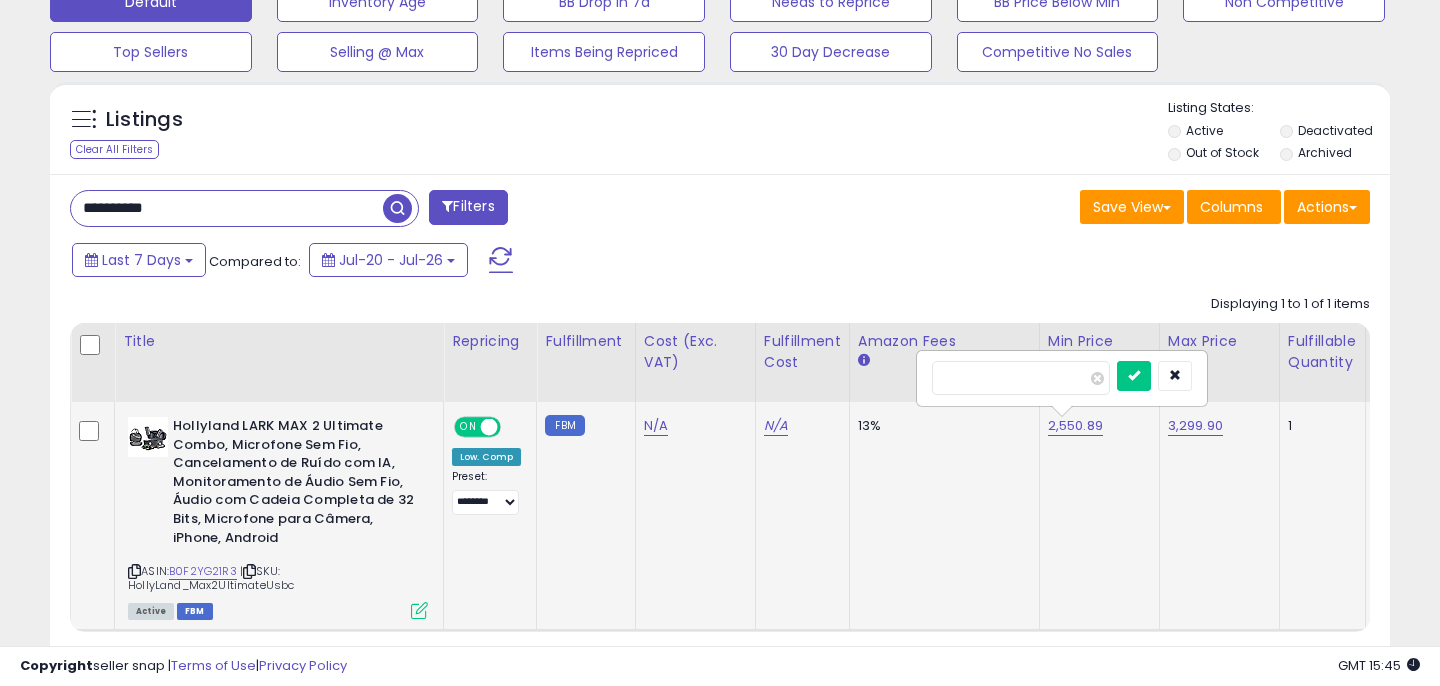 click at bounding box center (1021, 378) 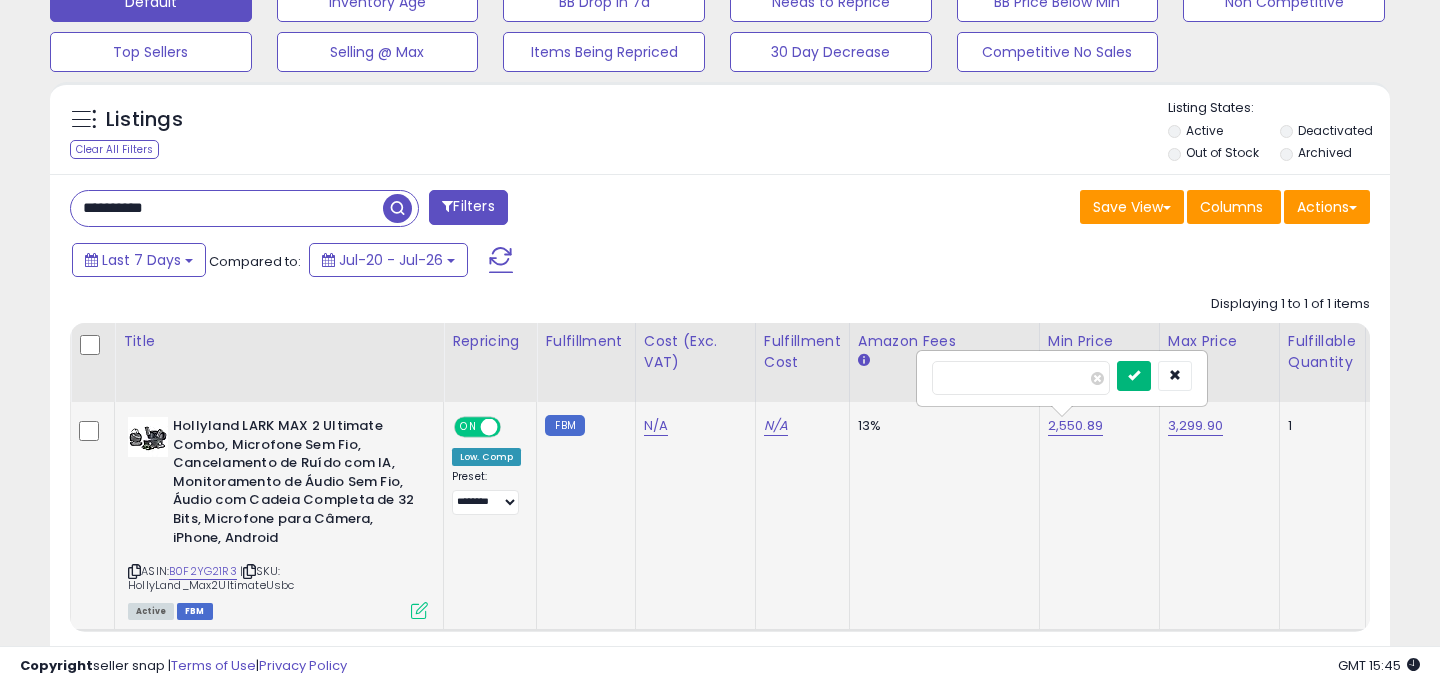 click at bounding box center (1134, 376) 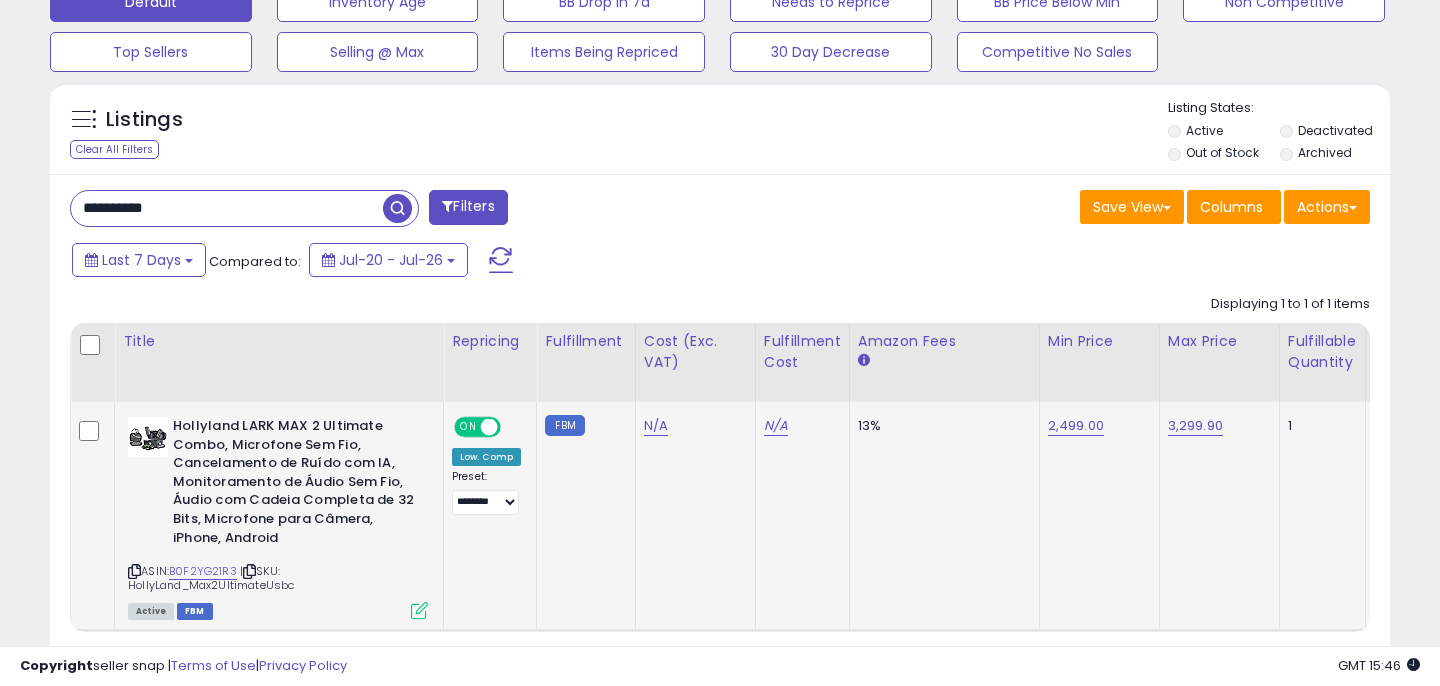 click on "**********" at bounding box center (227, 208) 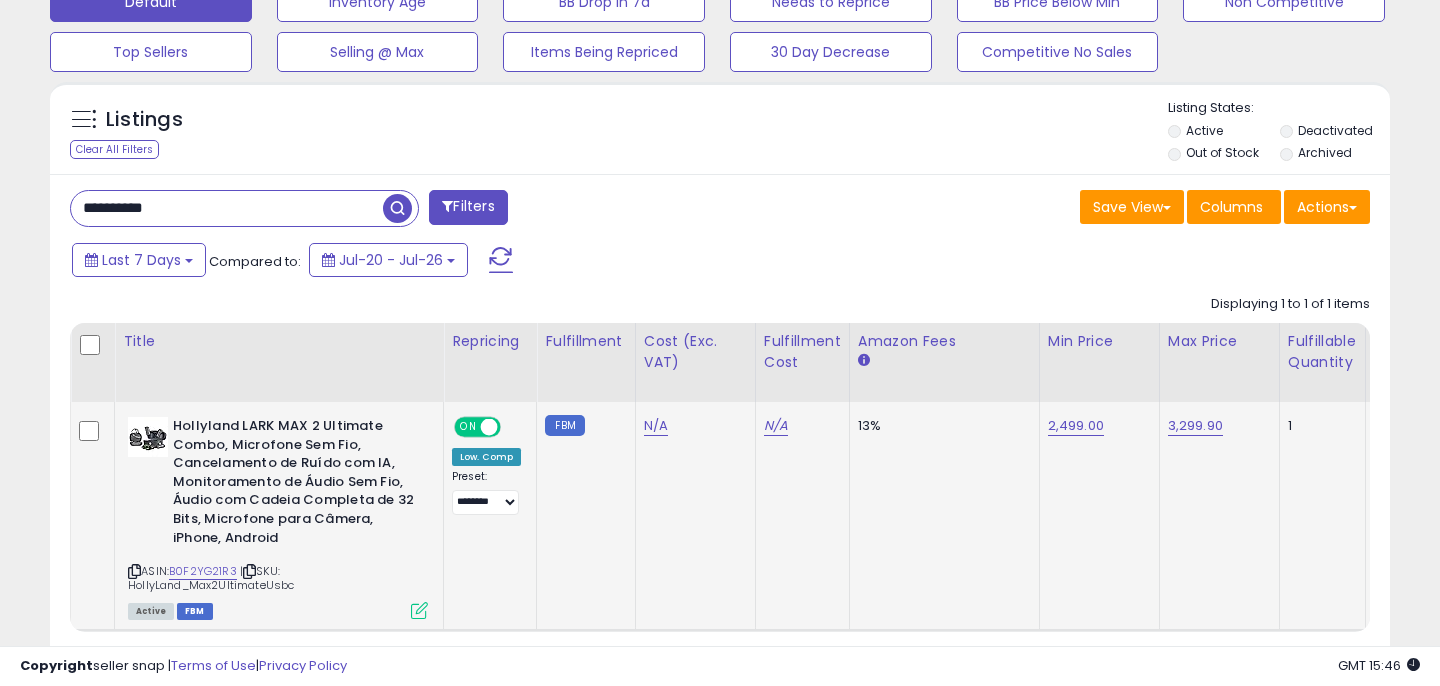 paste 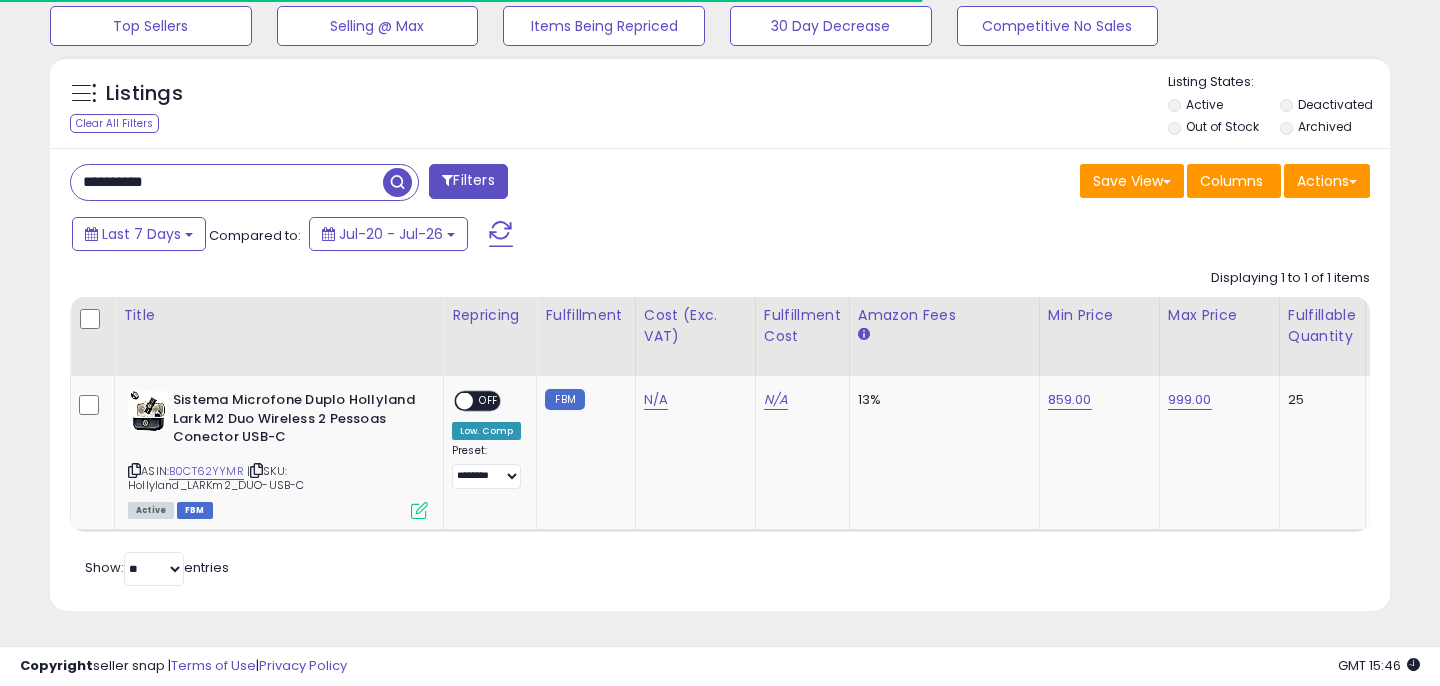scroll, scrollTop: 674, scrollLeft: 0, axis: vertical 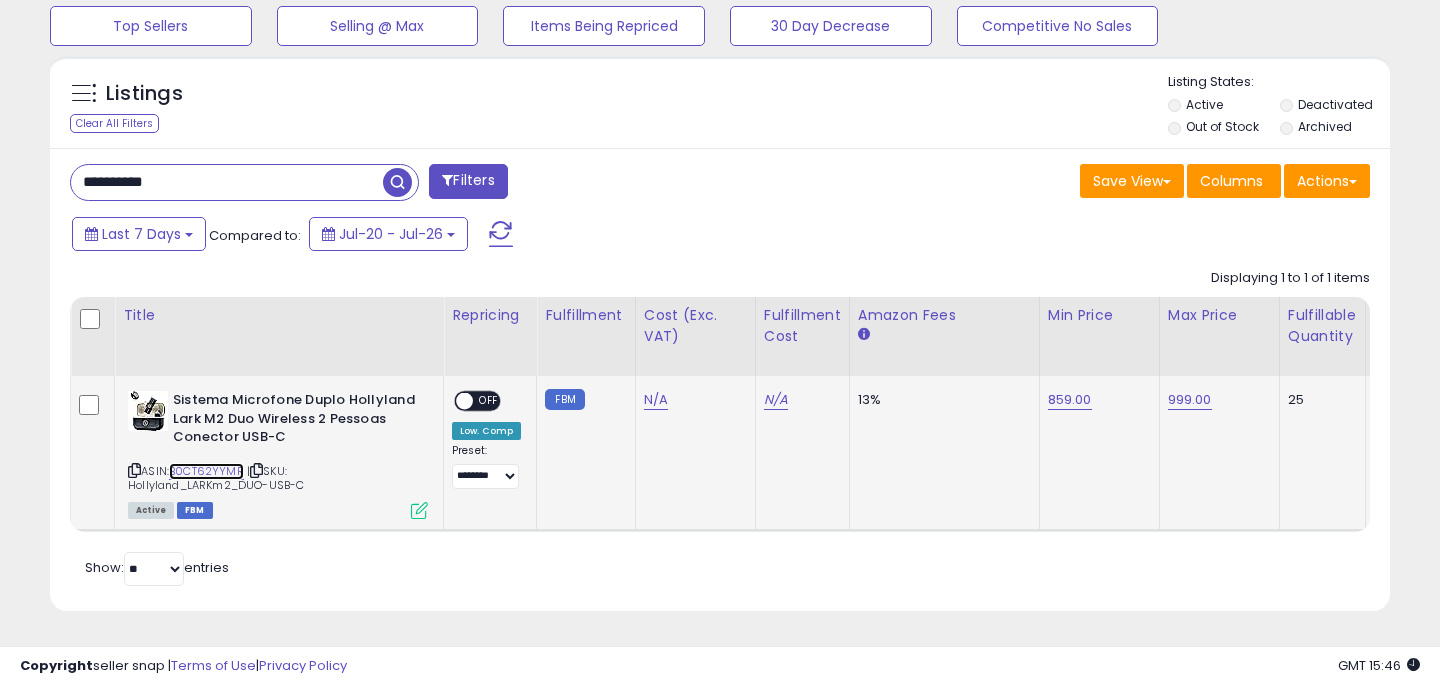 click on "B0CT62YYMR" at bounding box center [206, 471] 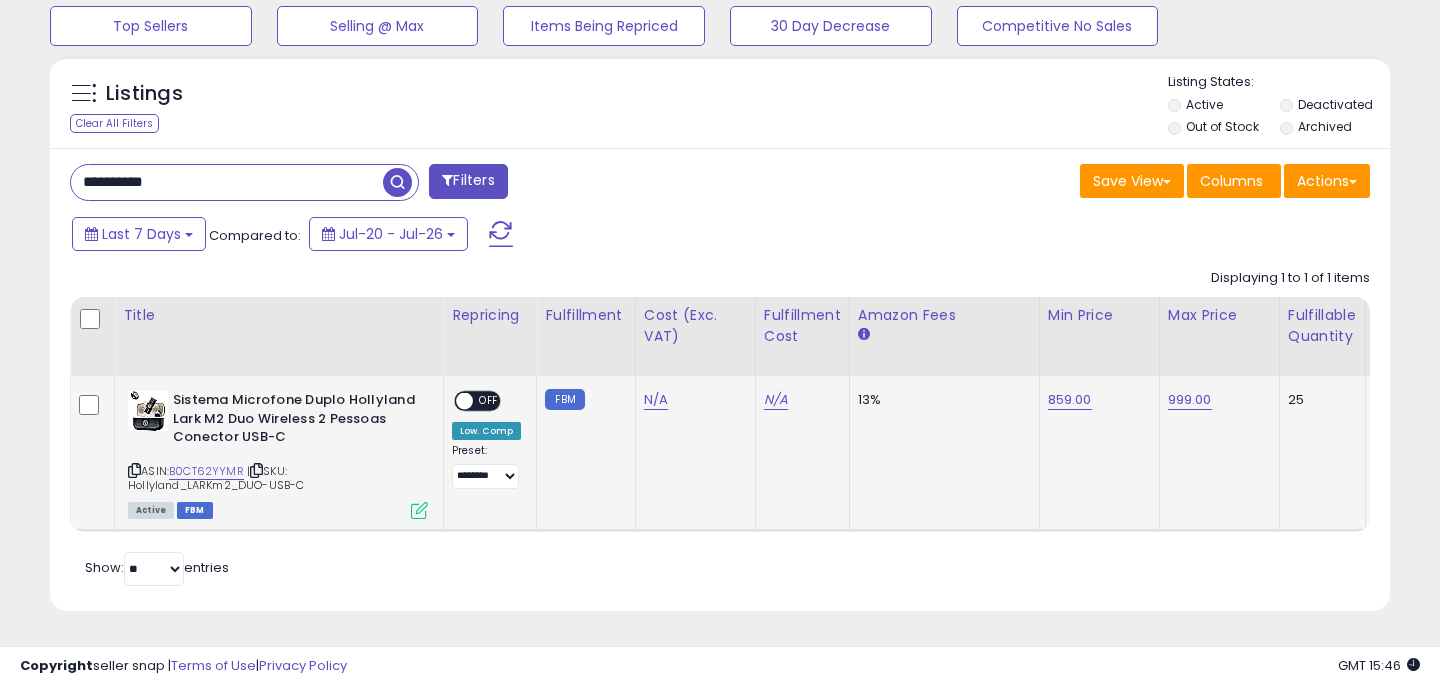 click on "OFF" at bounding box center [489, 401] 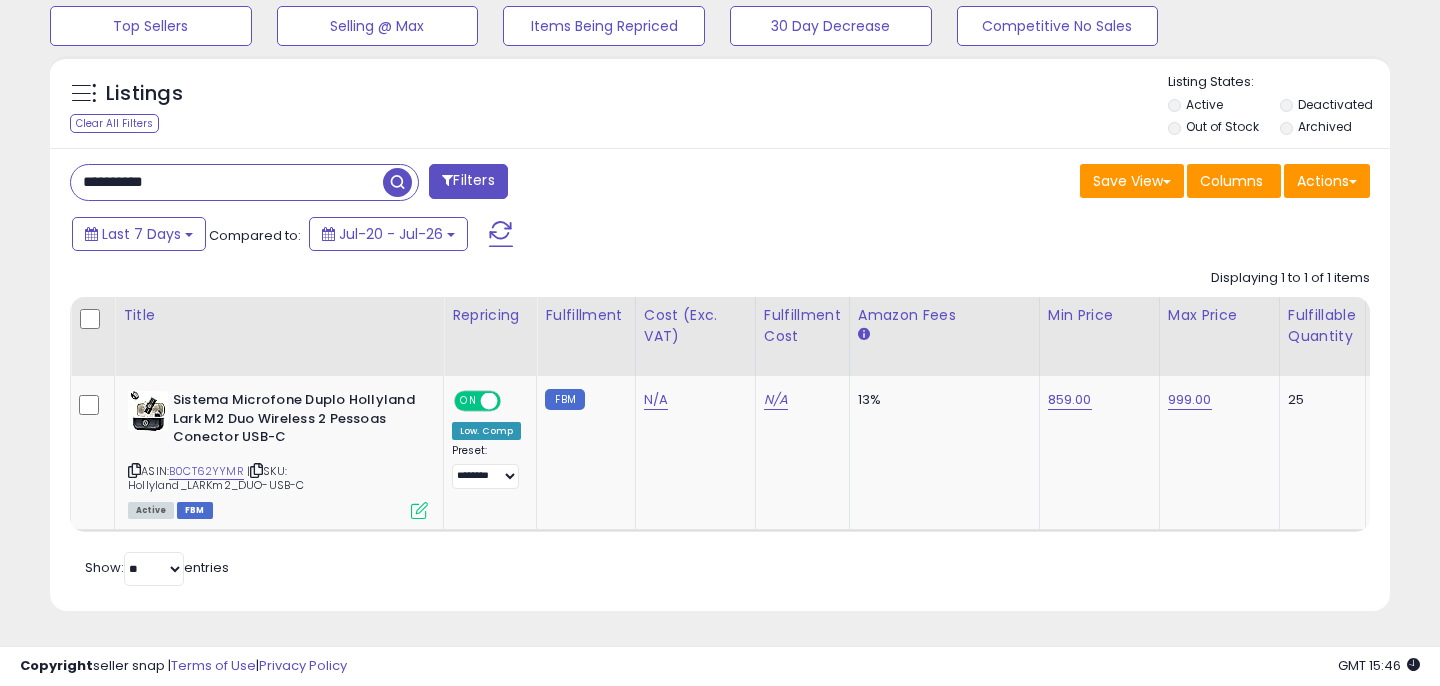 click on "Displaying 1 to 1 of 1 items
Title
Repricing" 